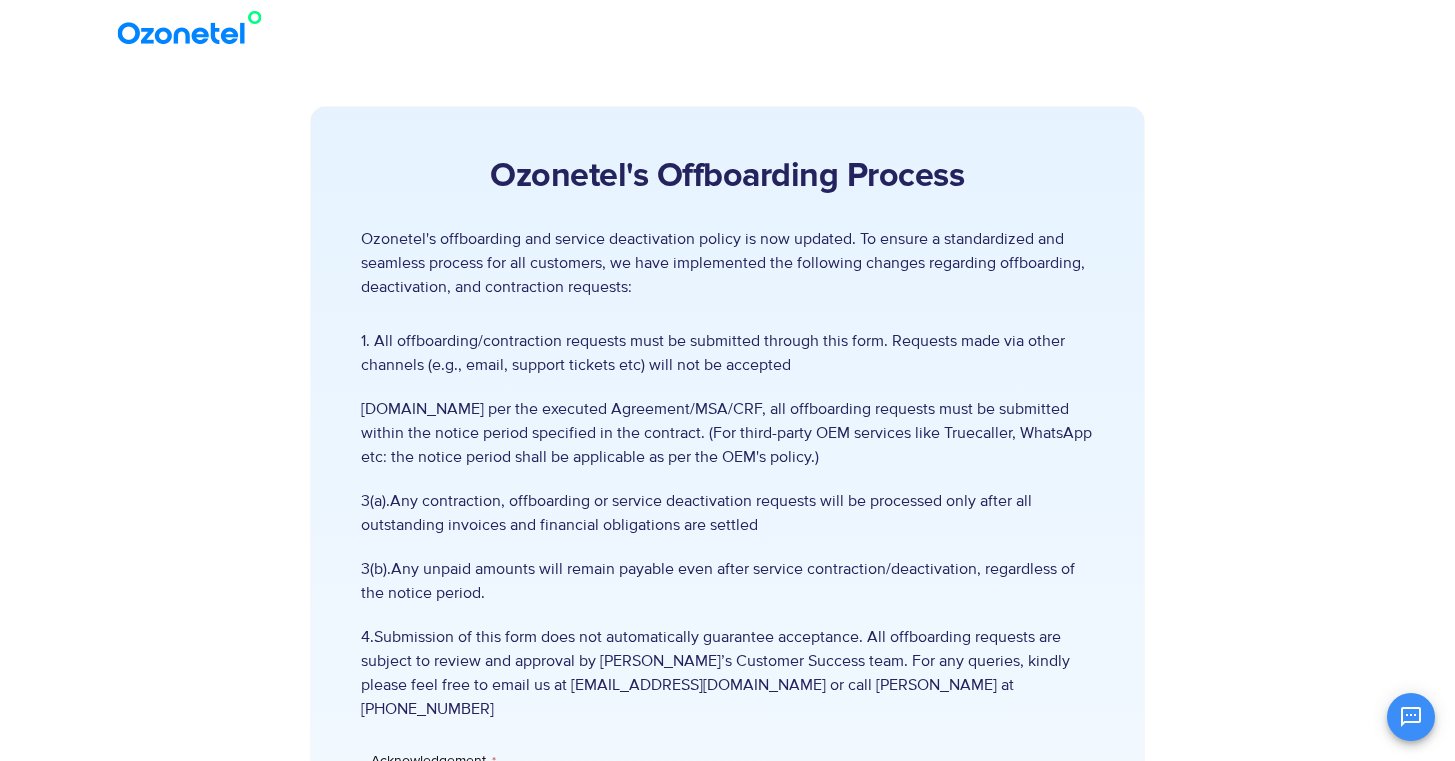 scroll, scrollTop: 0, scrollLeft: 0, axis: both 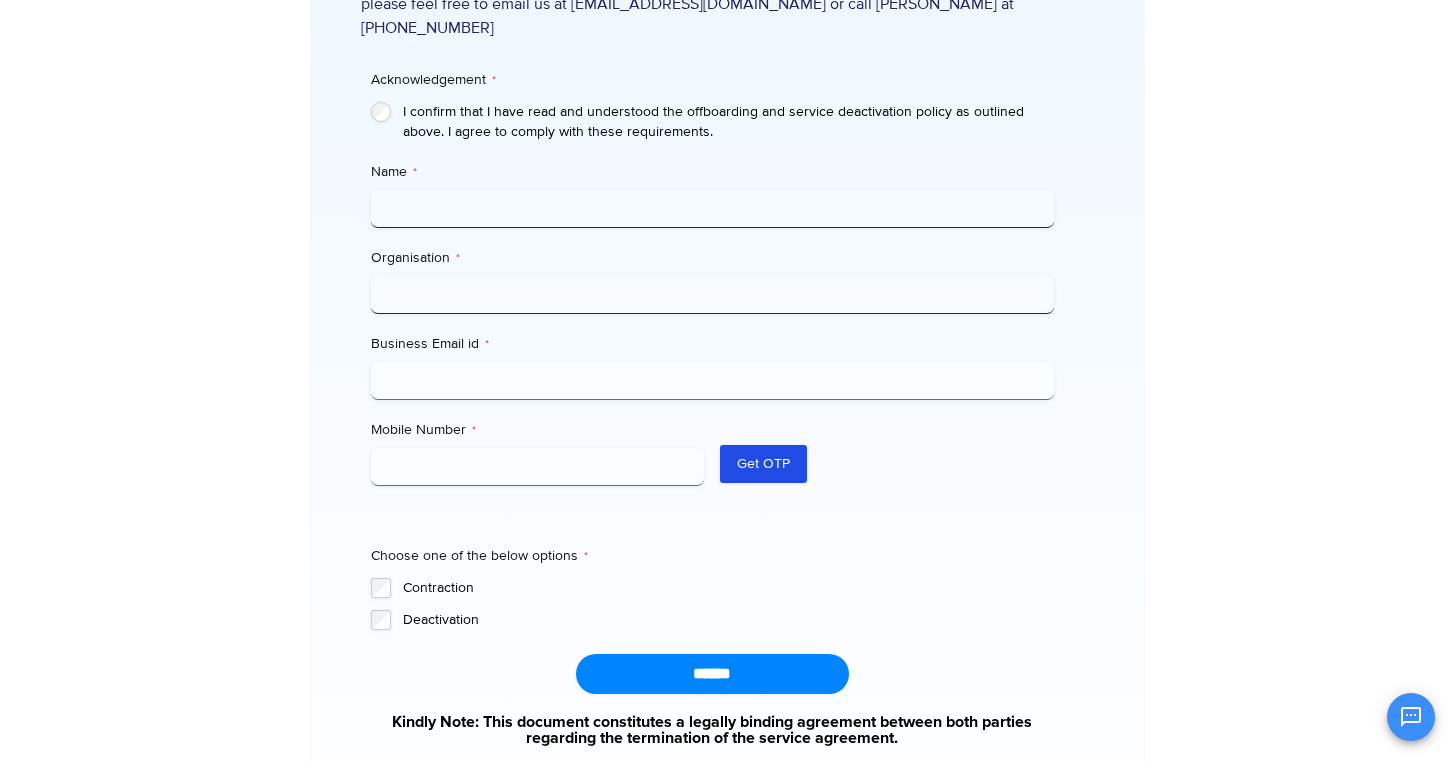 drag, startPoint x: 1462, startPoint y: 264, endPoint x: 1468, endPoint y: 585, distance: 321.05606 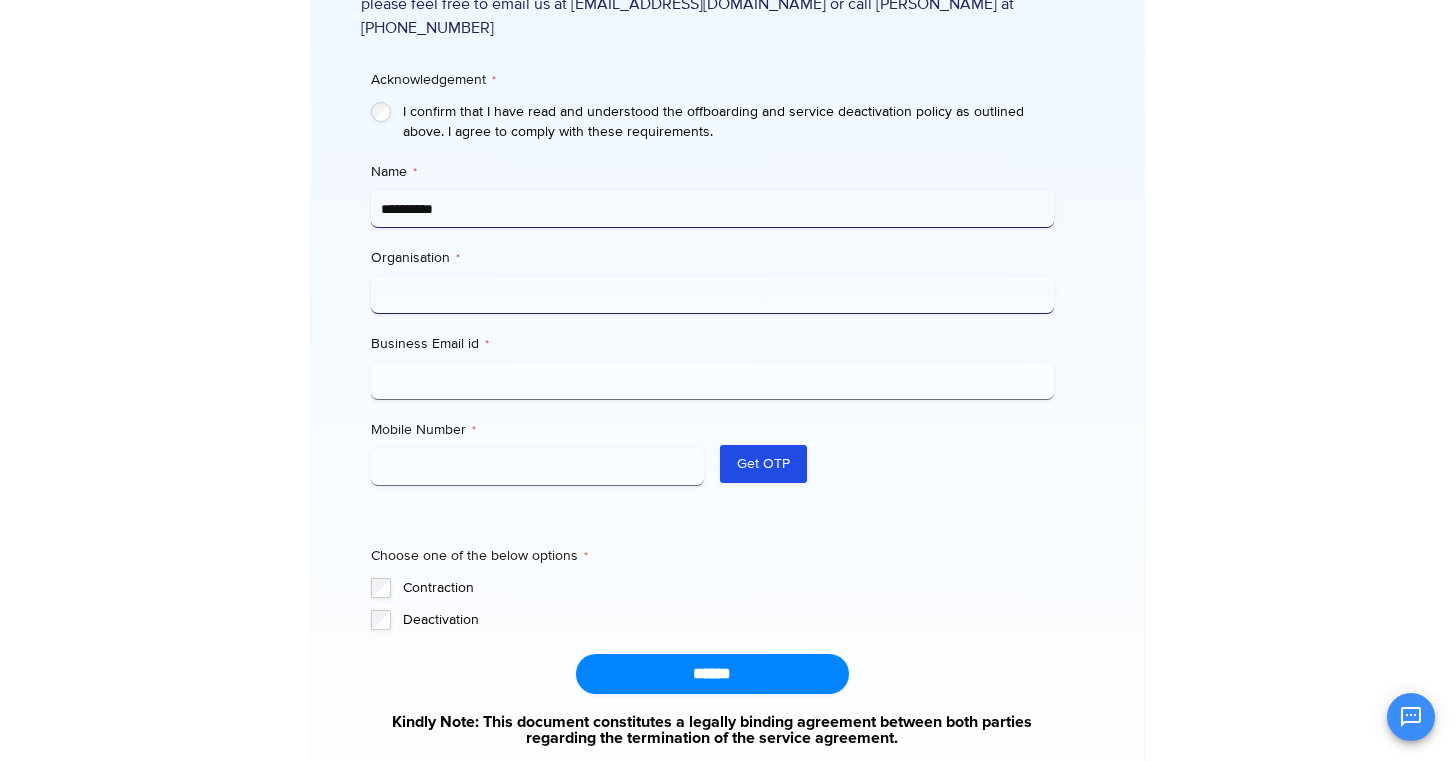 click on "Ozonetel's Offboarding Process
Ozonetel's offboarding and service deactivation policy is now updated. To ensure a standardized and seamless process for all customers, we have implemented the following changes regarding offboarding, deactivation, and contraction requests:
1. All offboarding/contraction requests must be submitted through this form. Requests made via other channels (e.g., email, support tickets etc) will not be accepted
2.As per the executed Agreement/MSA/CRF, all offboarding requests must be submitted within the notice period specified in the contract. (For third-party OEM services like Truecaller, WhatsApp etc: the notice period shall be applicable as per the OEM's policy.)
3(b).Any unpaid amounts will remain payable even after service contraction/deactivation, regardless of the notice period." at bounding box center (727, 154) 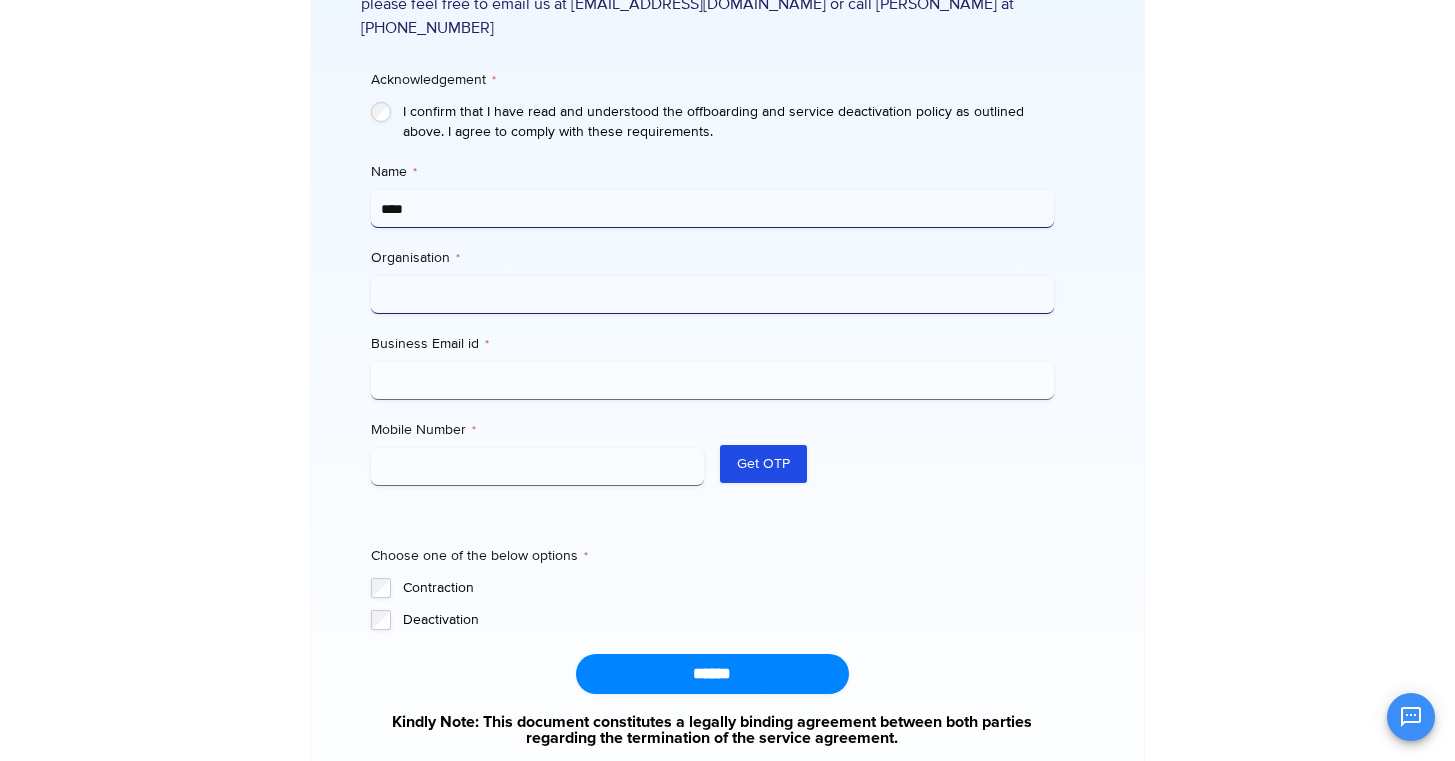 type on "****" 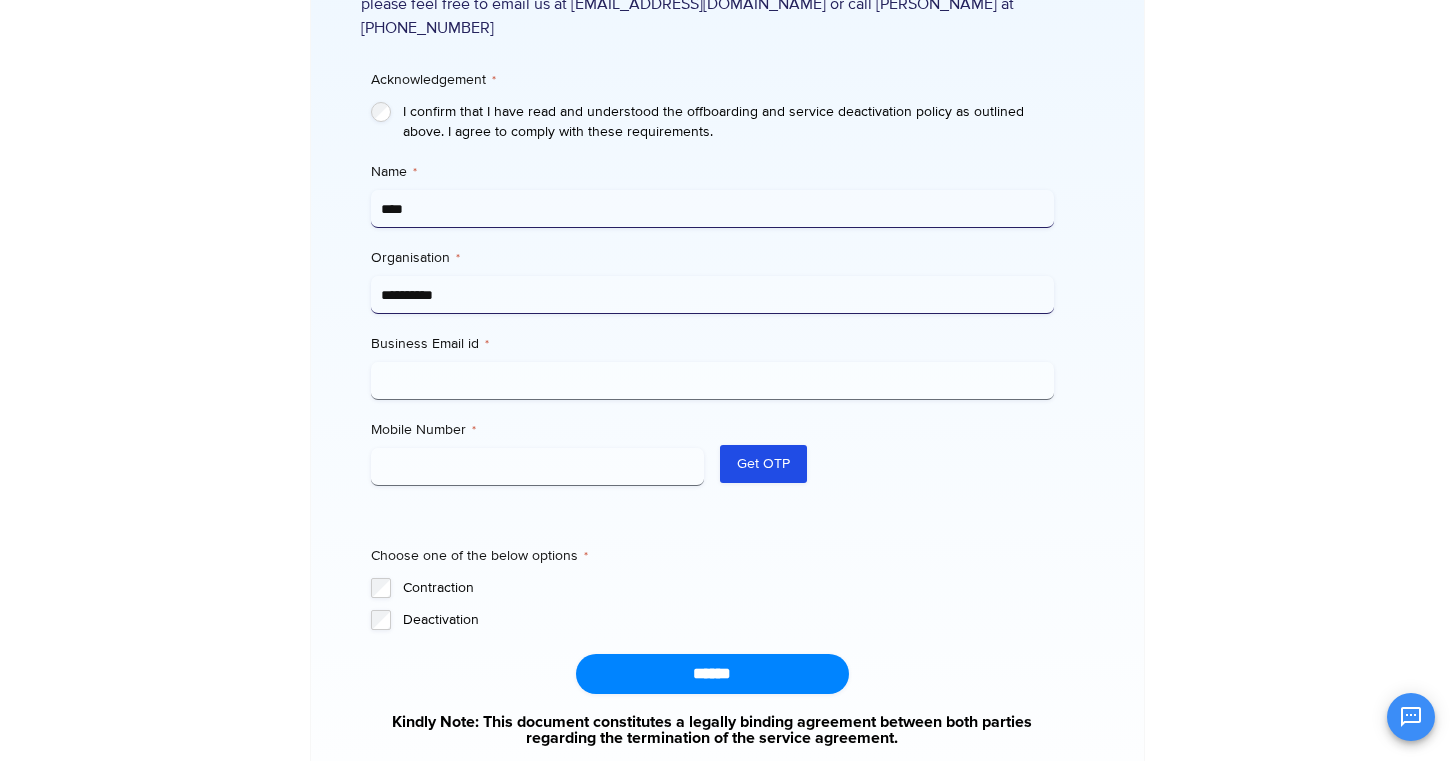 type on "**********" 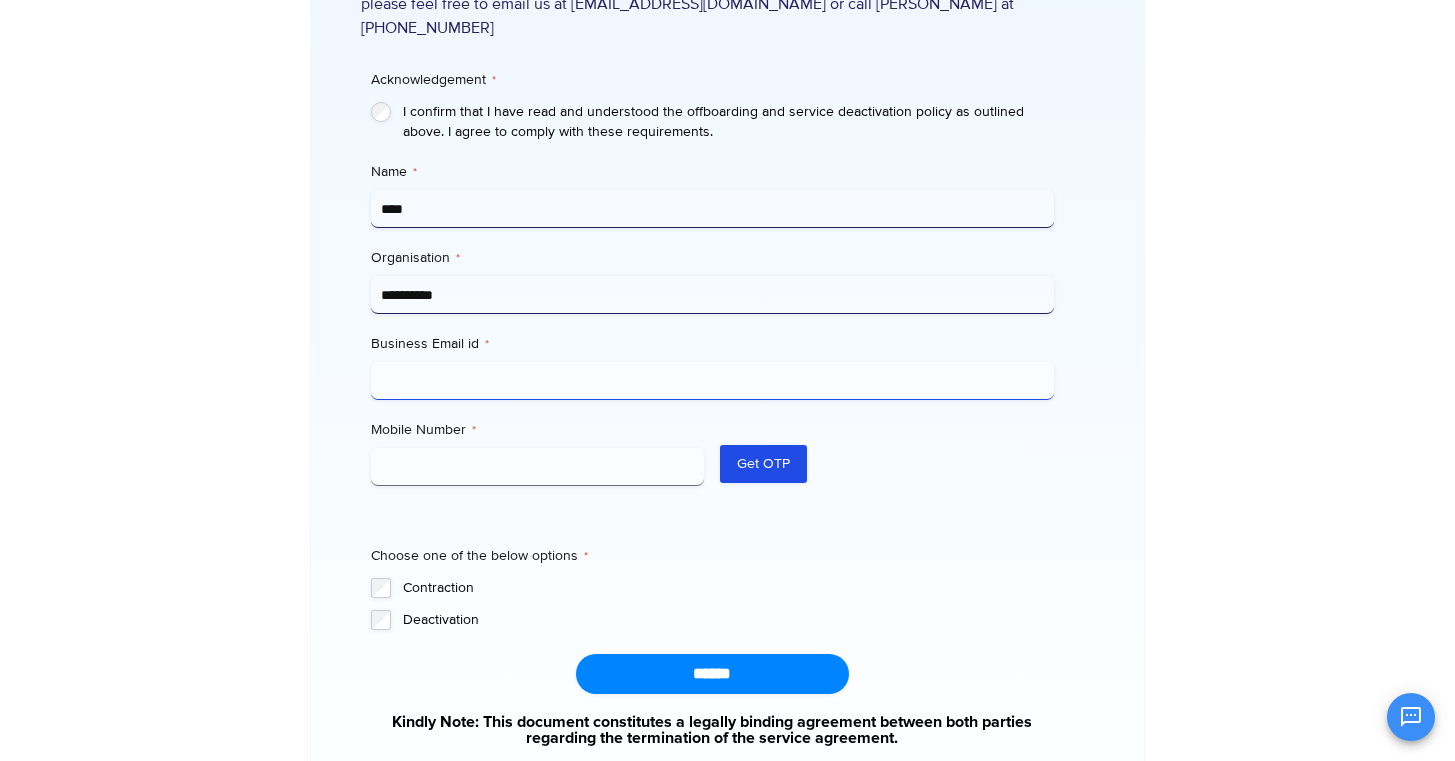 click on "Business Email id *" at bounding box center (712, 381) 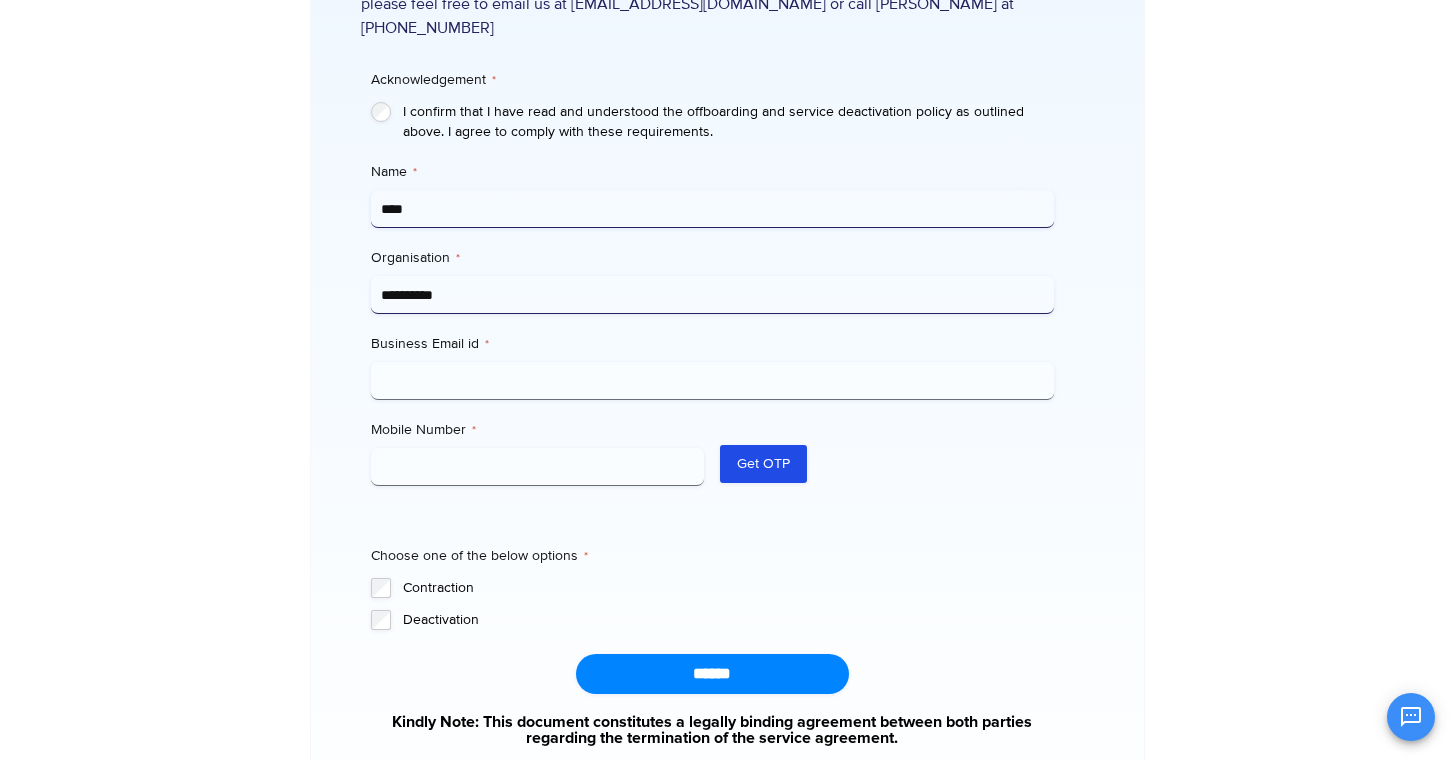 click on "Get OTP" at bounding box center [887, 453] 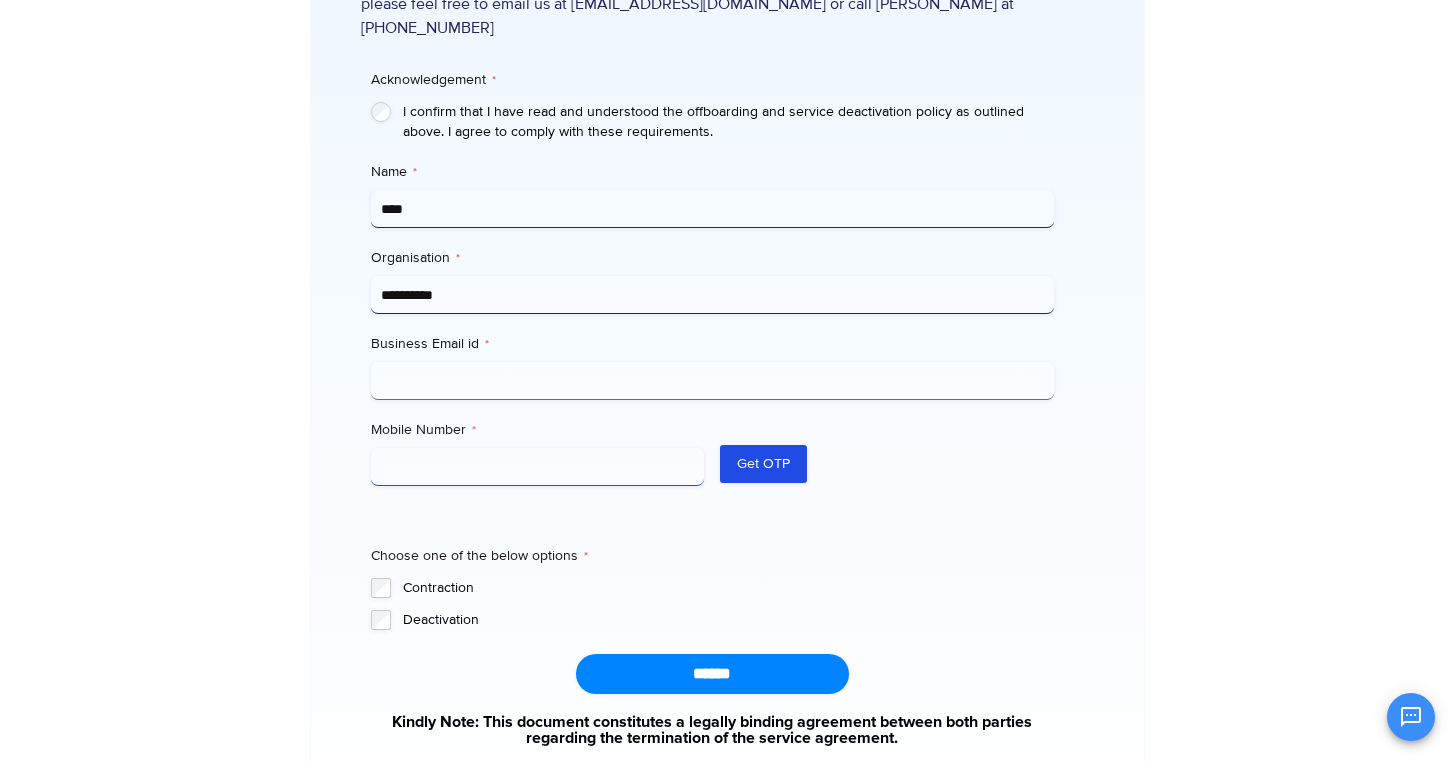 click on "Mobile Number *" at bounding box center (538, 467) 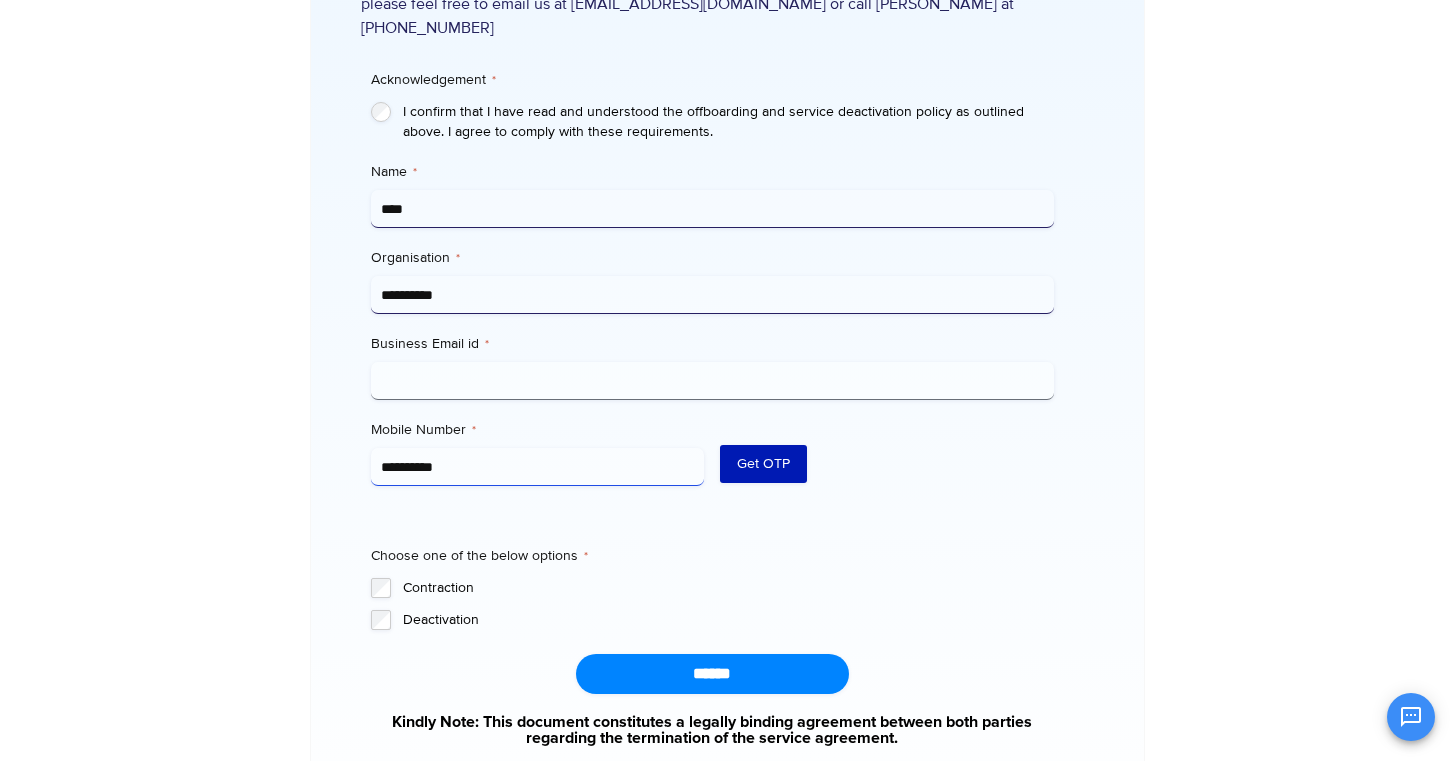 type on "**********" 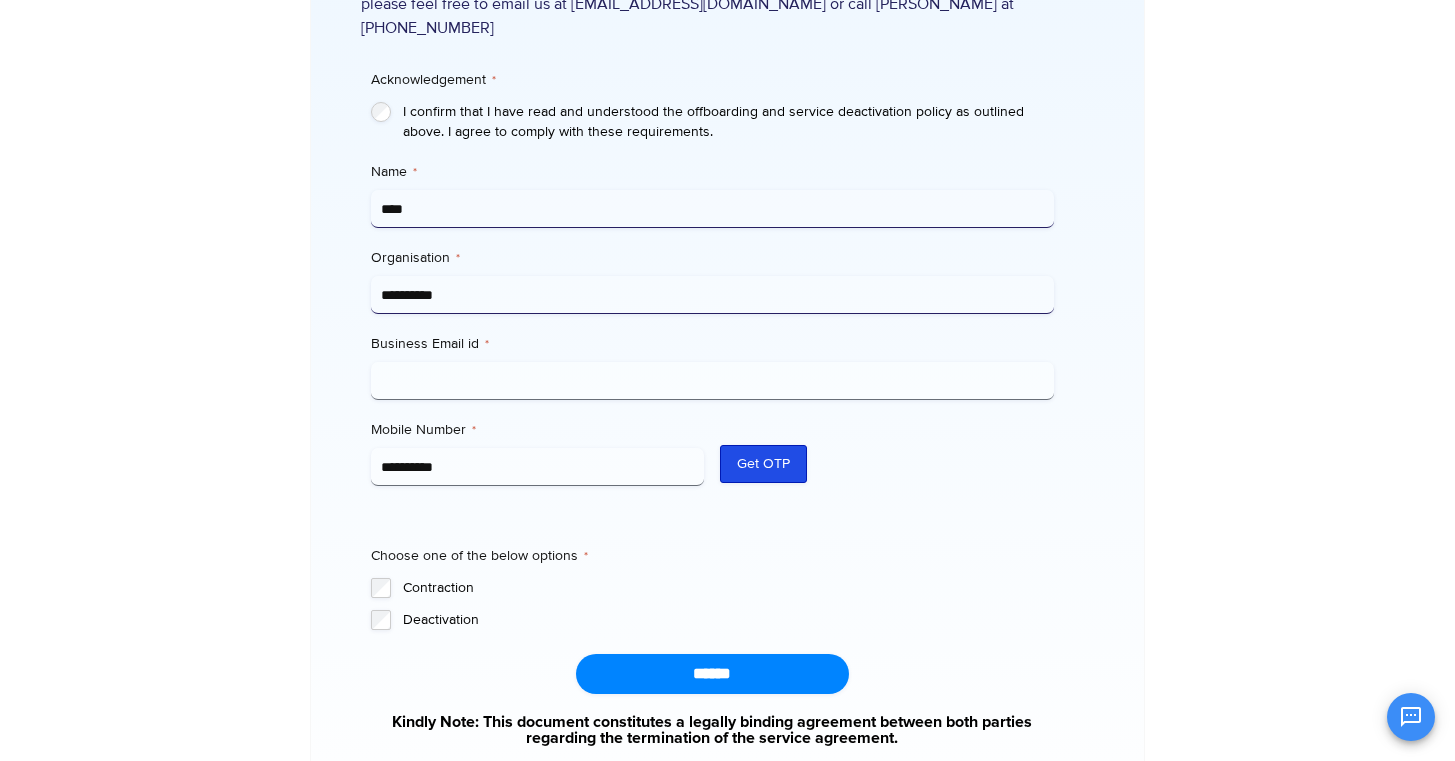 click on "Get OTP" at bounding box center (763, 464) 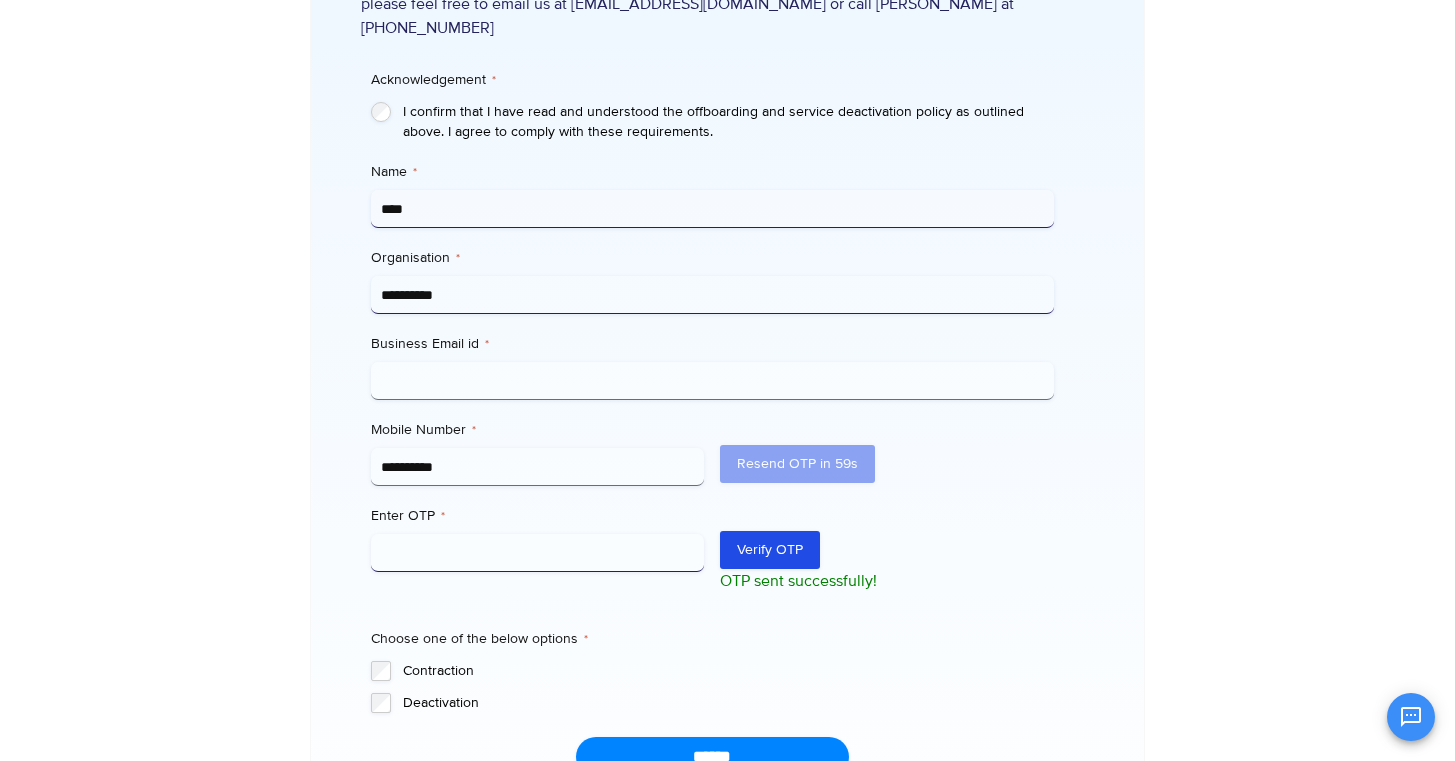 click on "Enter OTP *" at bounding box center (538, 553) 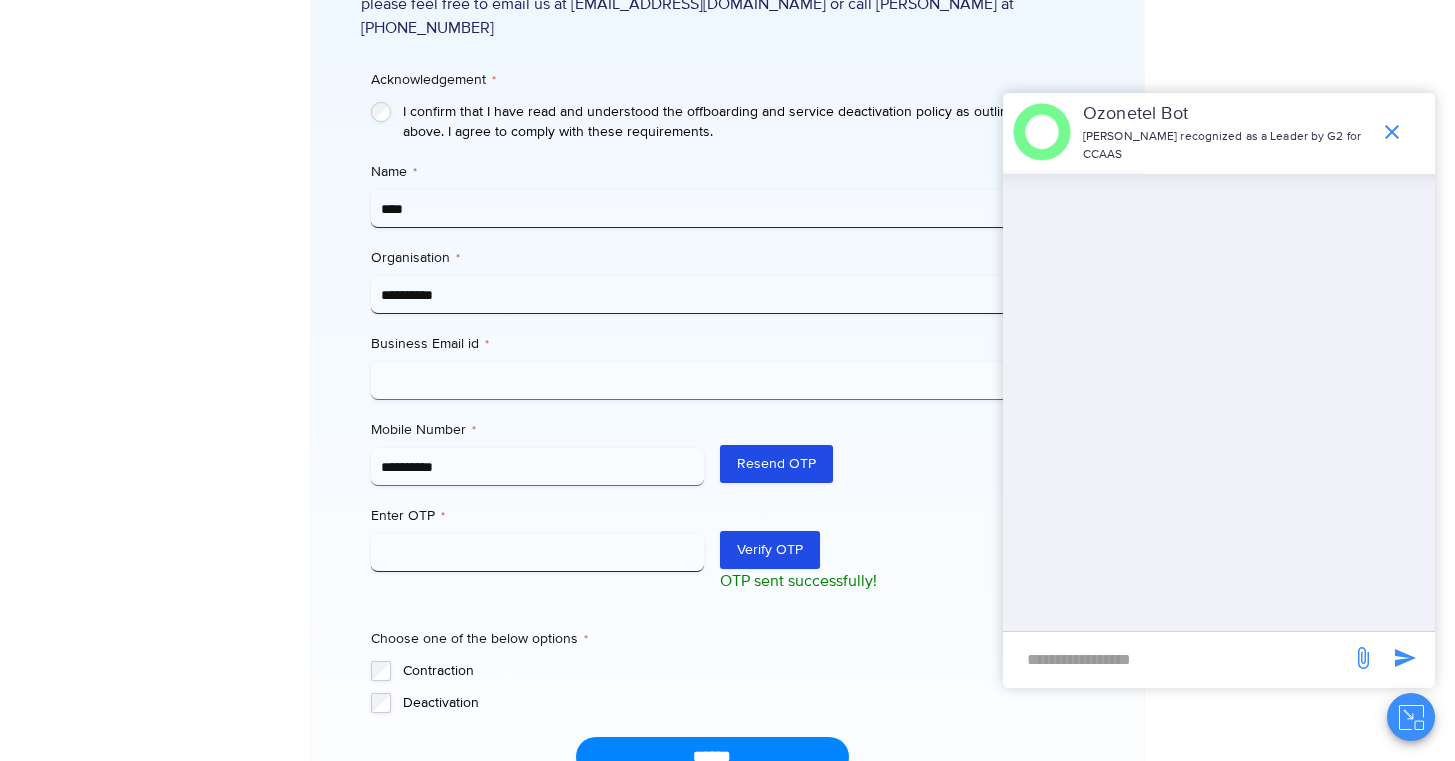 click on "Enter OTP *" at bounding box center (538, 553) 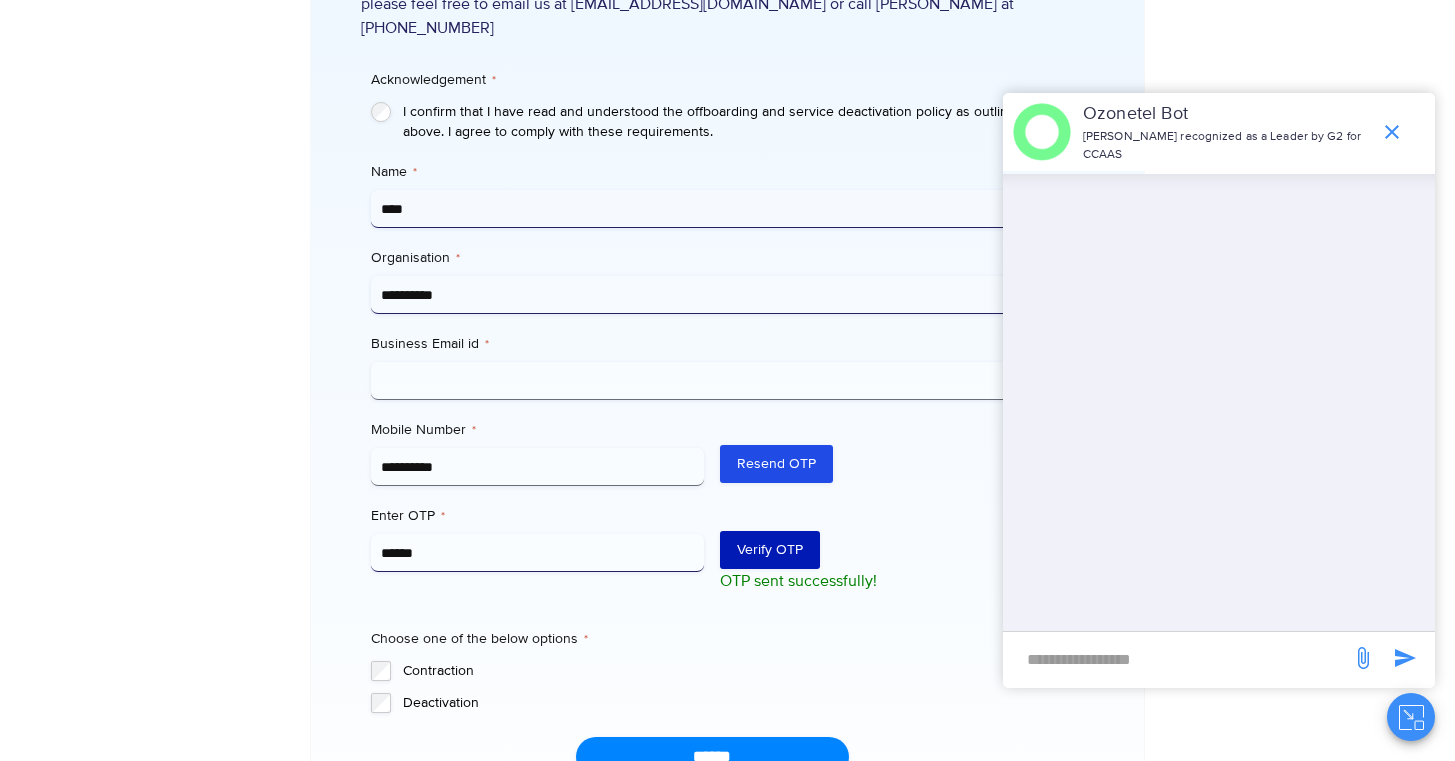 type on "******" 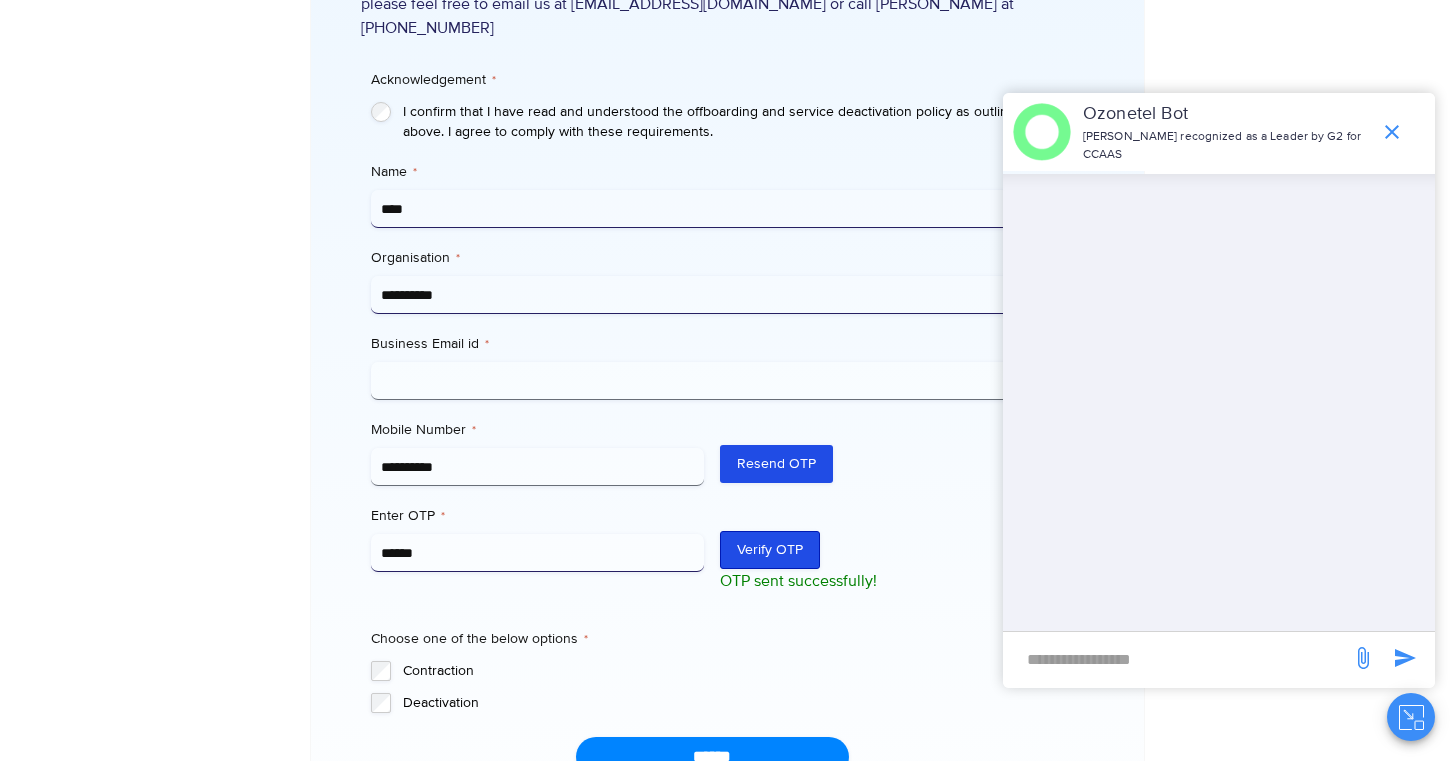 click on "Verify OTP" at bounding box center (770, 550) 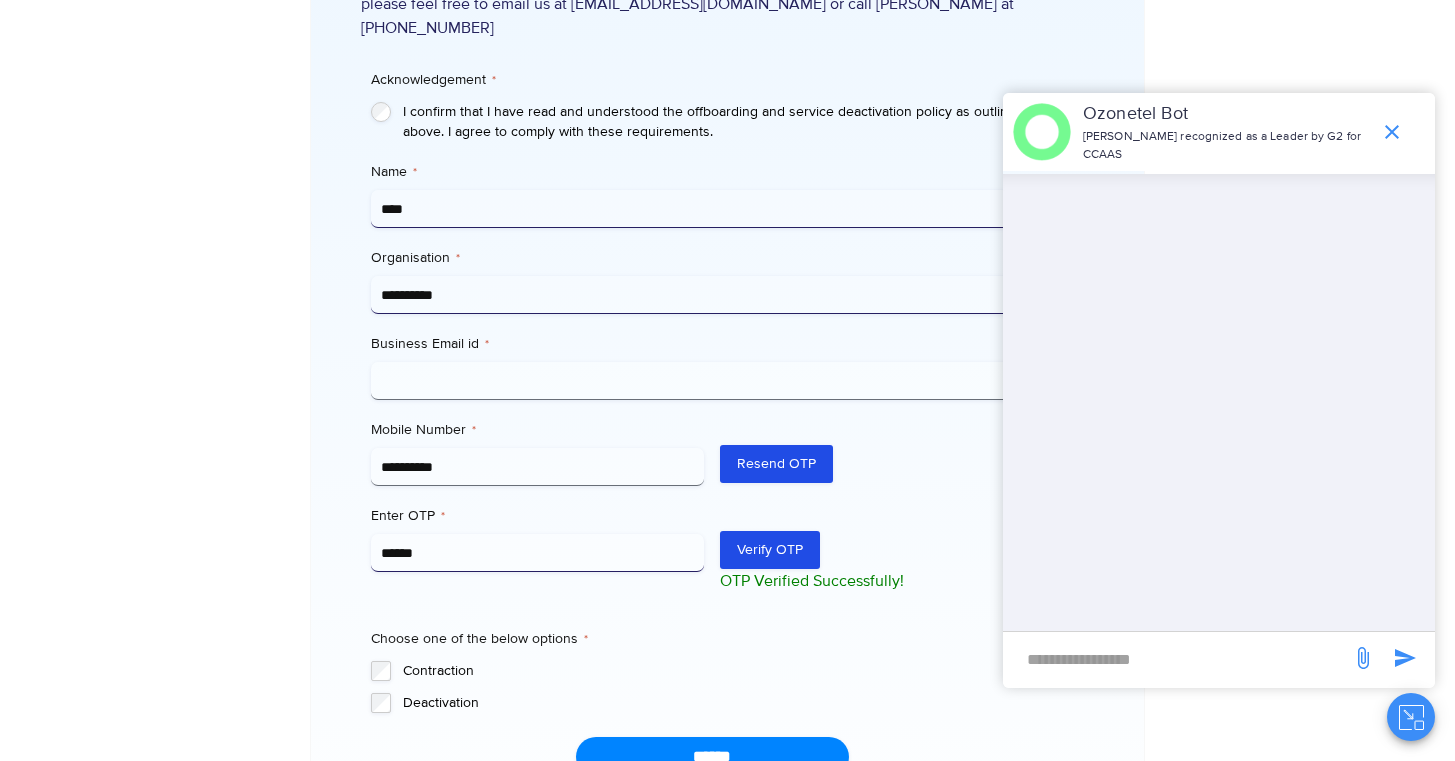 click 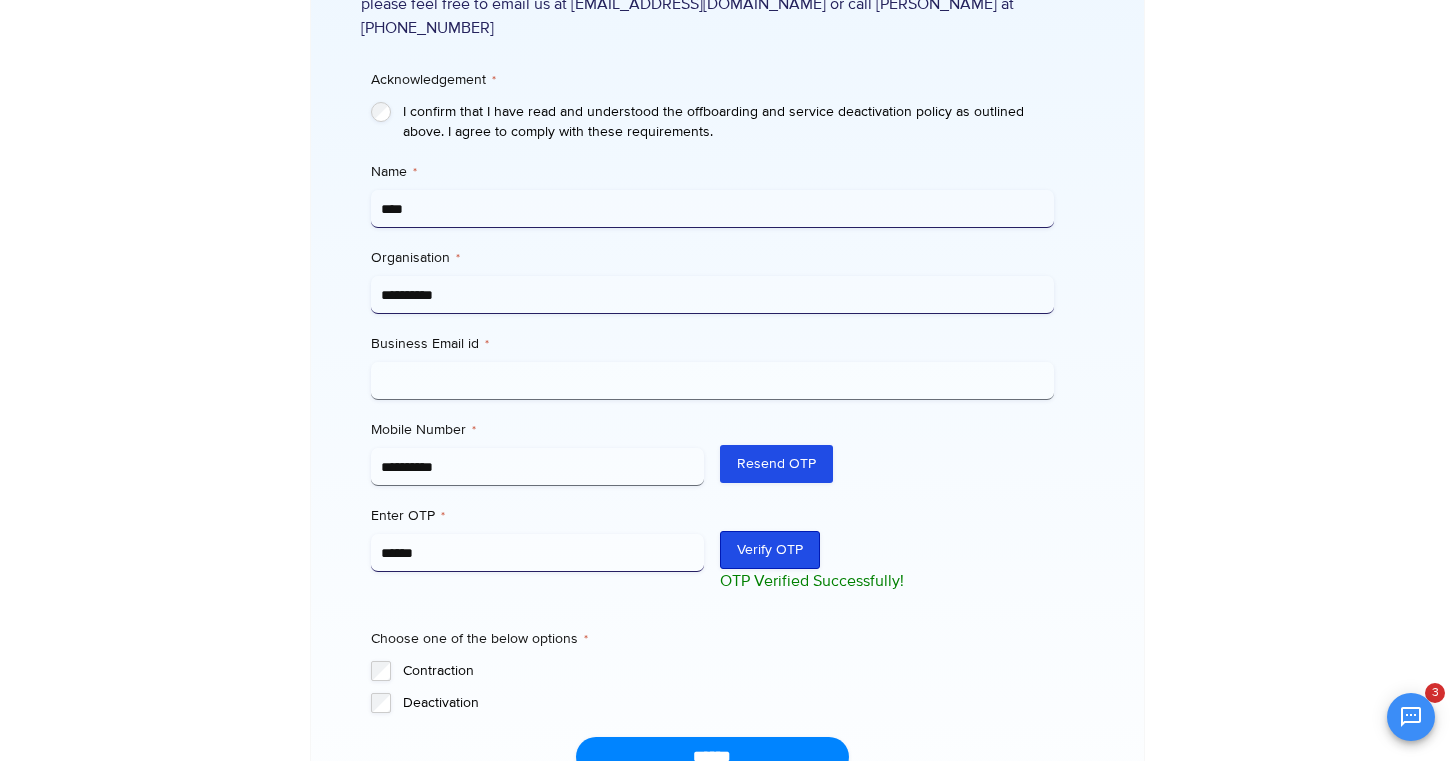 click on "Verify OTP" at bounding box center (770, 550) 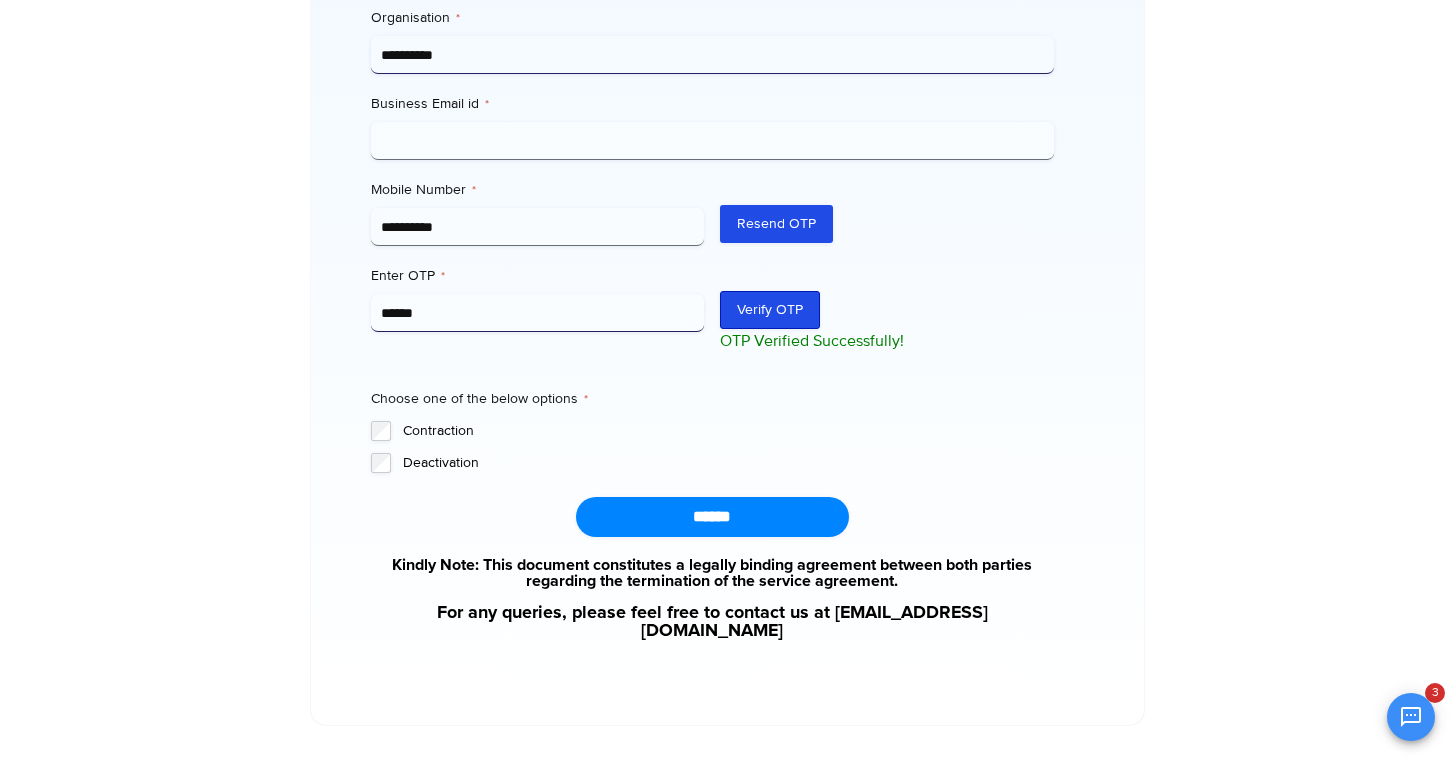 scroll, scrollTop: 941, scrollLeft: 0, axis: vertical 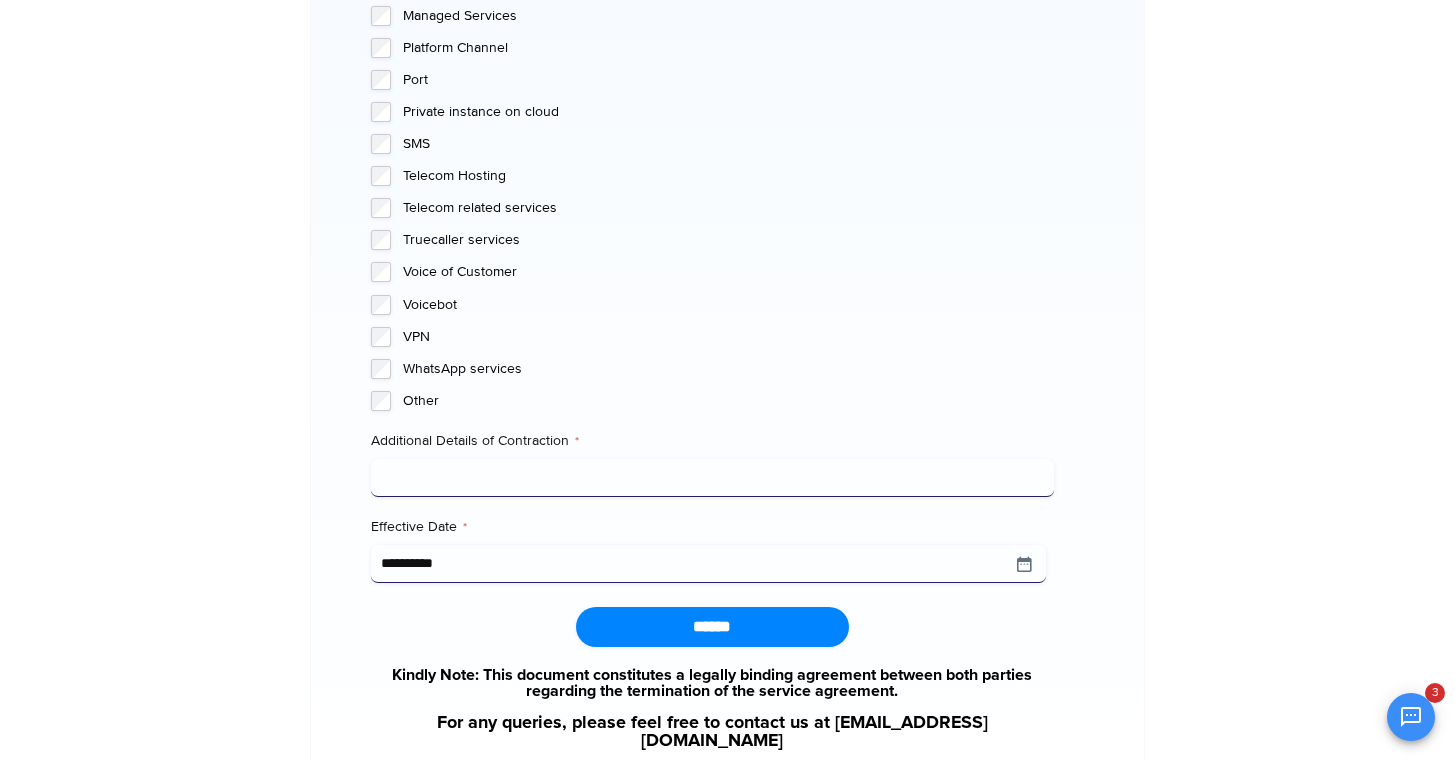 click on "Additional Details of Contraction *" at bounding box center (712, 478) 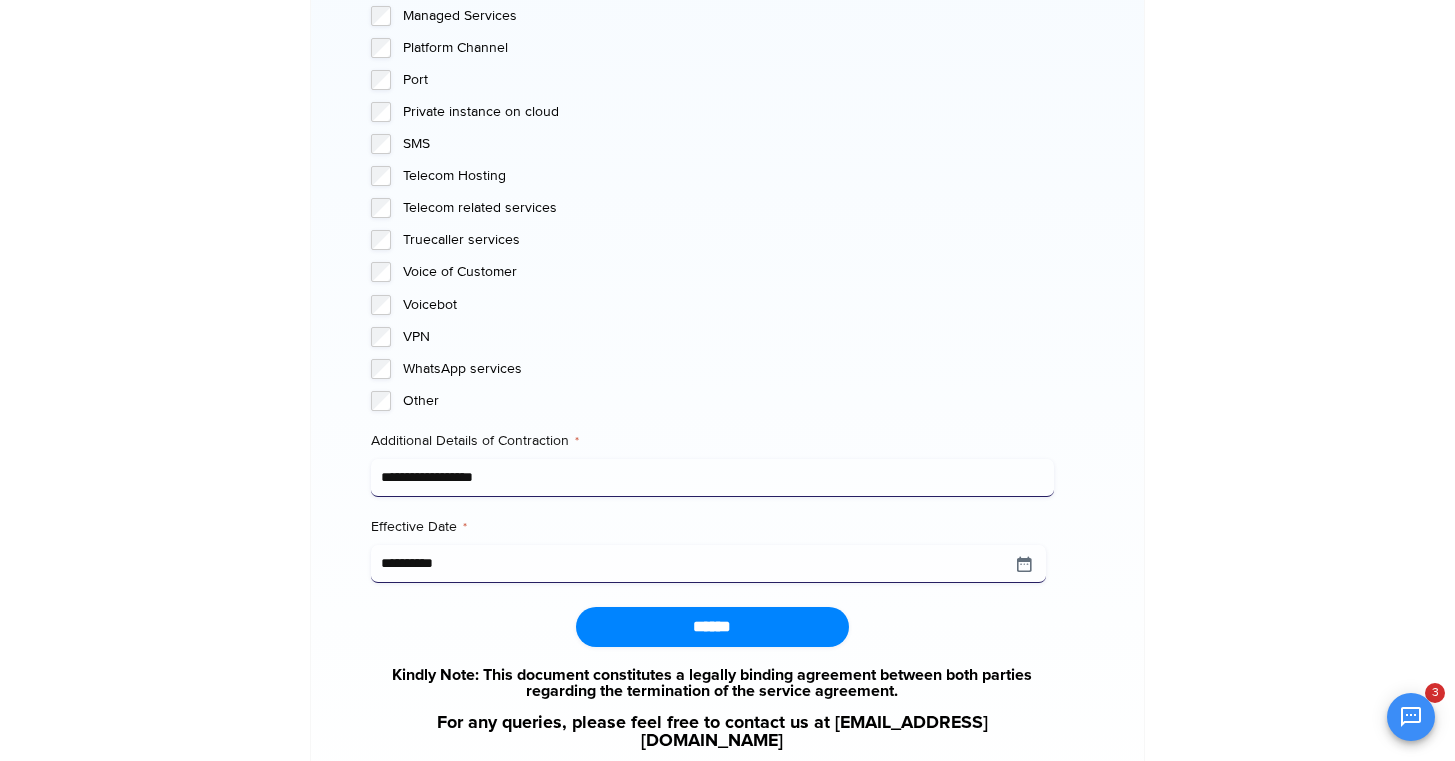 type on "**********" 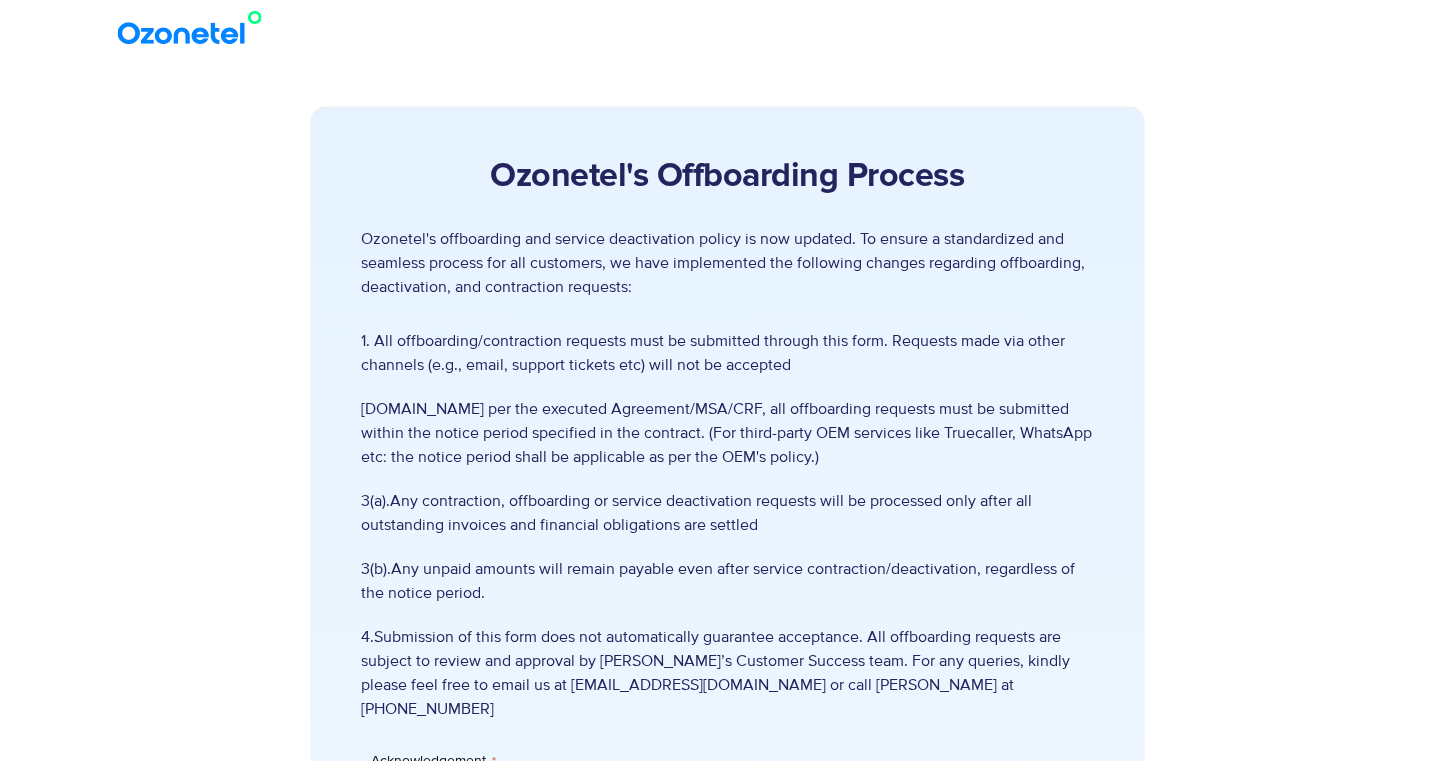 scroll, scrollTop: 0, scrollLeft: 0, axis: both 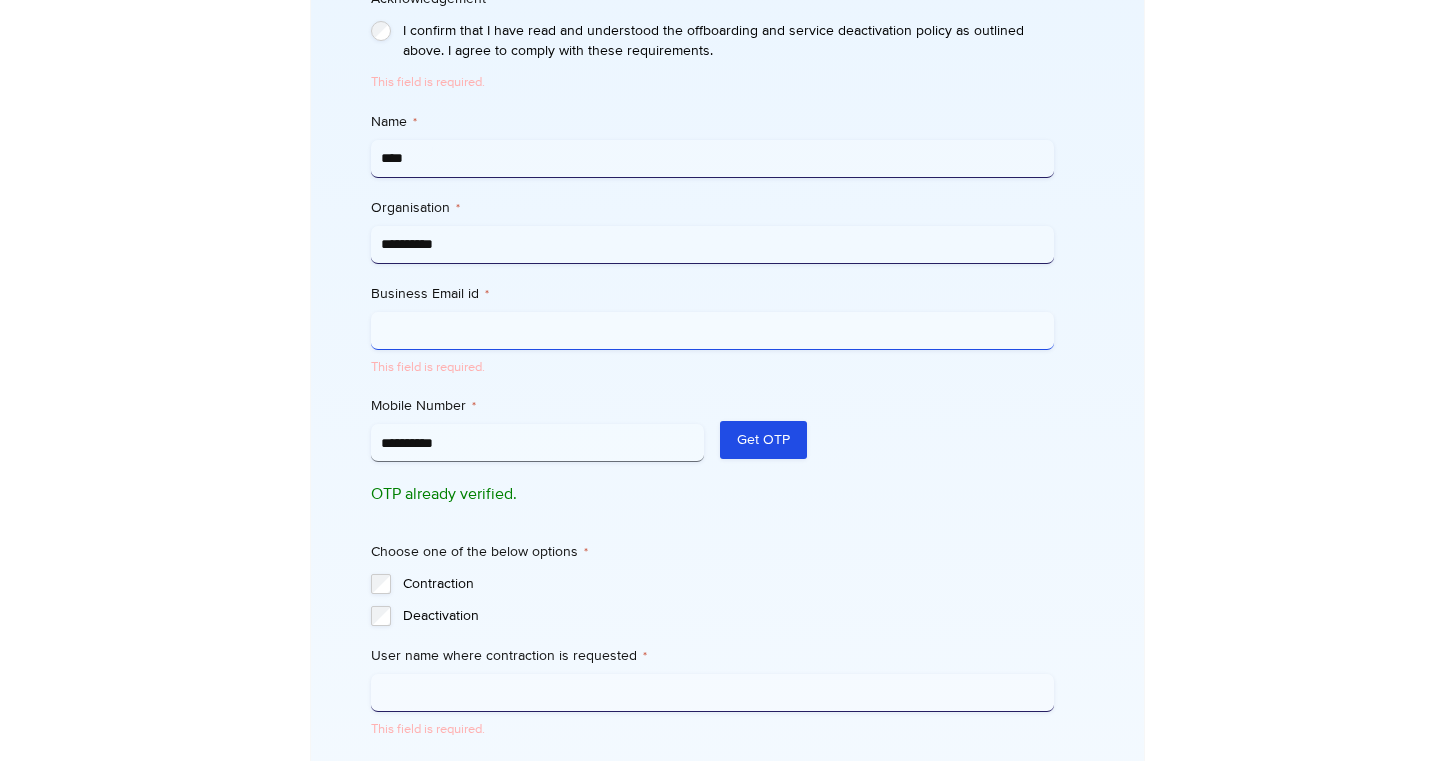 click on "Business Email id *" at bounding box center [712, 331] 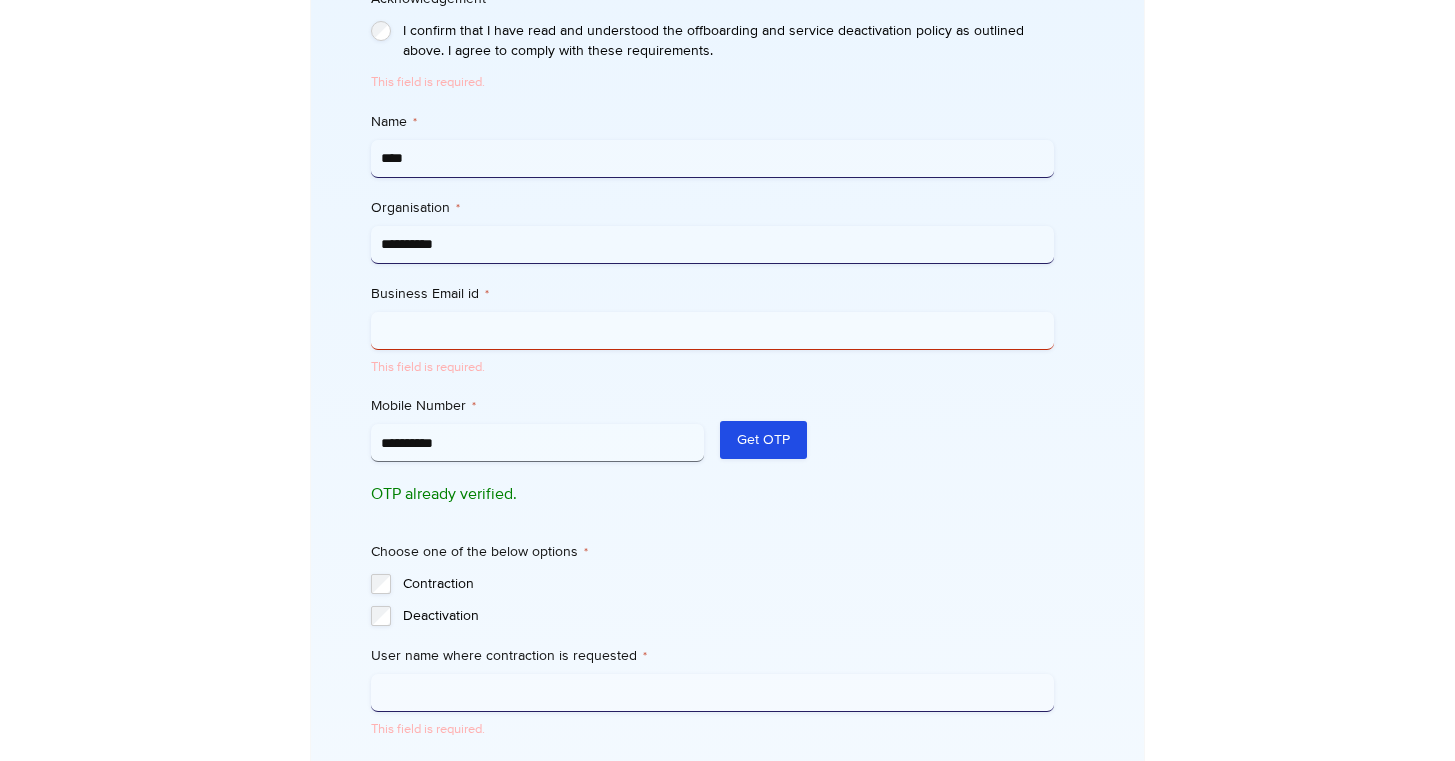 drag, startPoint x: 452, startPoint y: 218, endPoint x: 340, endPoint y: 211, distance: 112.21854 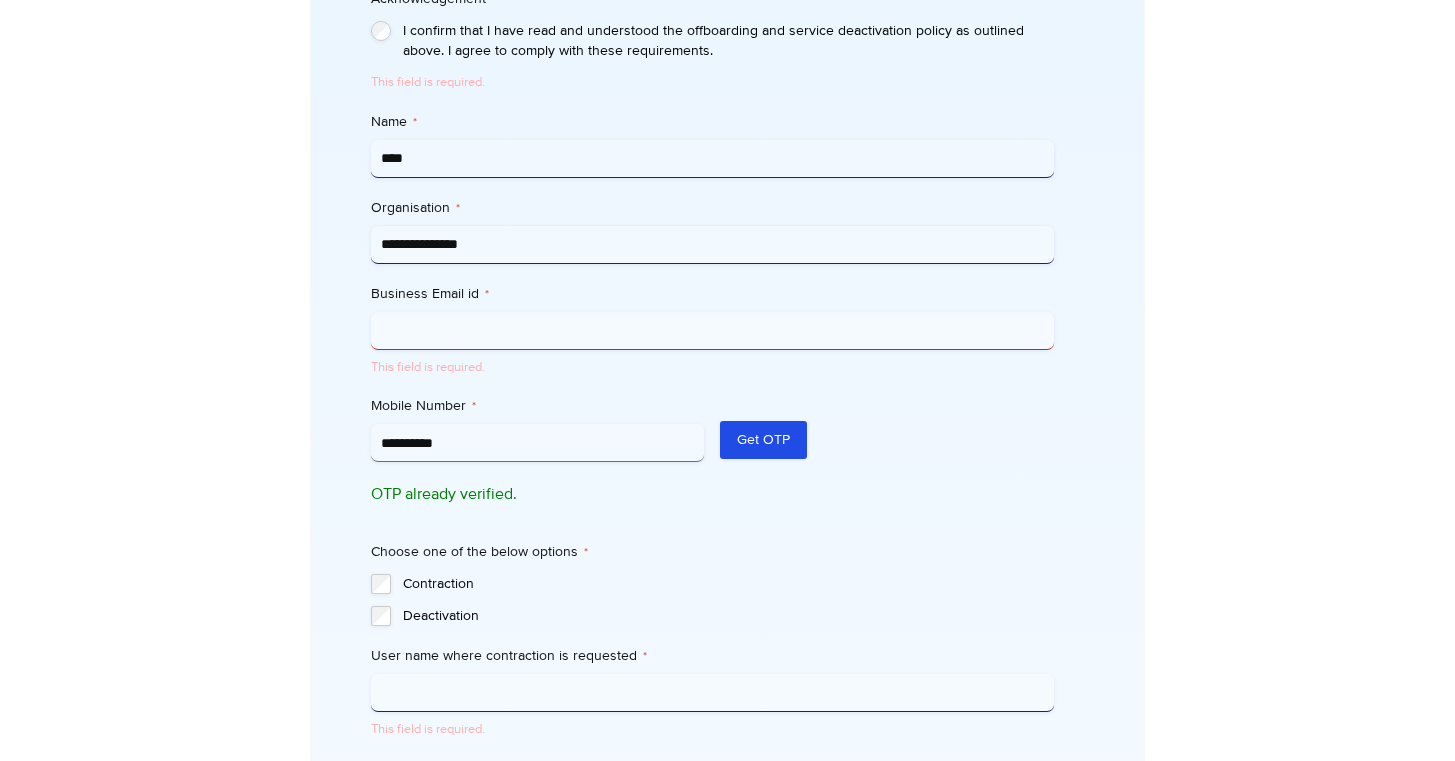 drag, startPoint x: 499, startPoint y: 221, endPoint x: 301, endPoint y: 220, distance: 198.00252 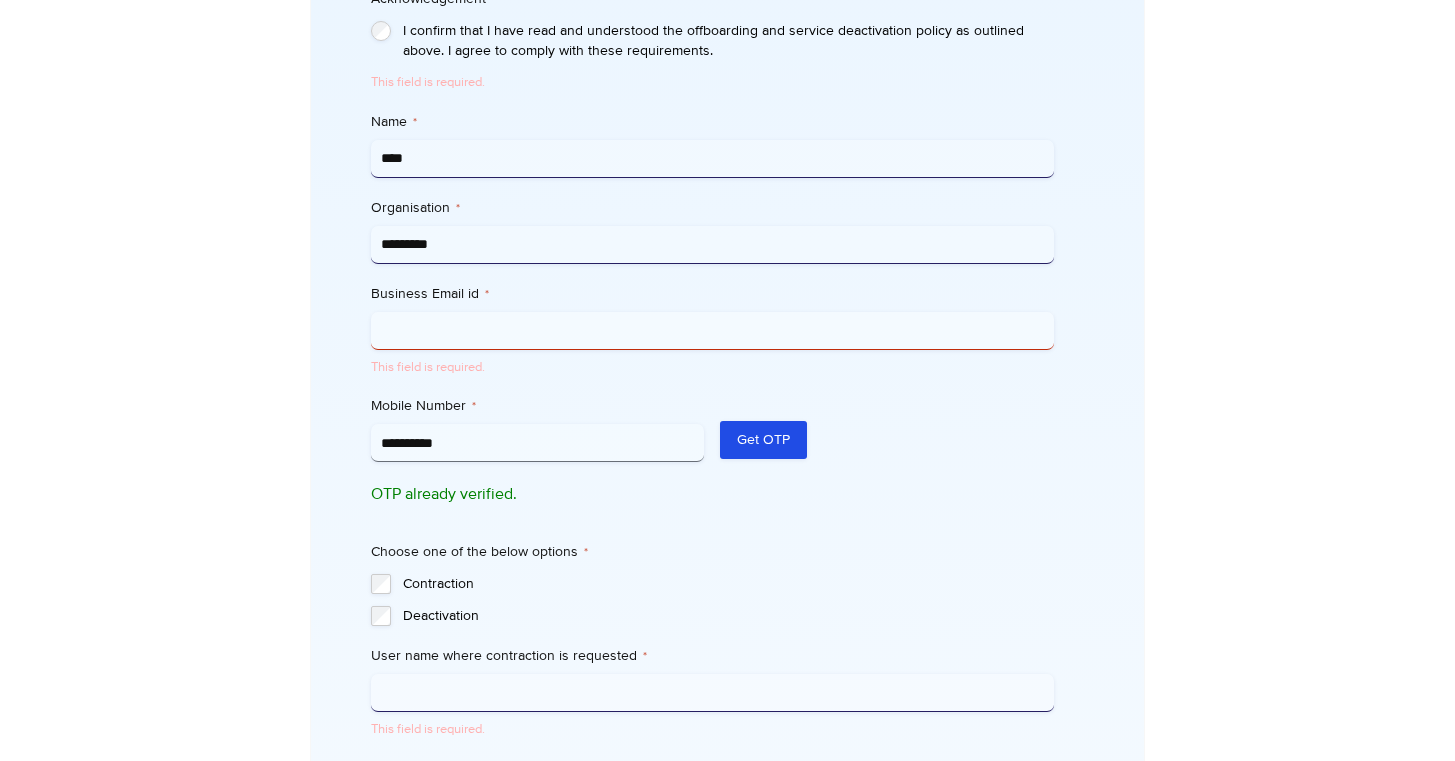 type on "**********" 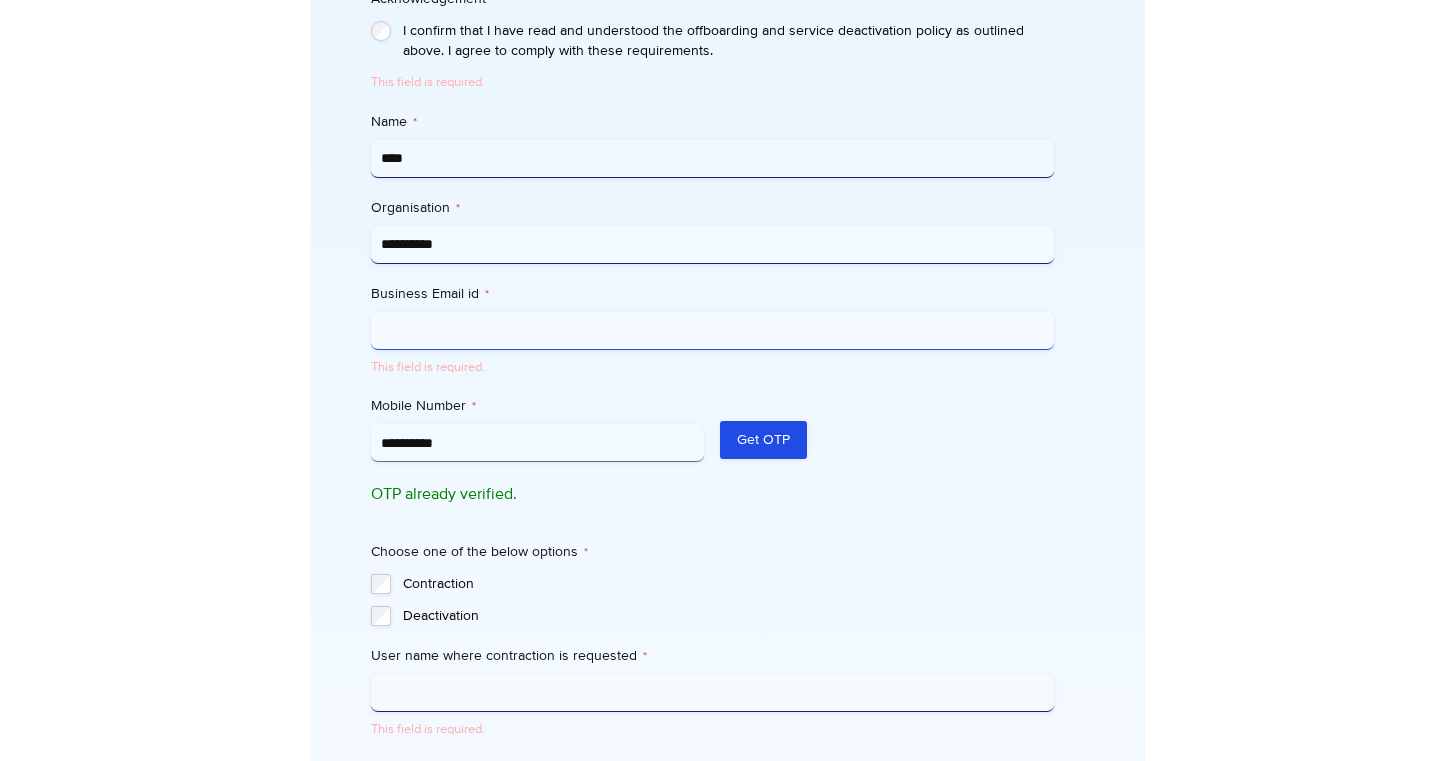click on "Business Email id *" at bounding box center (712, 331) 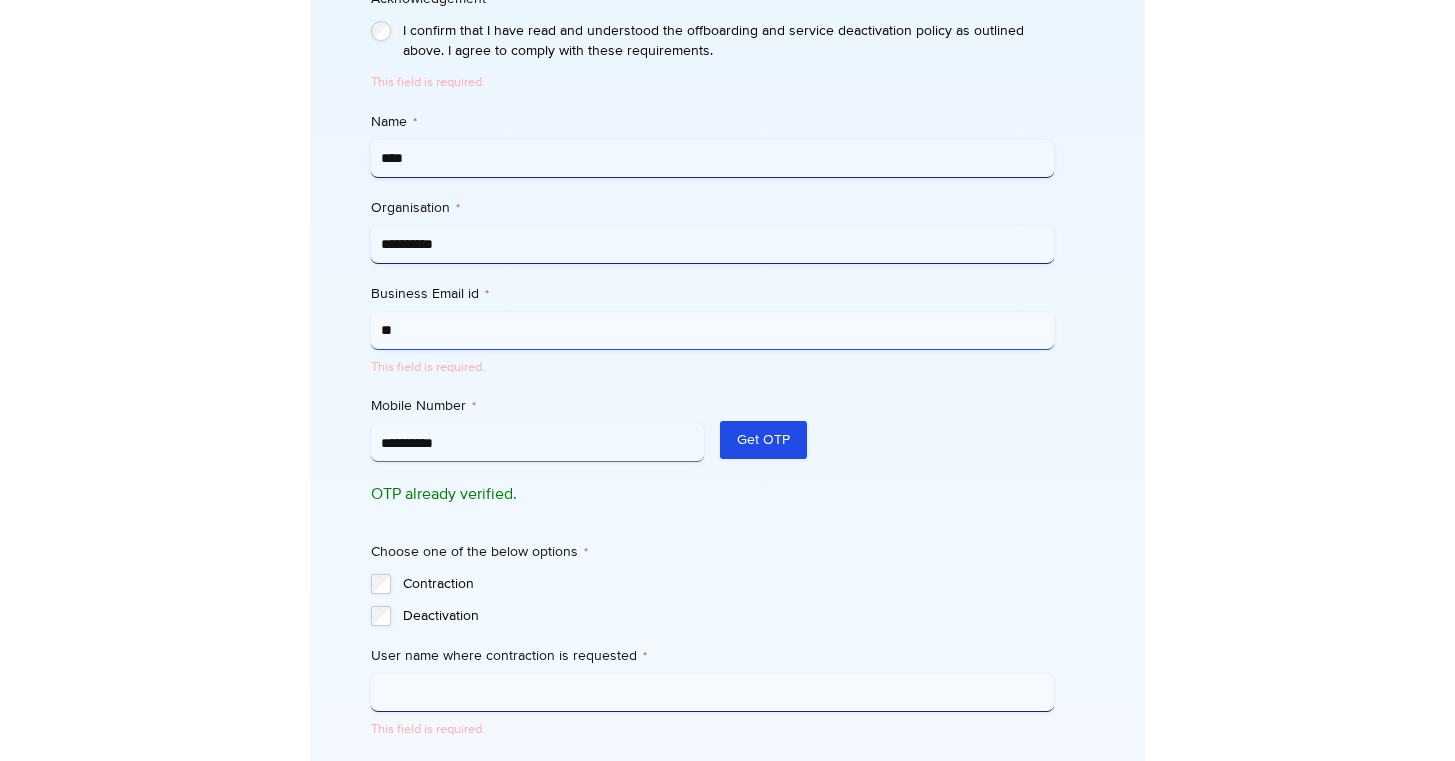 type on "*" 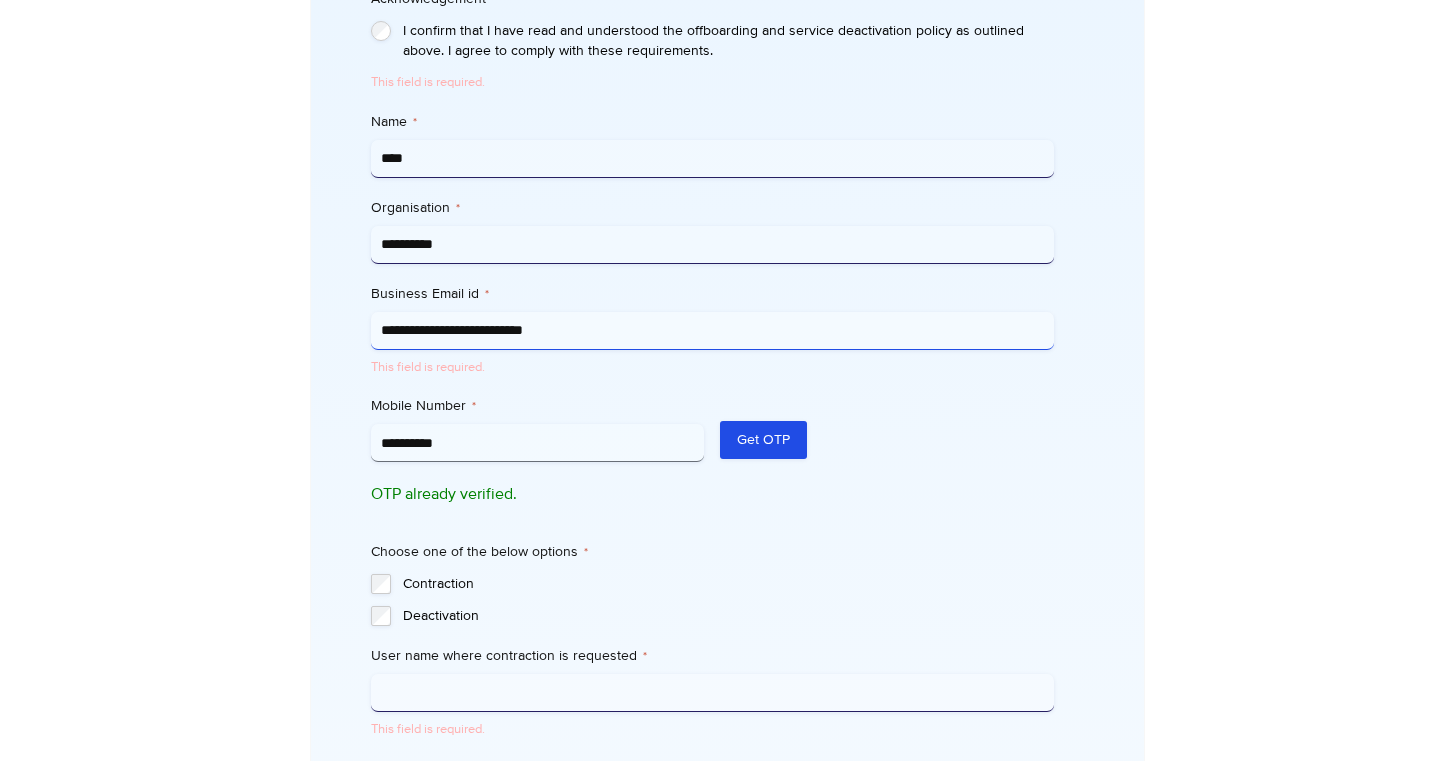 type on "**********" 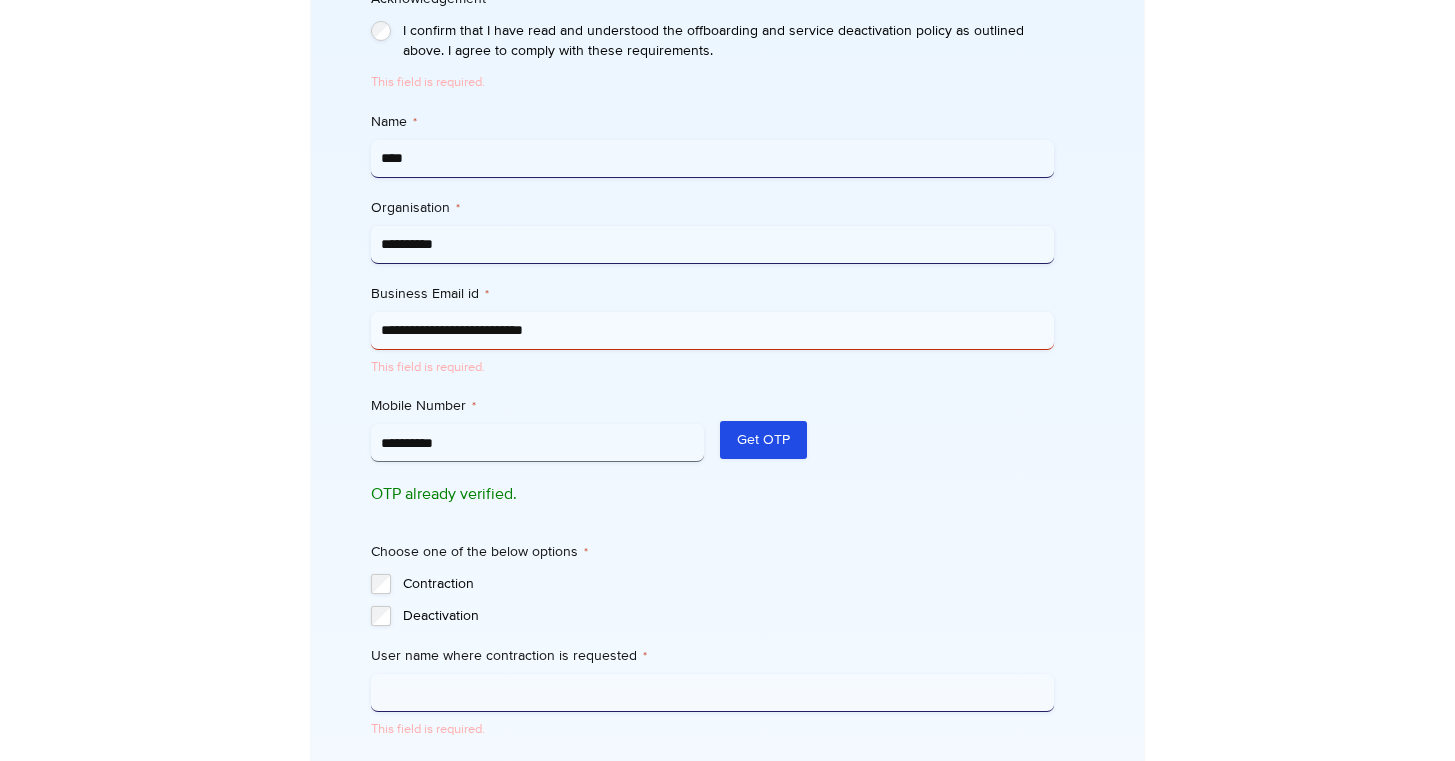 click on "User name where contraction is requested *" at bounding box center [712, 693] 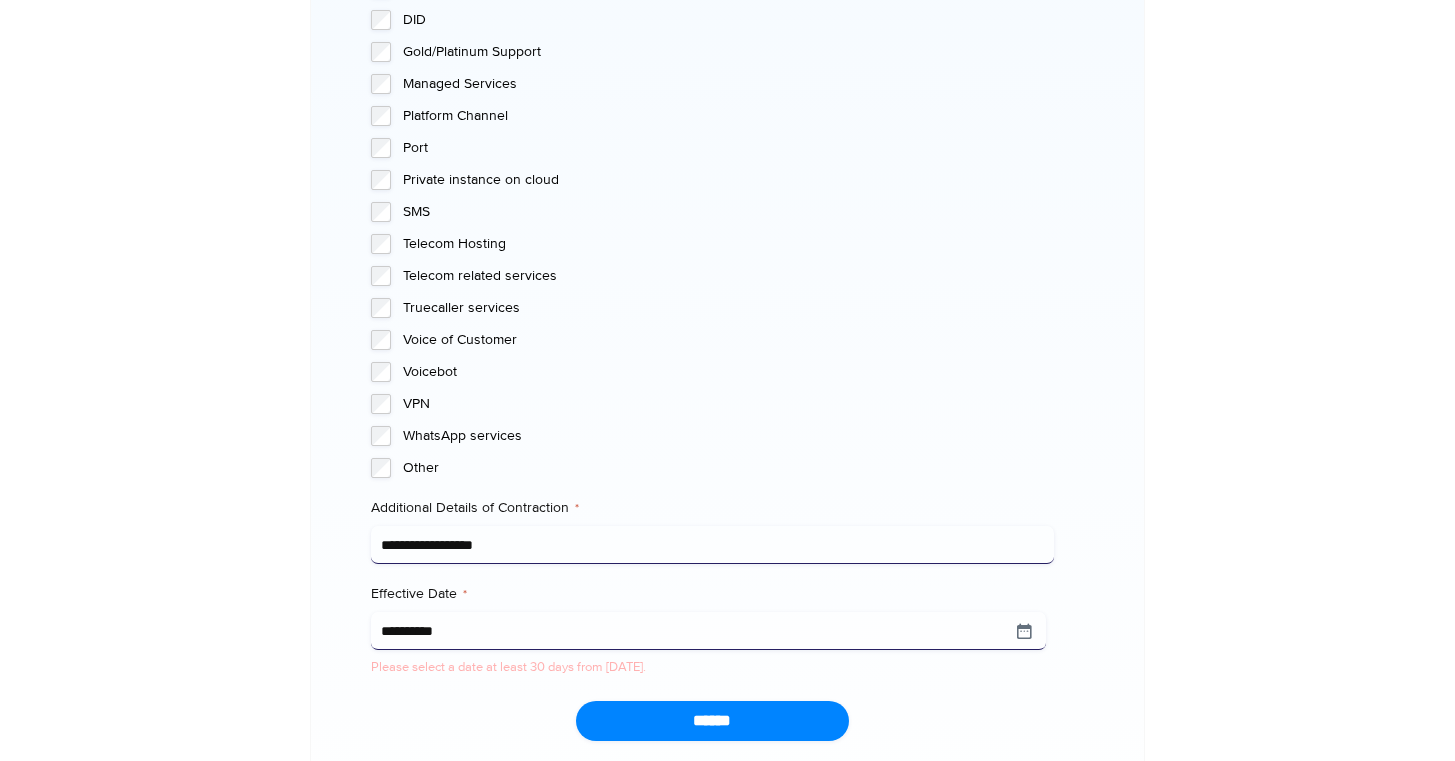 scroll, scrollTop: 2119, scrollLeft: 0, axis: vertical 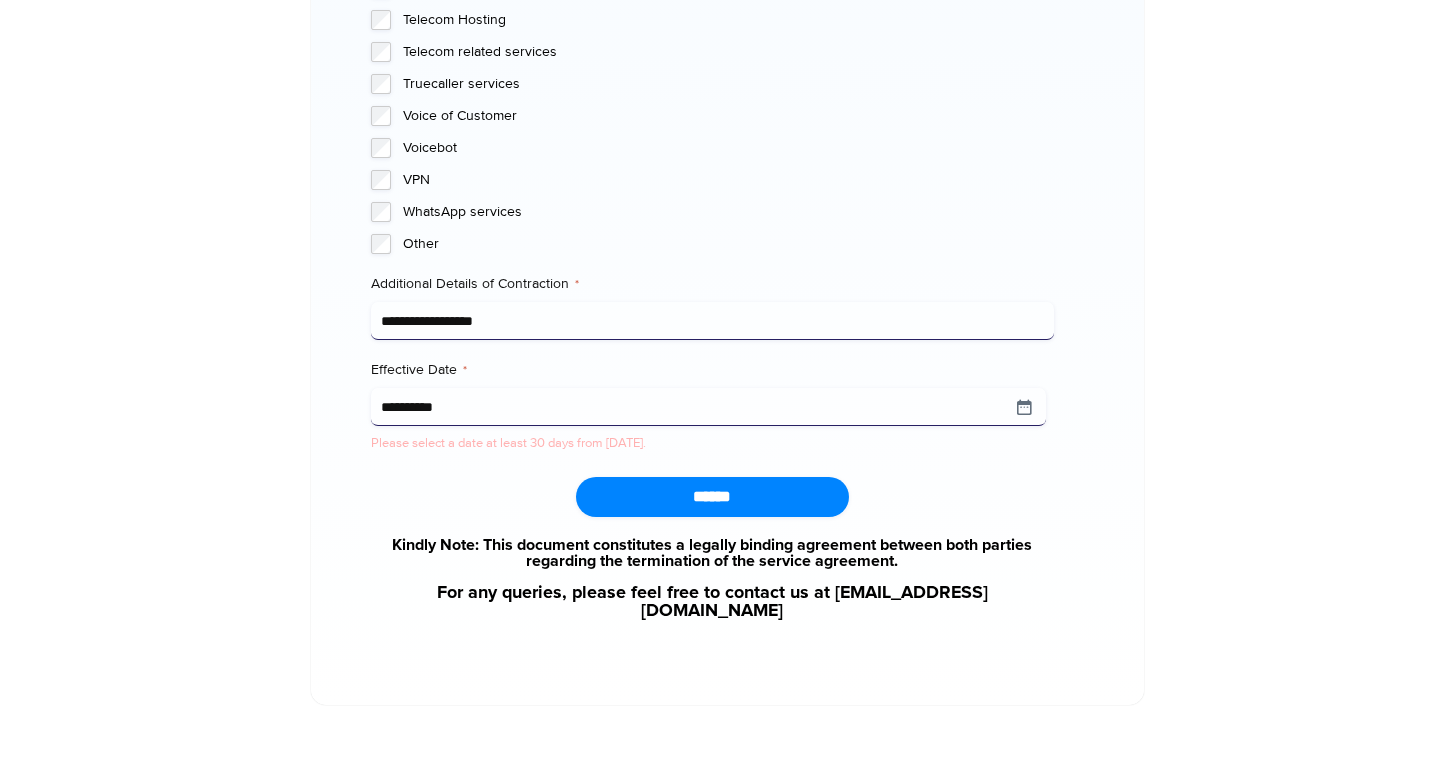 click on "******" at bounding box center [712, 497] 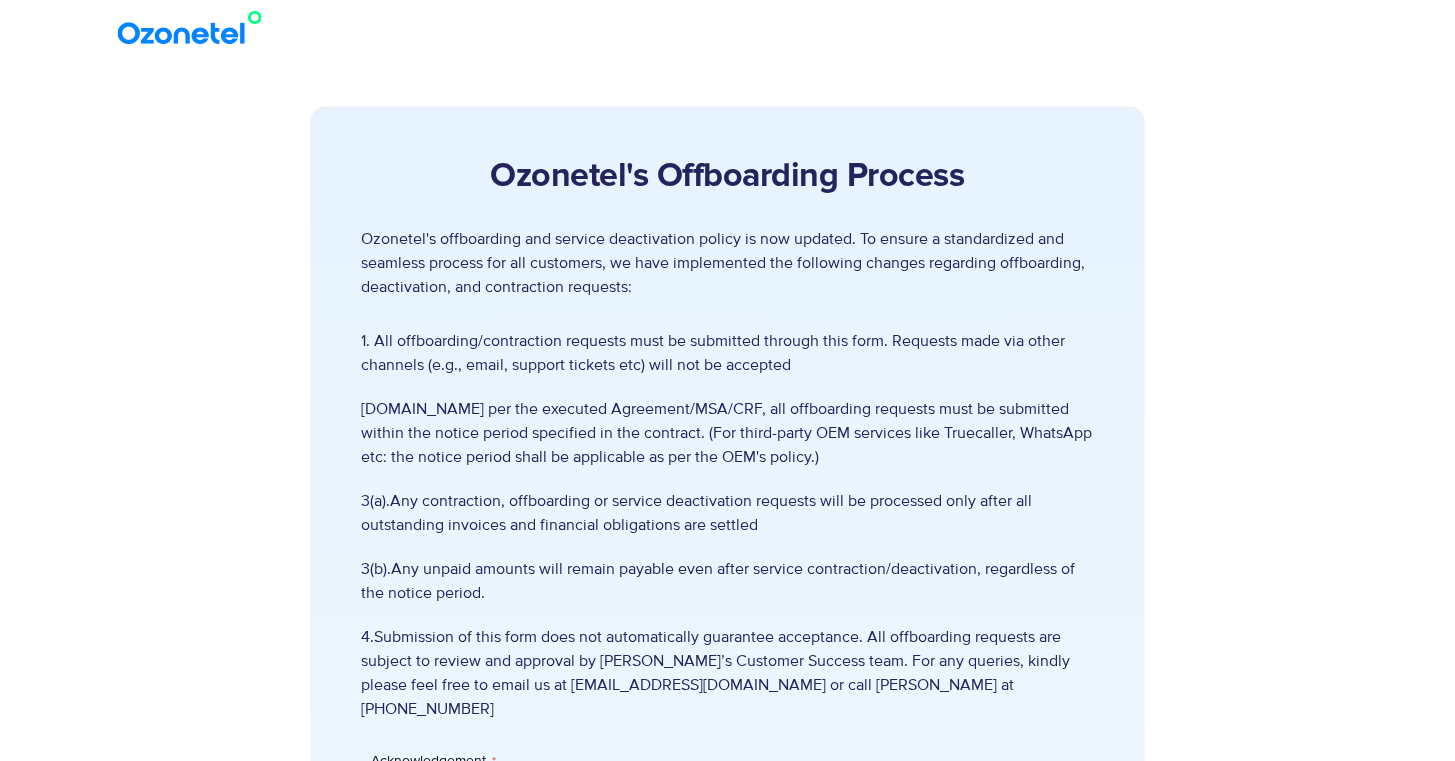 scroll, scrollTop: 0, scrollLeft: 0, axis: both 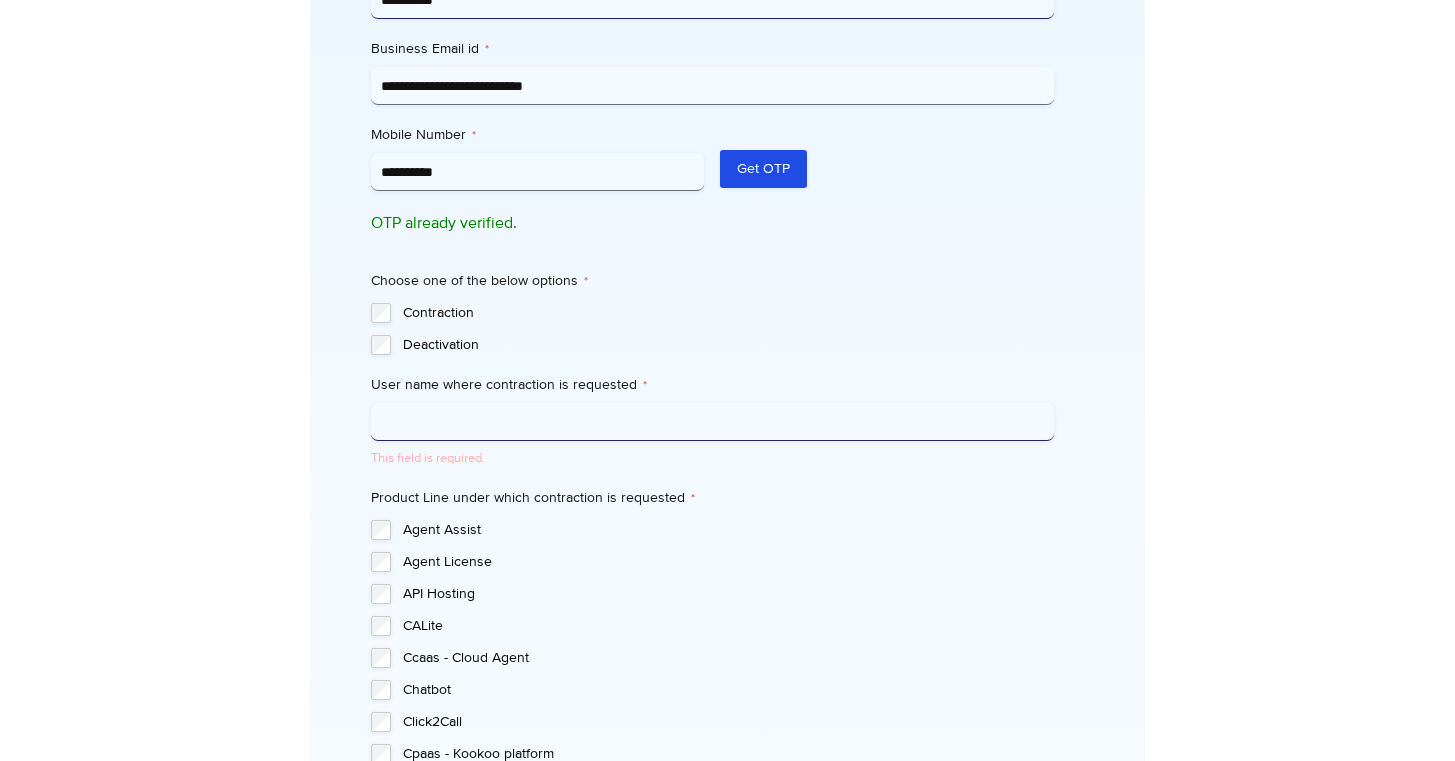 click on "User name where contraction is requested *" at bounding box center (712, 422) 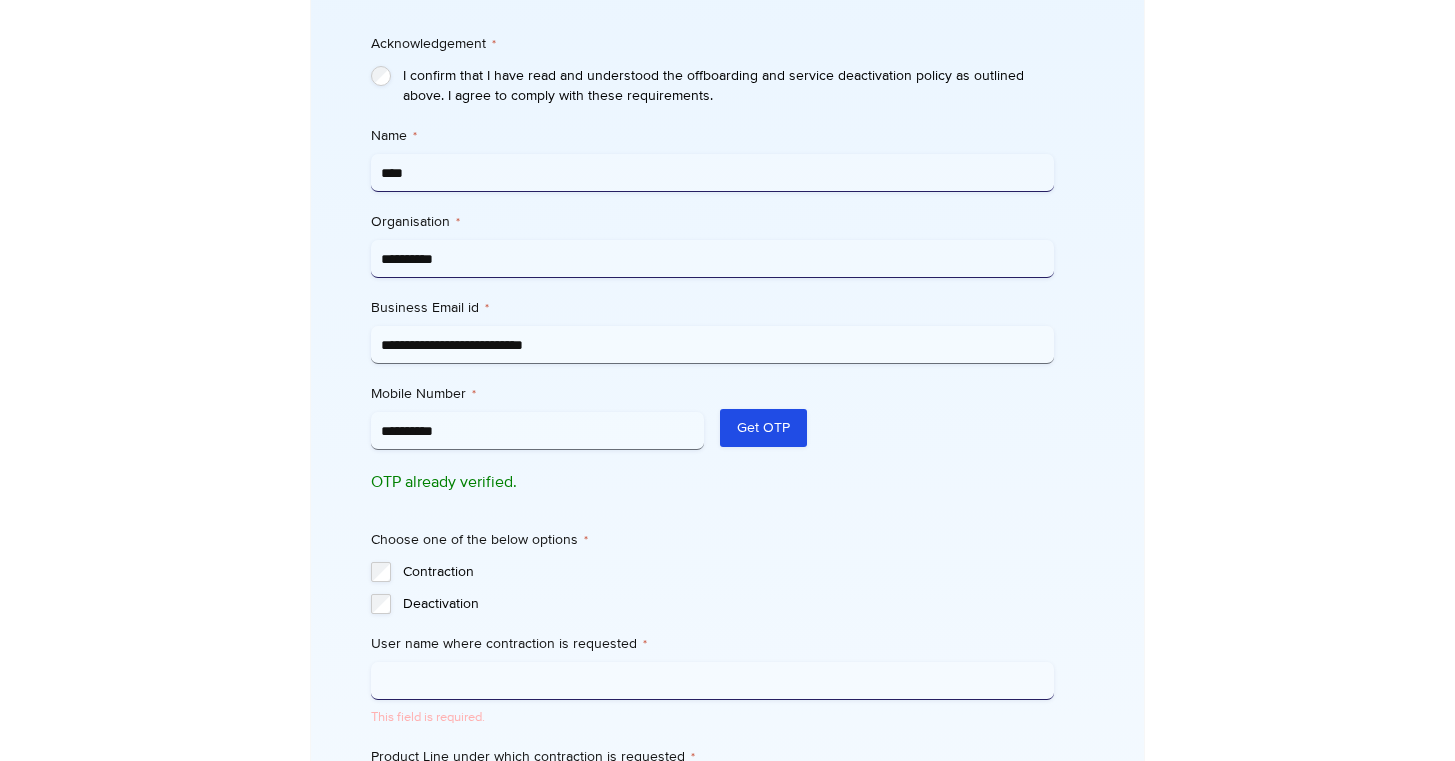 scroll, scrollTop: 712, scrollLeft: 0, axis: vertical 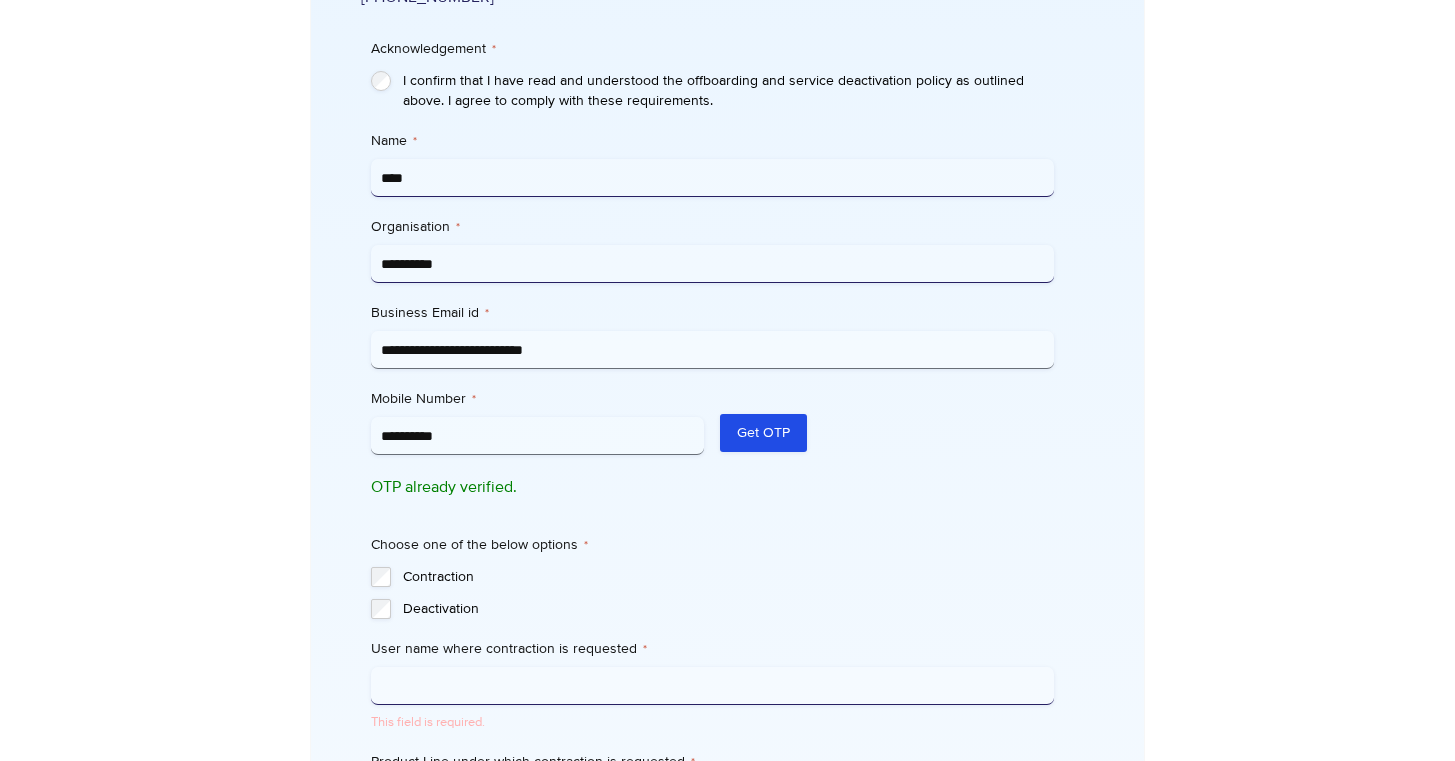 drag, startPoint x: 449, startPoint y: 246, endPoint x: 374, endPoint y: 239, distance: 75.32596 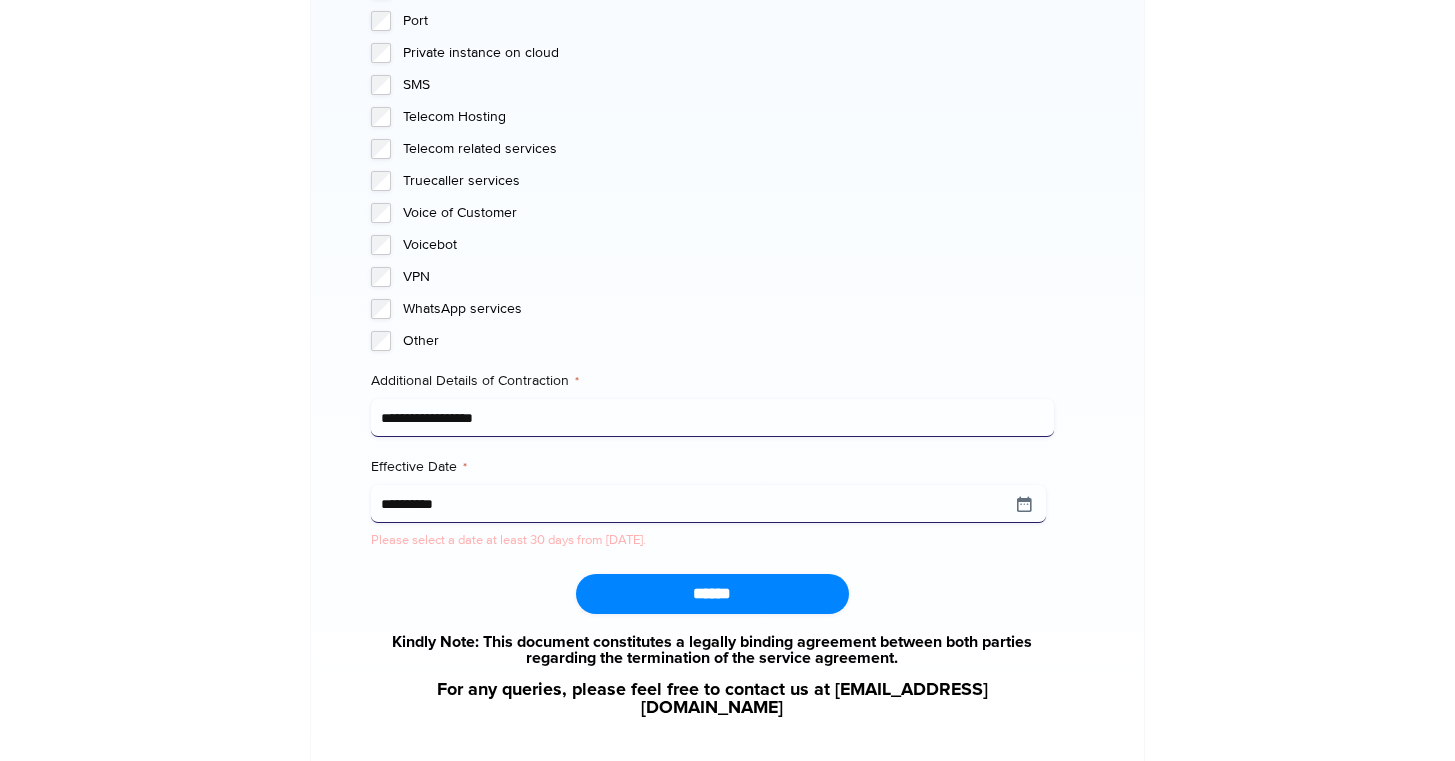 scroll, scrollTop: 1974, scrollLeft: 0, axis: vertical 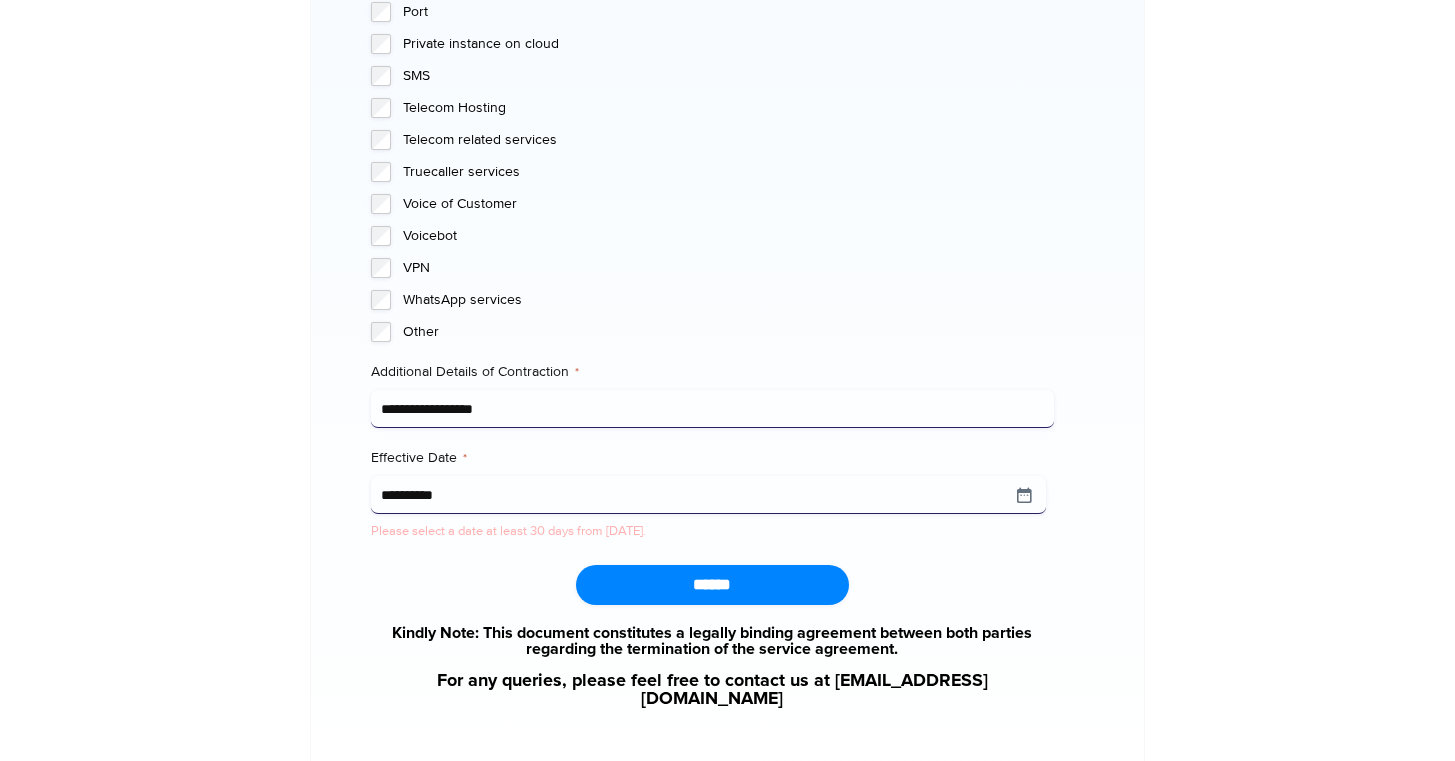 type on "**********" 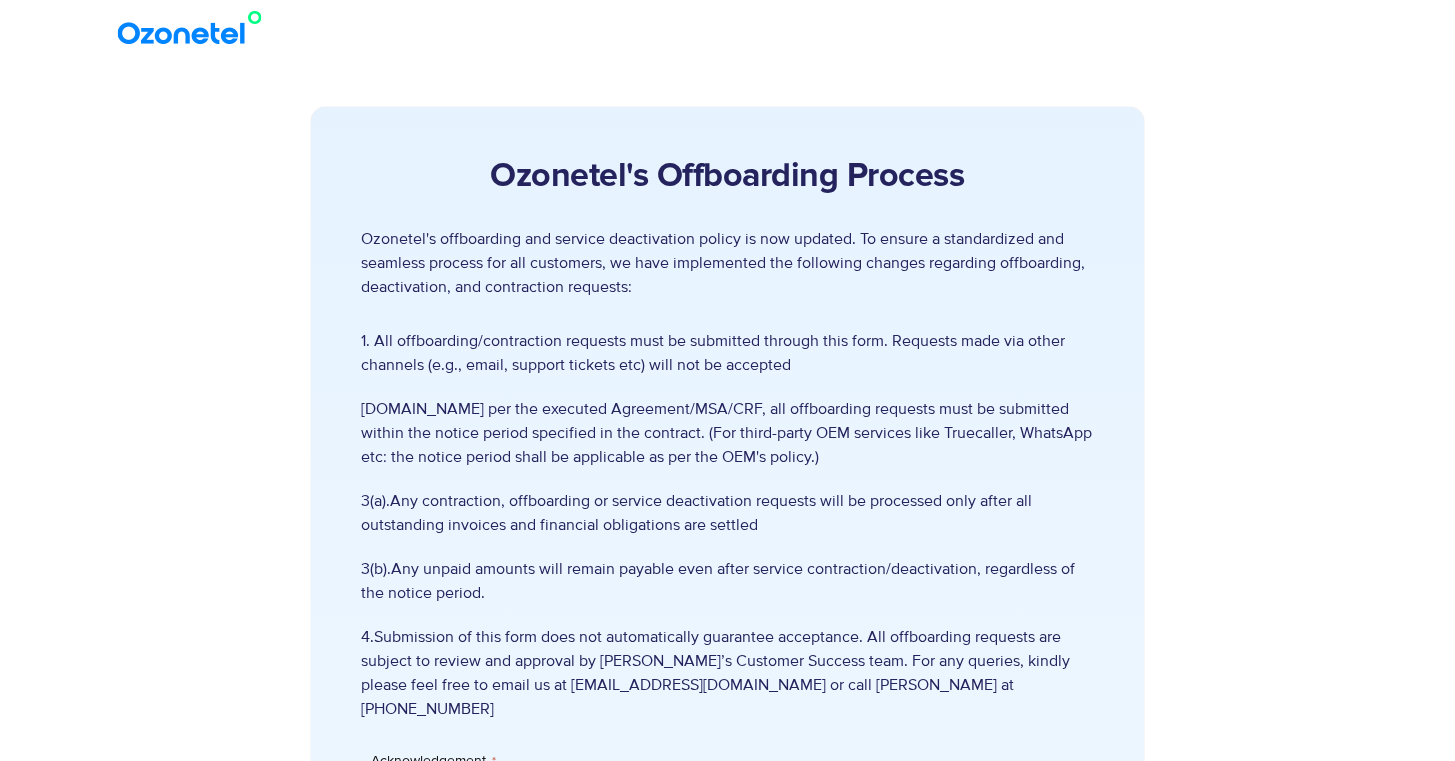 scroll, scrollTop: 0, scrollLeft: 0, axis: both 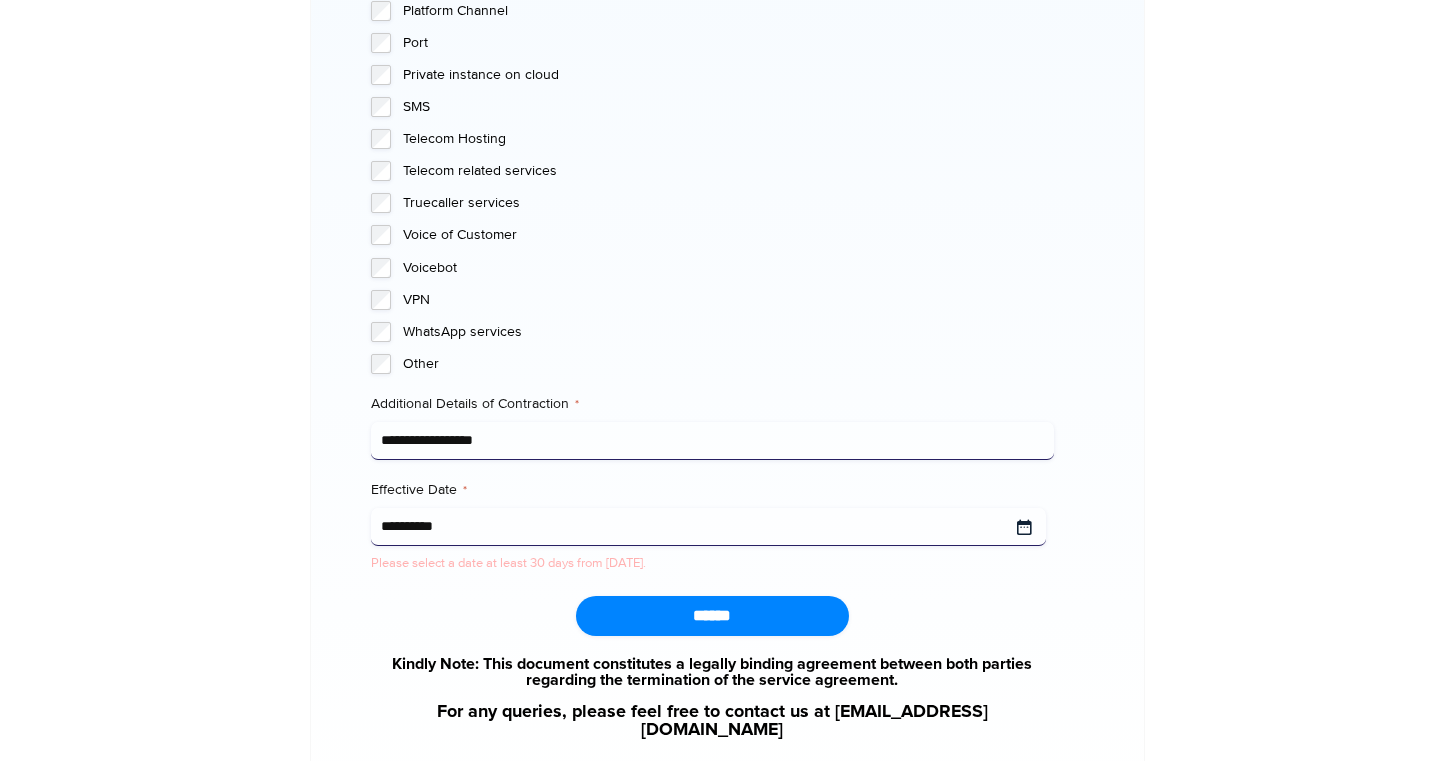 click on "**********" at bounding box center [708, 527] 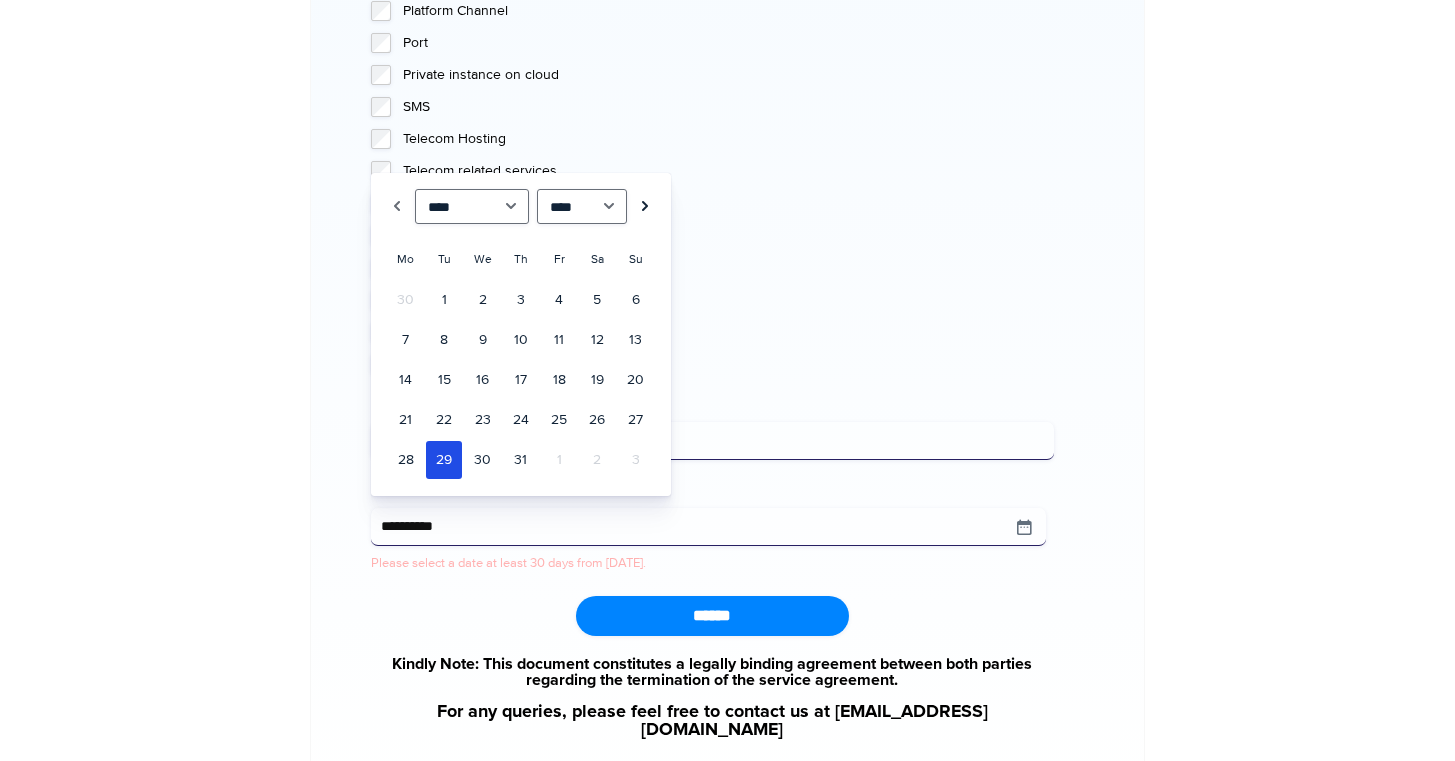 click on "Next" at bounding box center (645, 206) 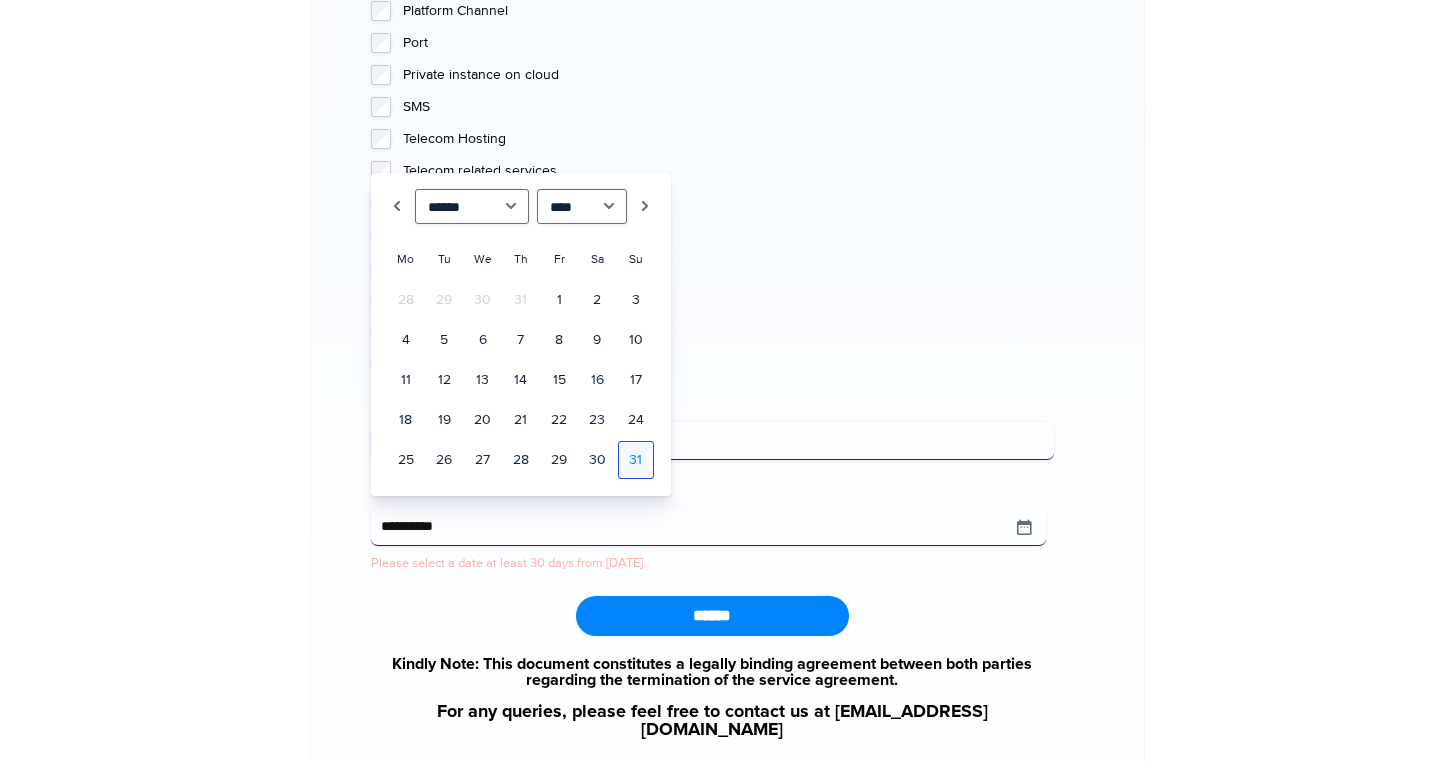 click on "31" at bounding box center [636, 460] 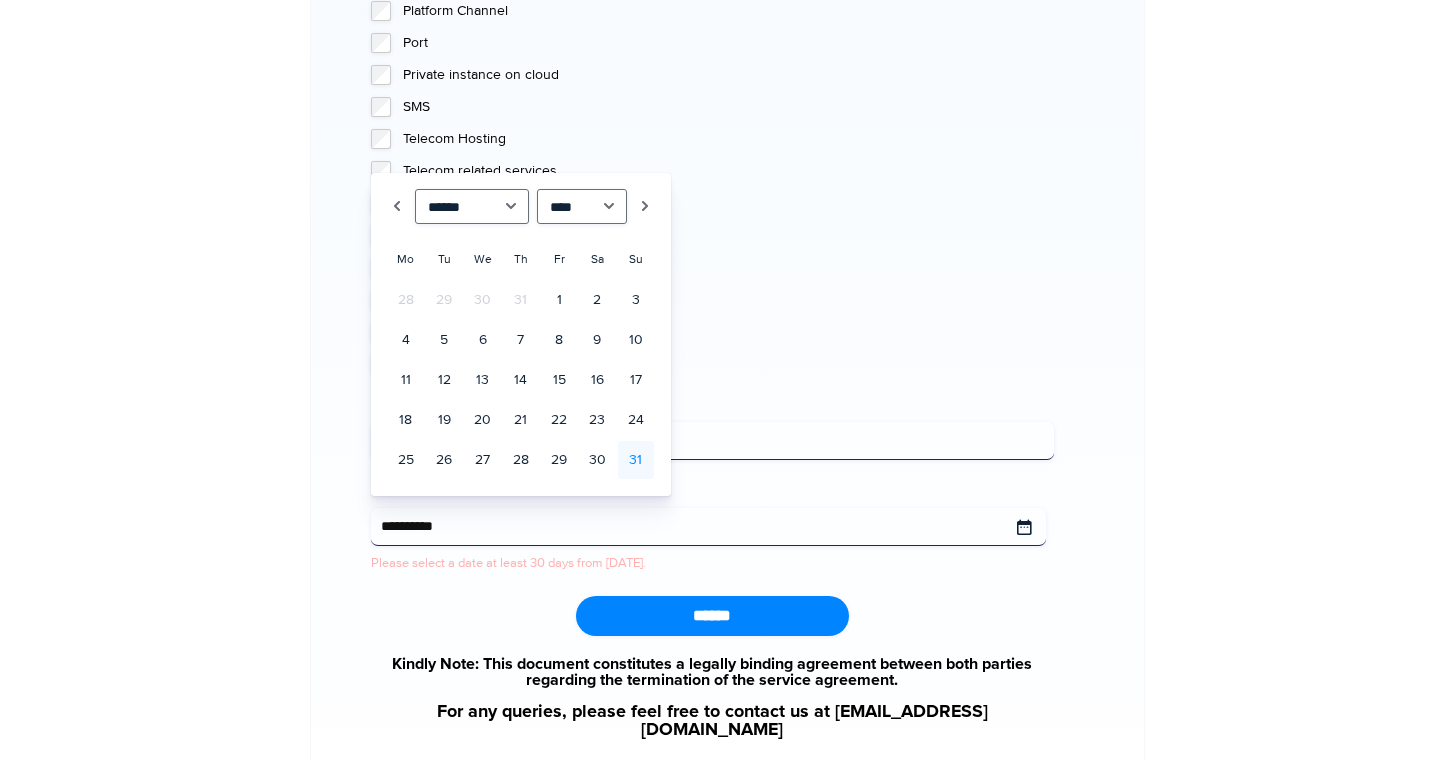 type on "**********" 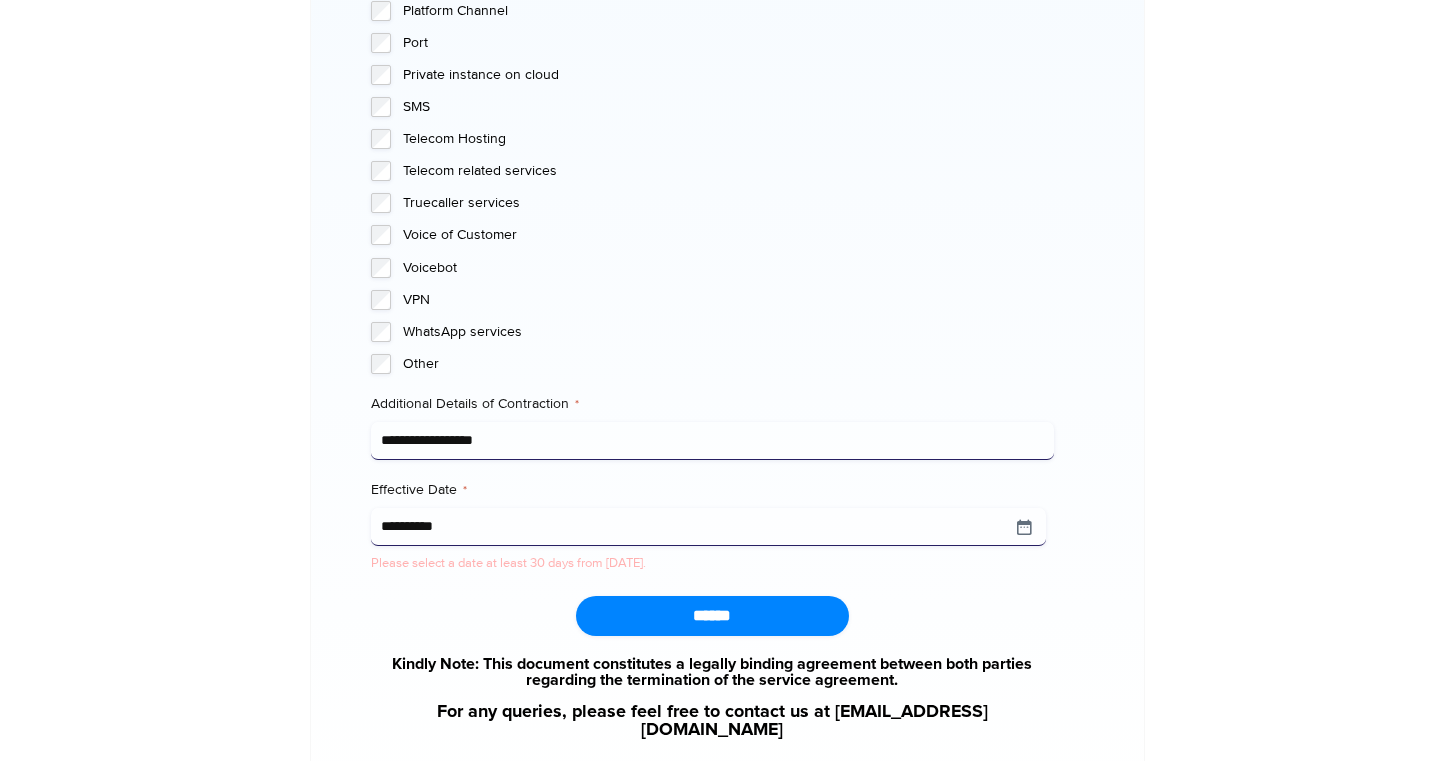 click on "******" at bounding box center (712, 616) 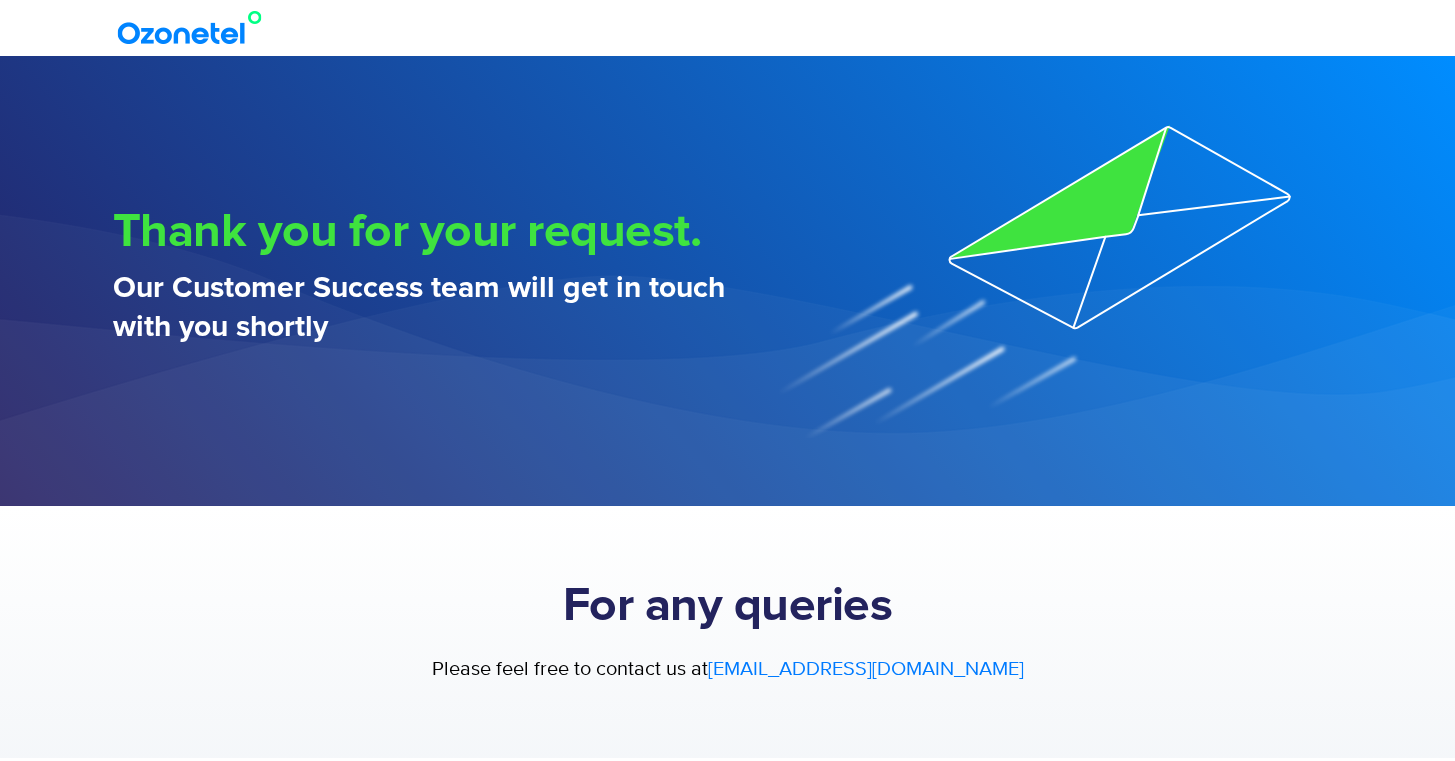 scroll, scrollTop: 0, scrollLeft: 0, axis: both 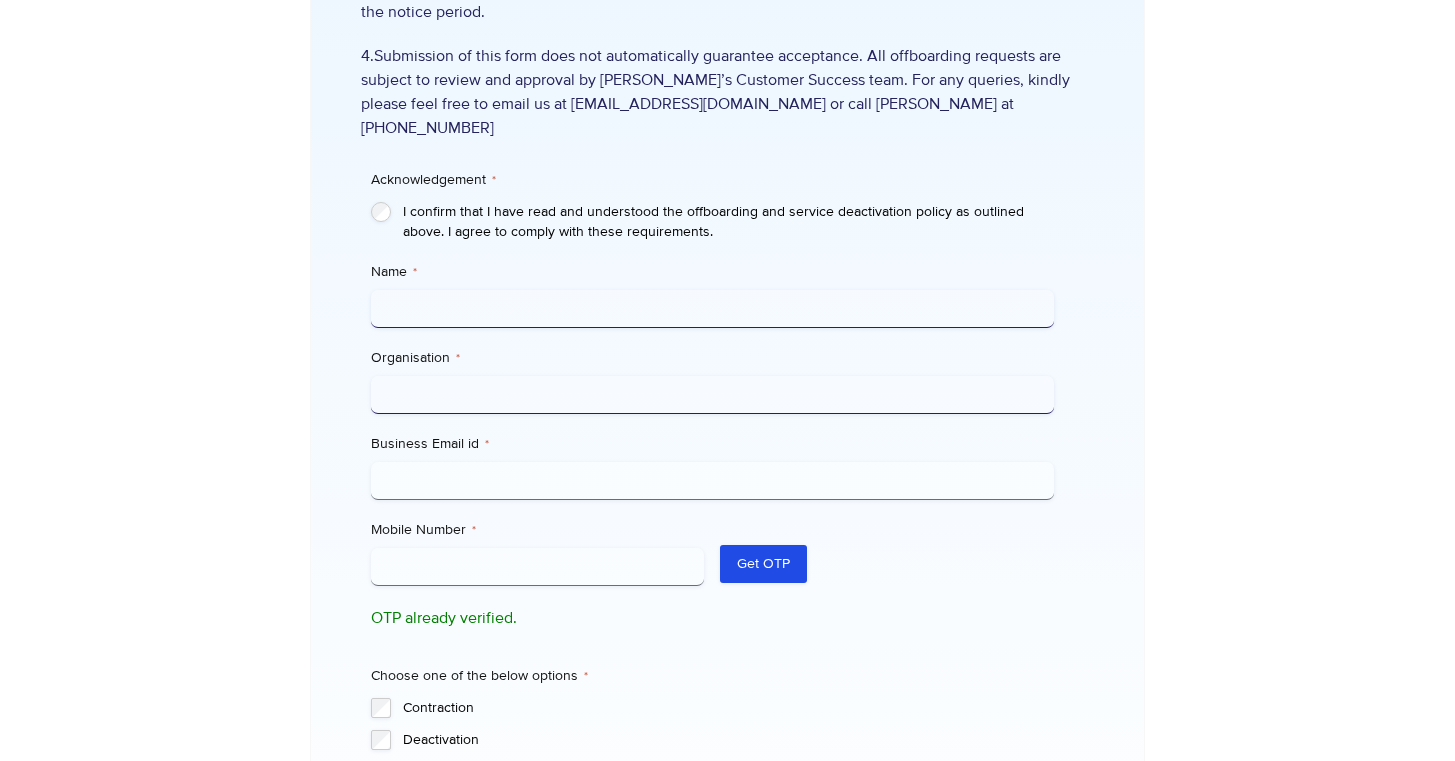 click on "Name *" at bounding box center [712, 309] 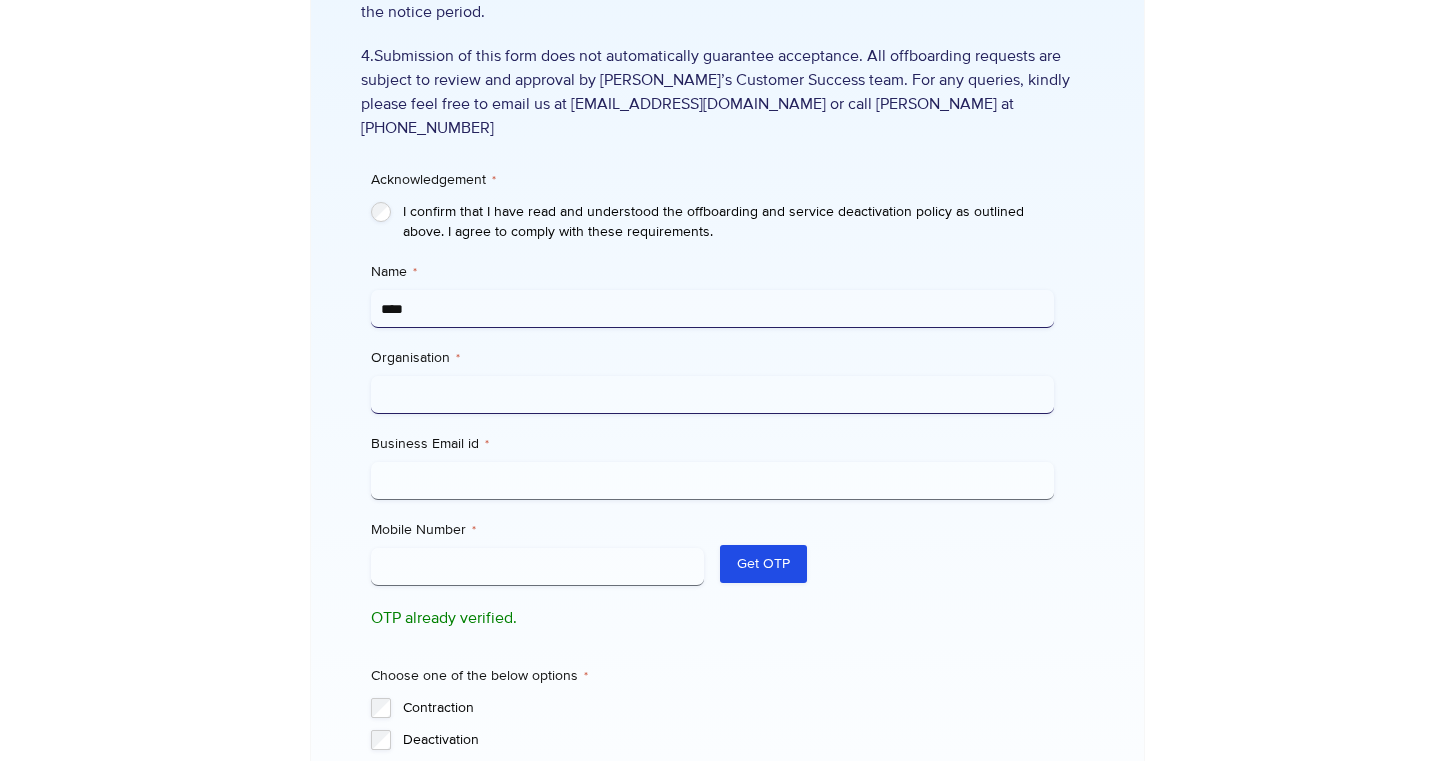 type on "****" 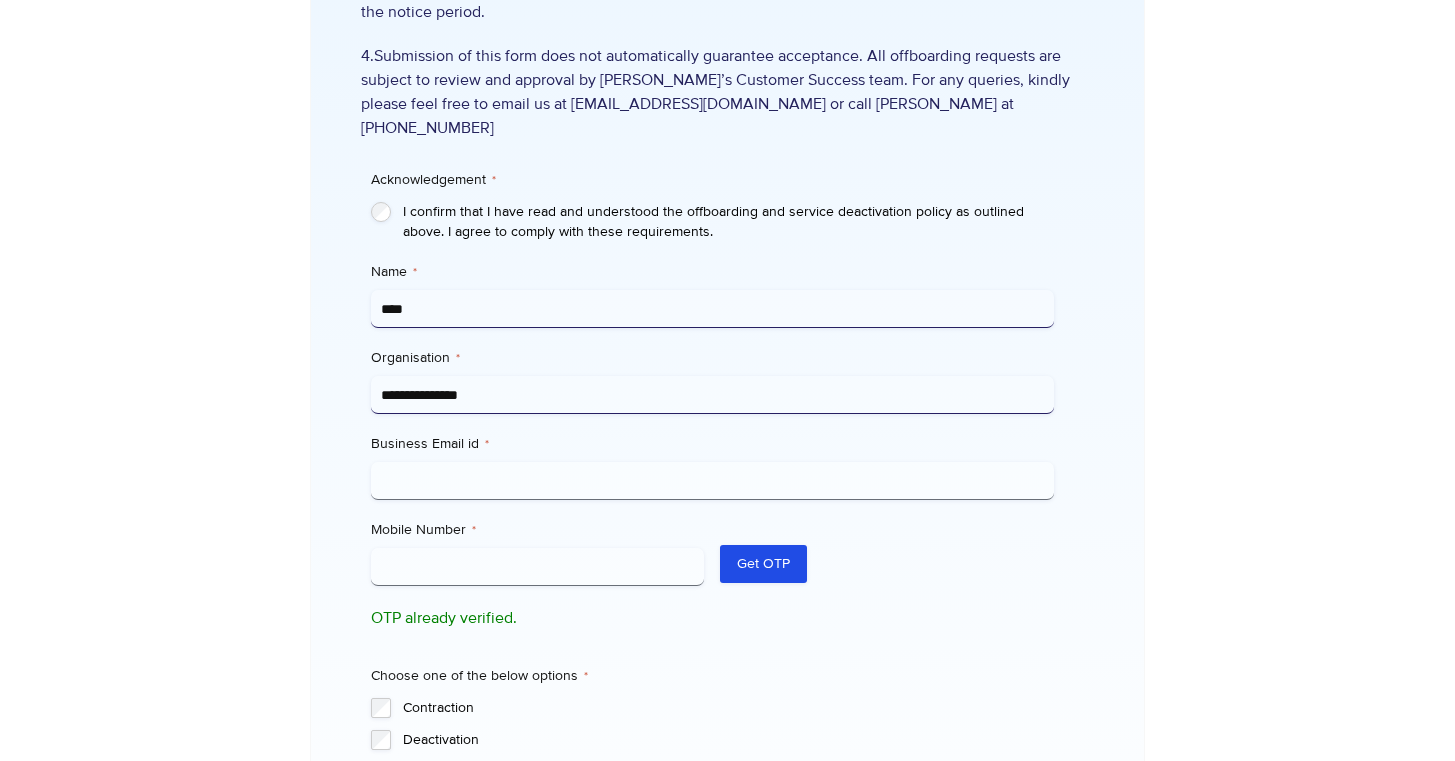 type on "**********" 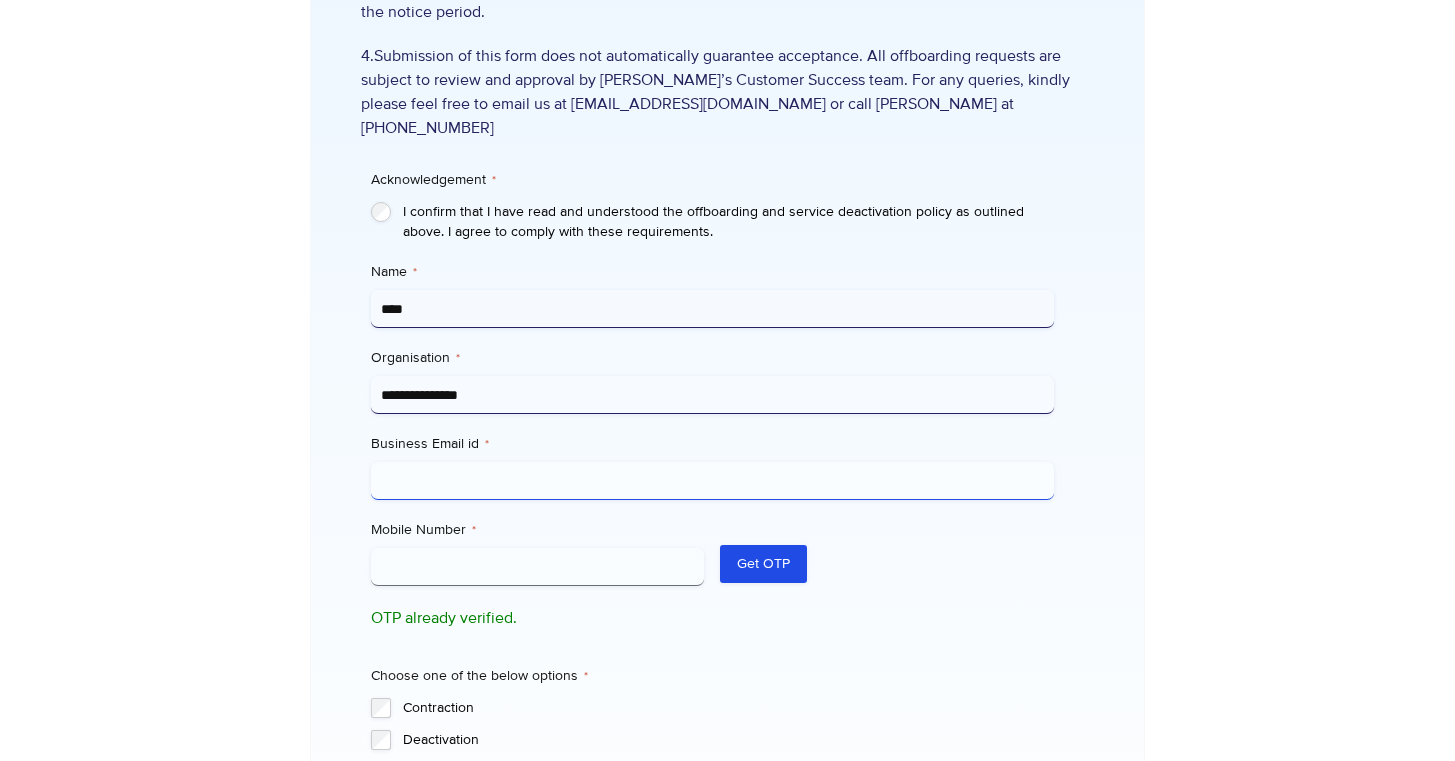 click on "Business Email id *" at bounding box center (712, 481) 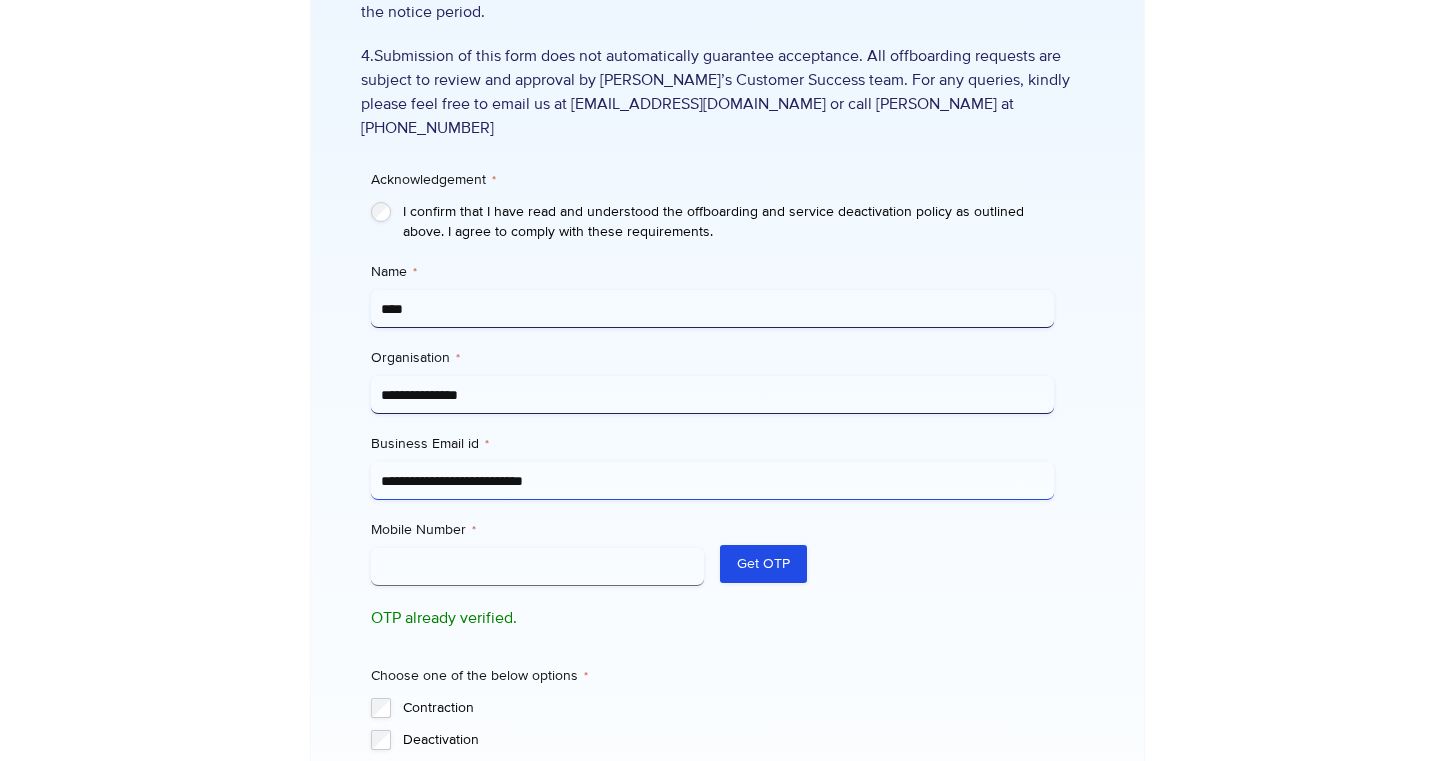 type on "**********" 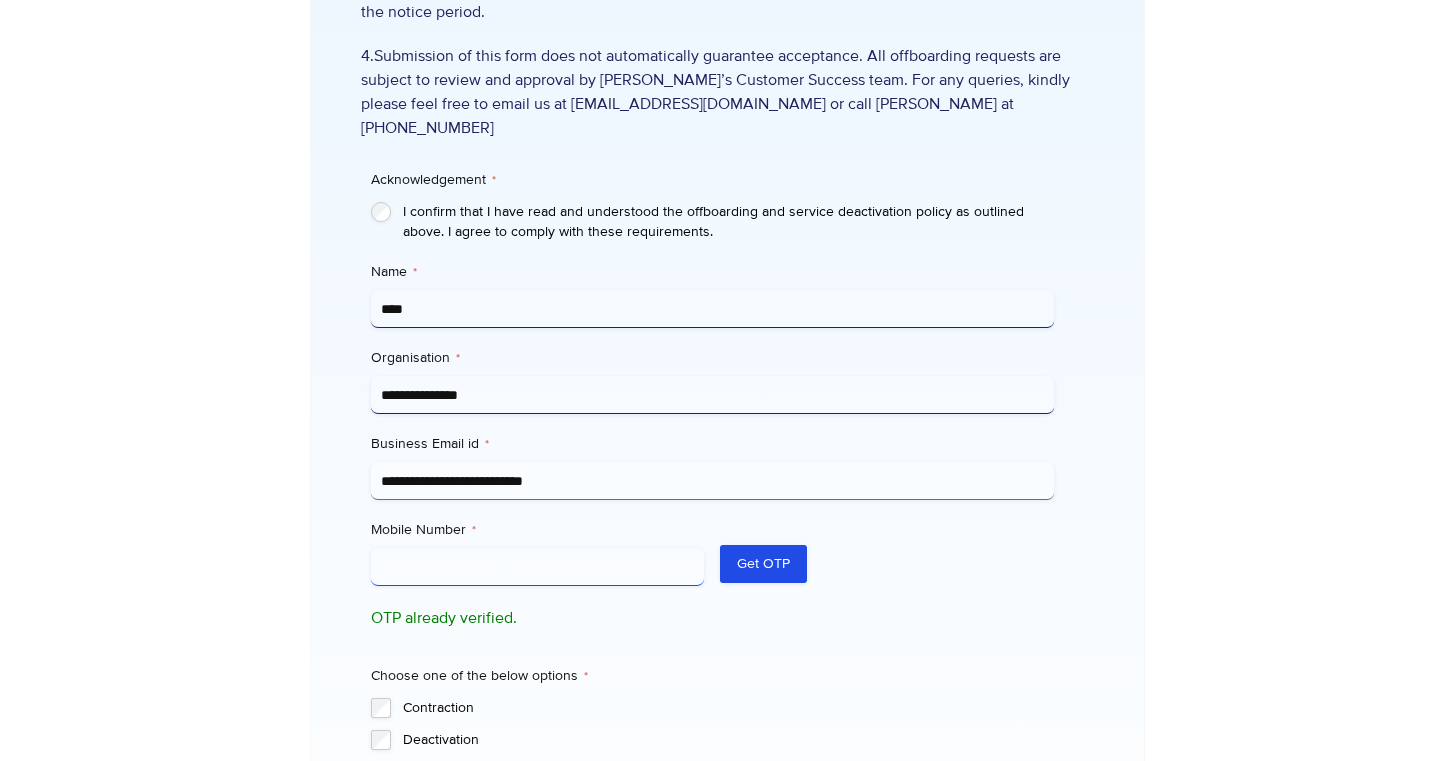 click on "Mobile Number *" at bounding box center (538, 567) 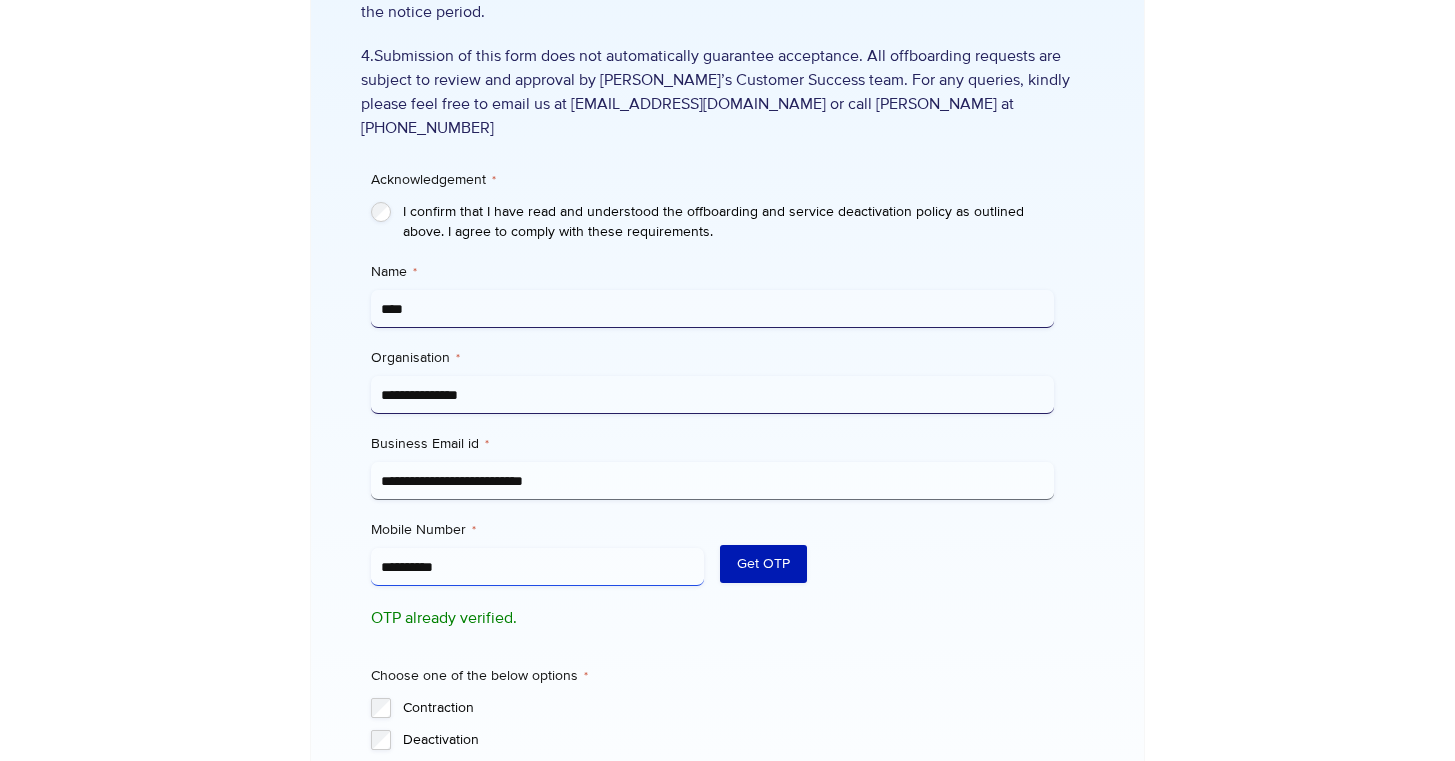 type on "**********" 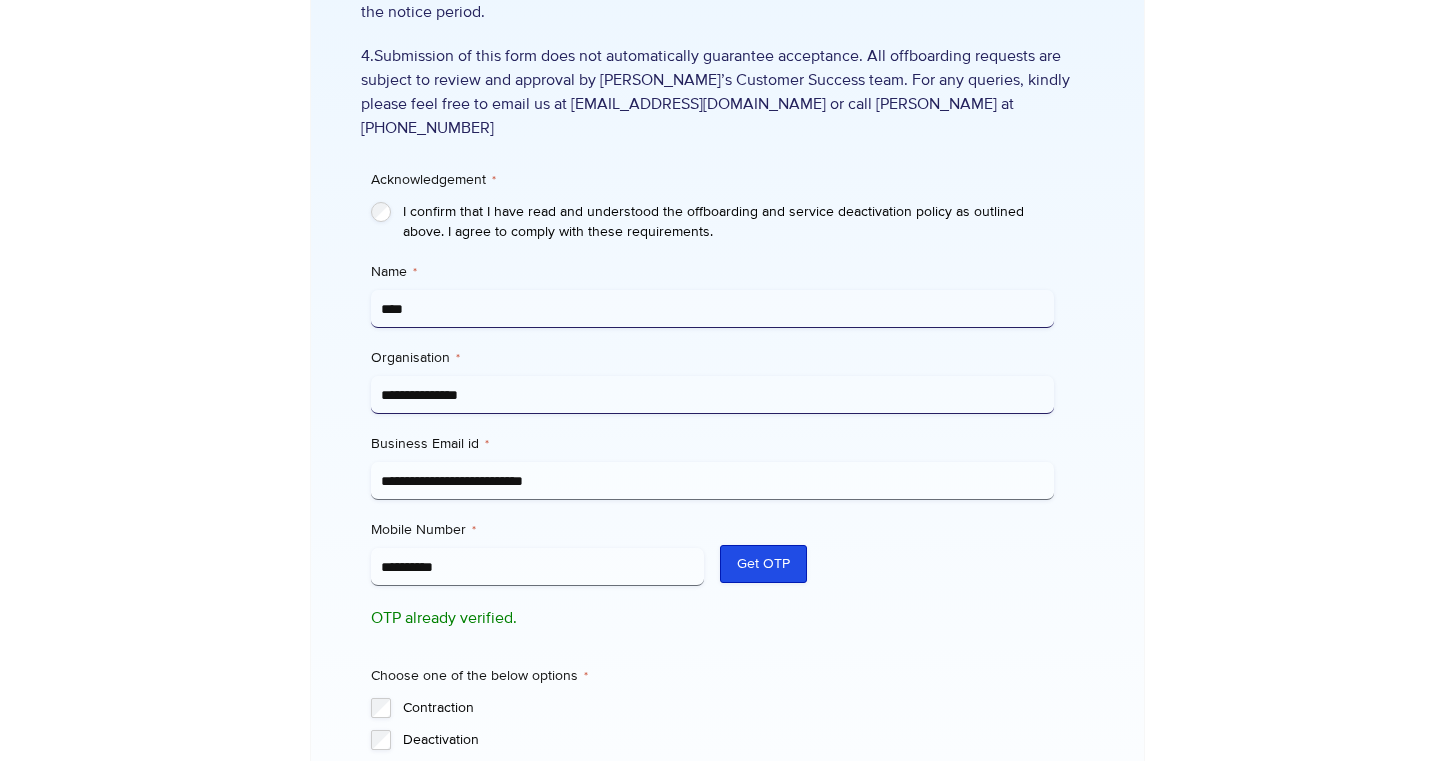 click on "Get OTP" at bounding box center (763, 564) 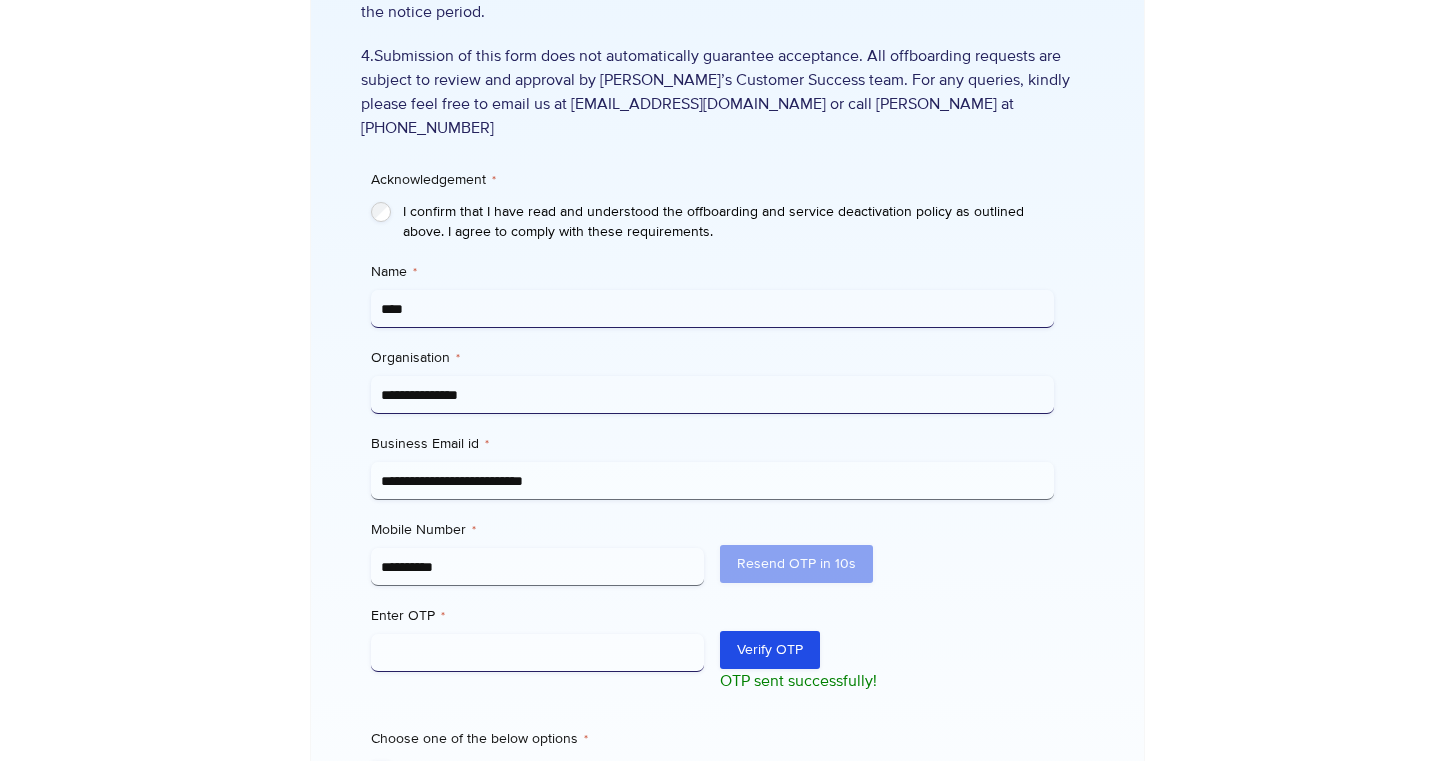 click on "Enter OTP *" at bounding box center (538, 653) 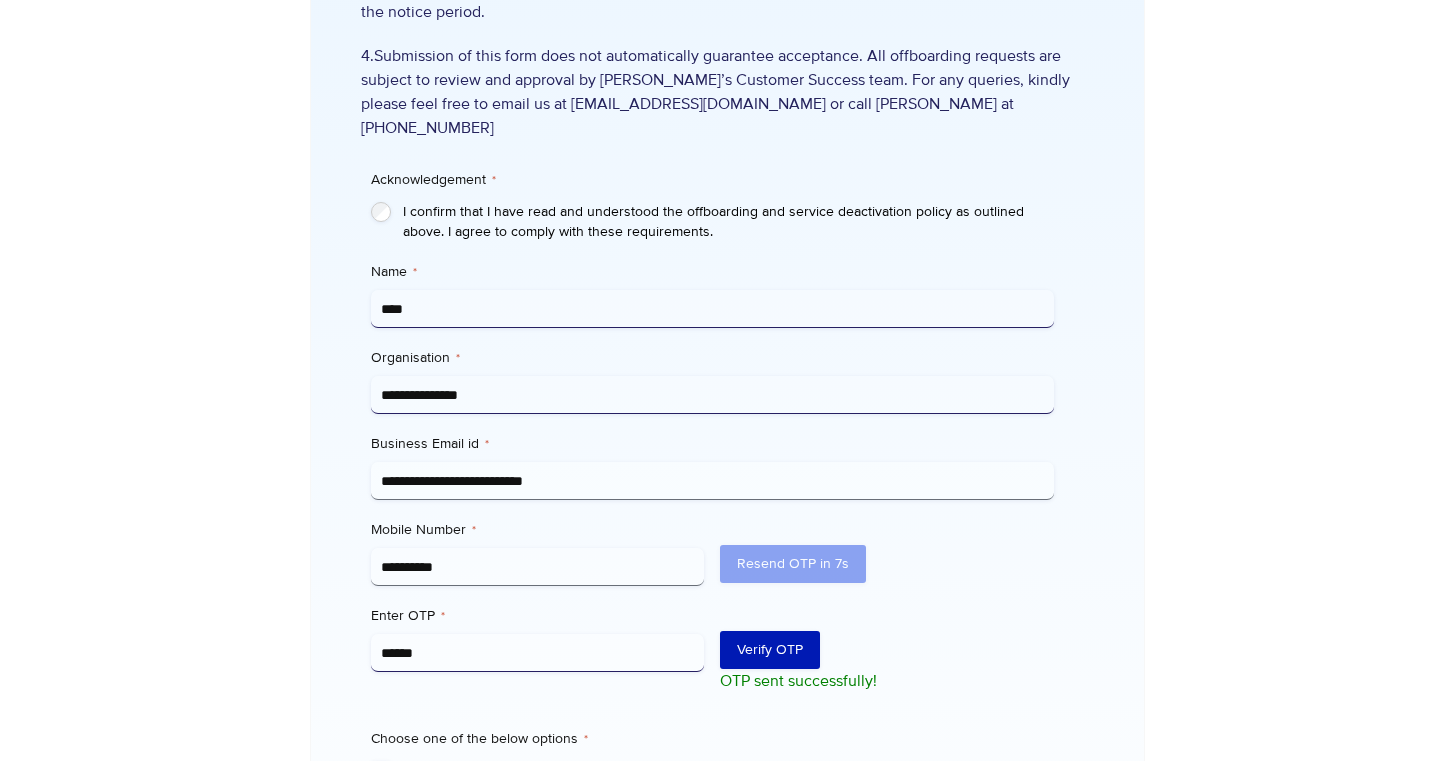 type on "******" 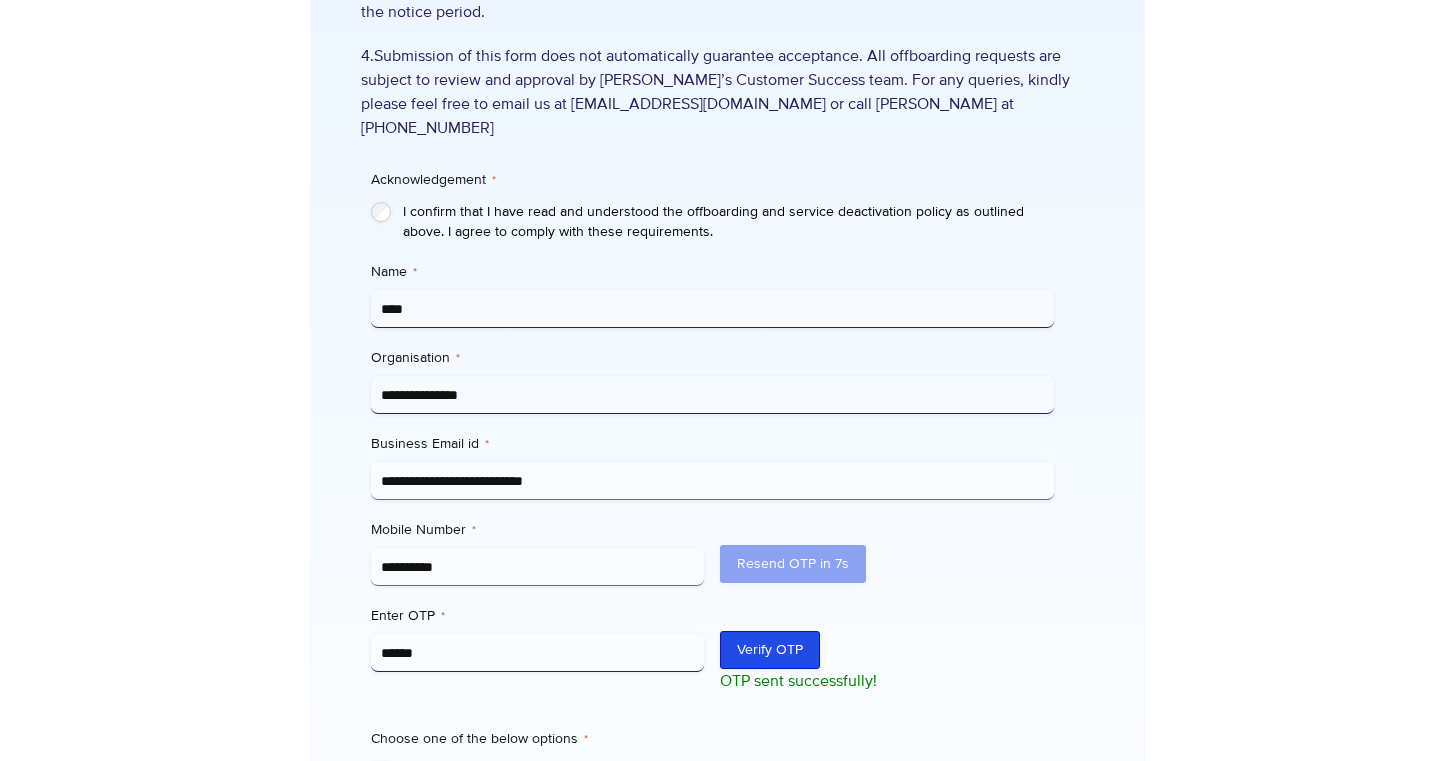 click on "Verify OTP" at bounding box center [770, 650] 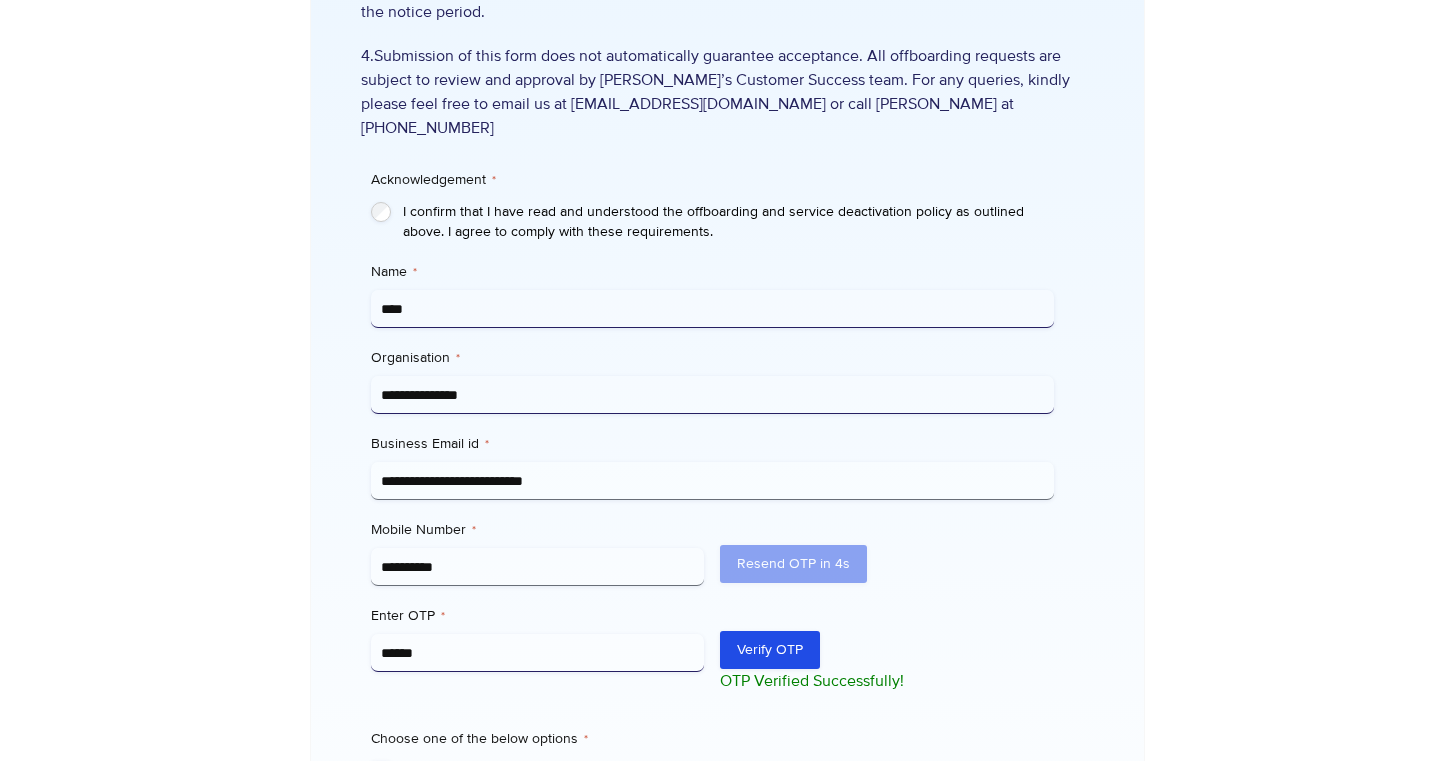 click on "Ozonetel's Offboarding Process
Ozonetel's offboarding and service deactivation policy is now updated. To ensure a standardized and seamless process for all customers, we have implemented the following changes regarding offboarding, deactivation, and contraction requests:
1. All offboarding/contraction requests must be submitted through this form. Requests made via other channels (e.g., email, support tickets etc) will not be accepted
2.As per the executed Agreement/MSA/CRF, all offboarding requests must be submitted within the notice period specified in the contract. (For third-party OEM services like Truecaller, WhatsApp etc: the notice period shall be applicable as per the OEM's policy.)" at bounding box center (728, 295) 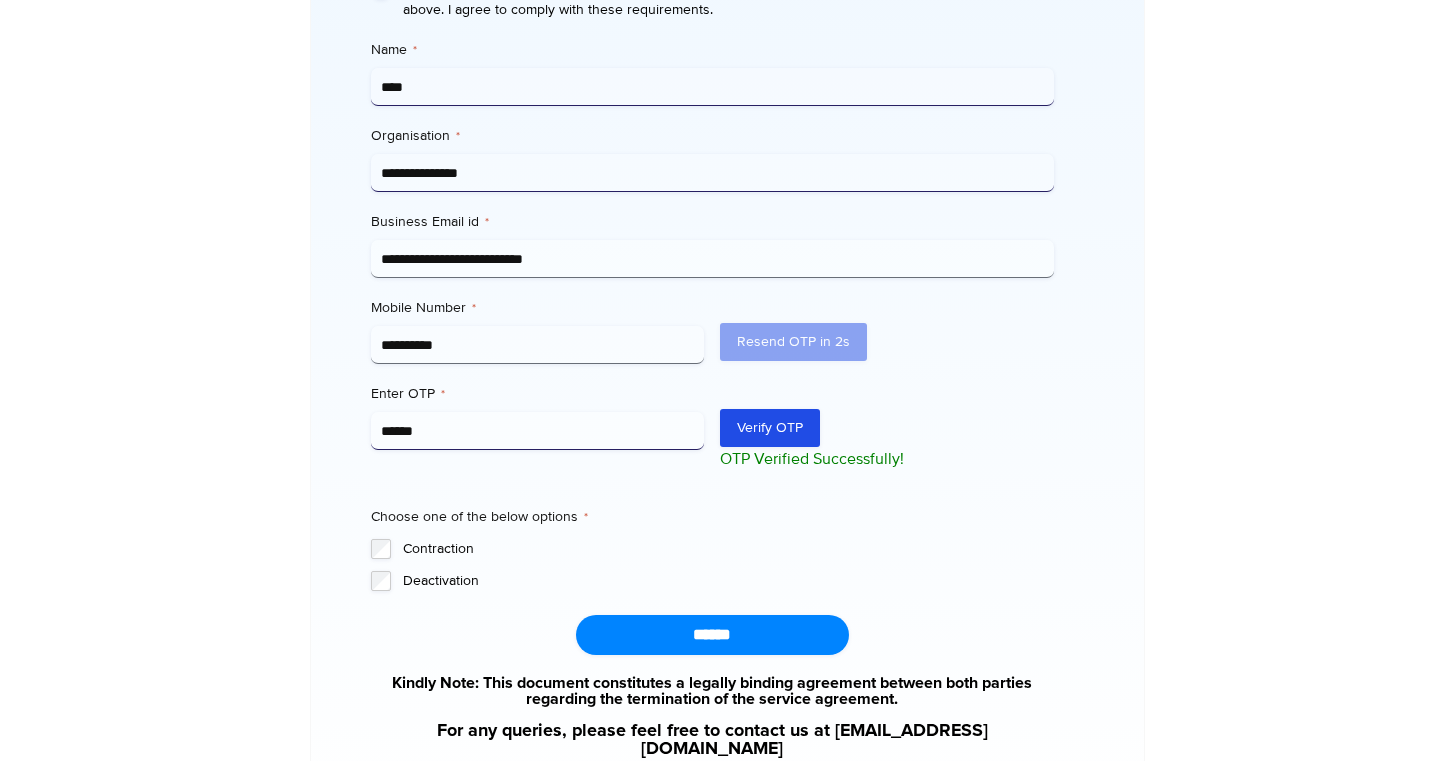scroll, scrollTop: 821, scrollLeft: 0, axis: vertical 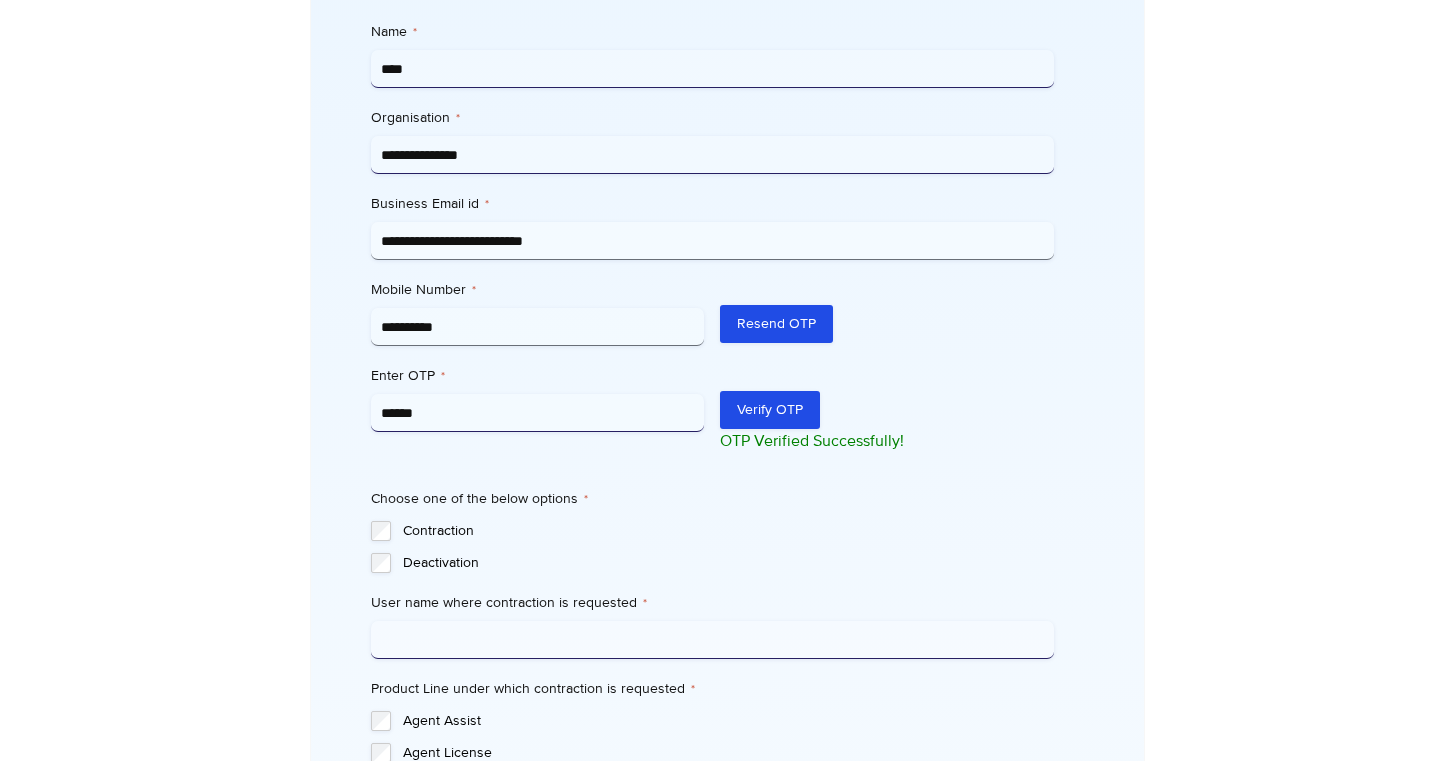 click on "User name where contraction is requested *" at bounding box center (712, 640) 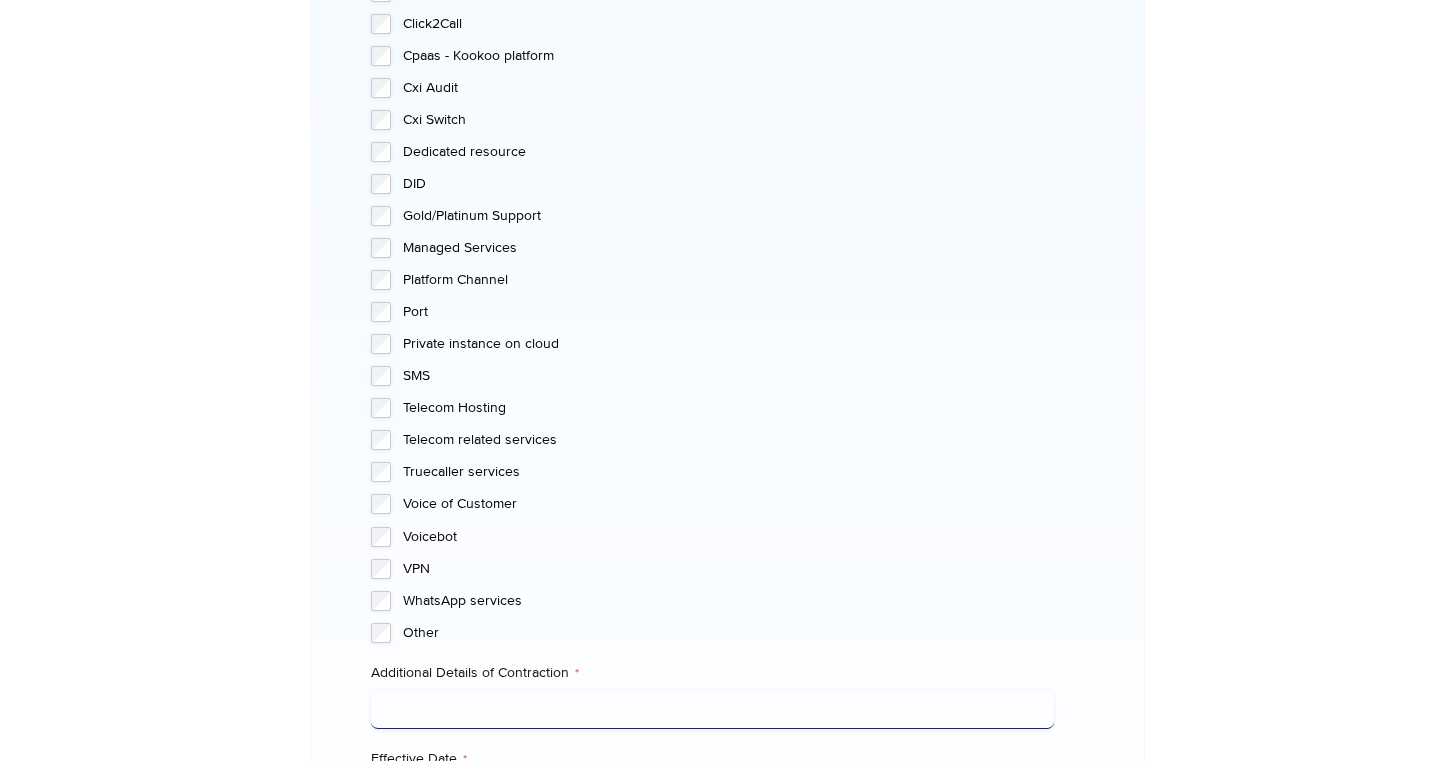 scroll, scrollTop: 1712, scrollLeft: 0, axis: vertical 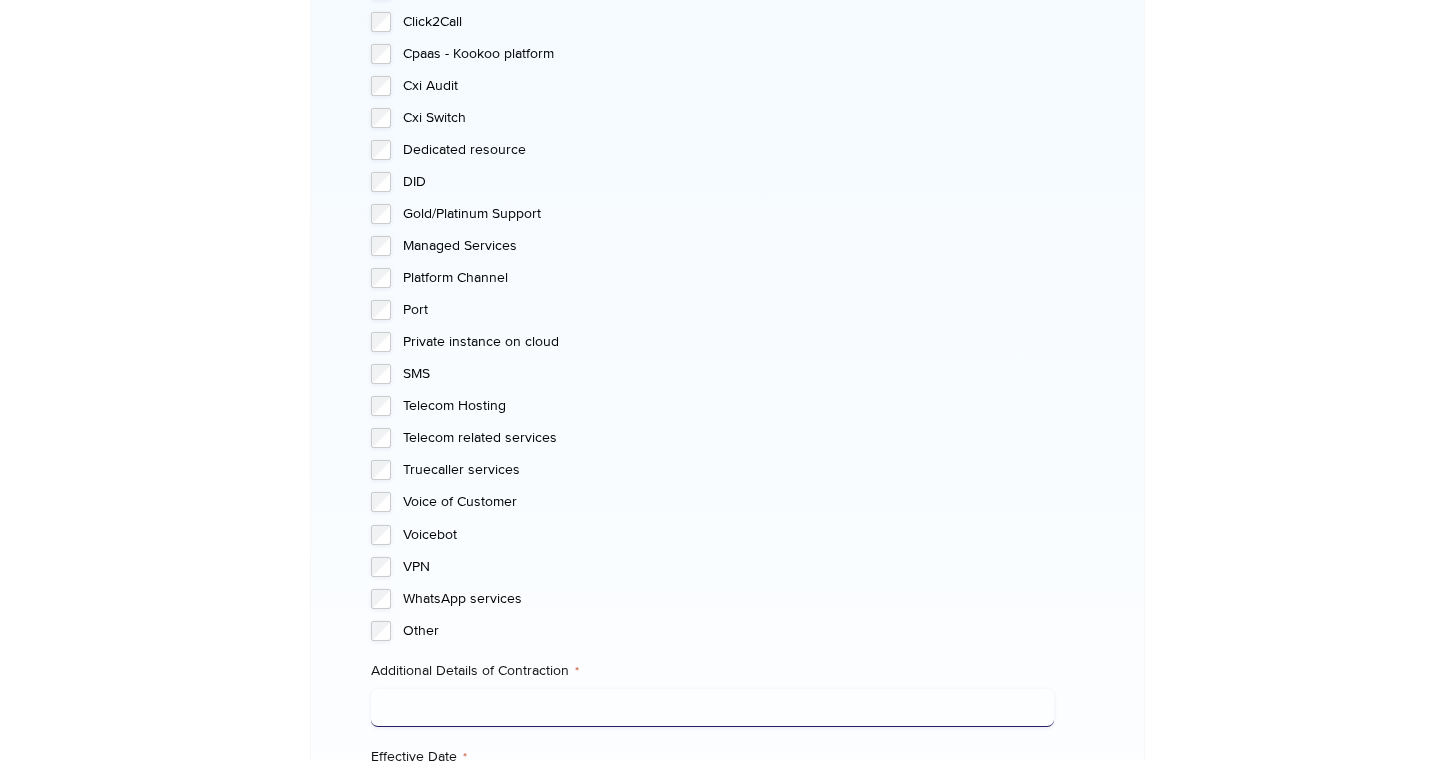 type on "**********" 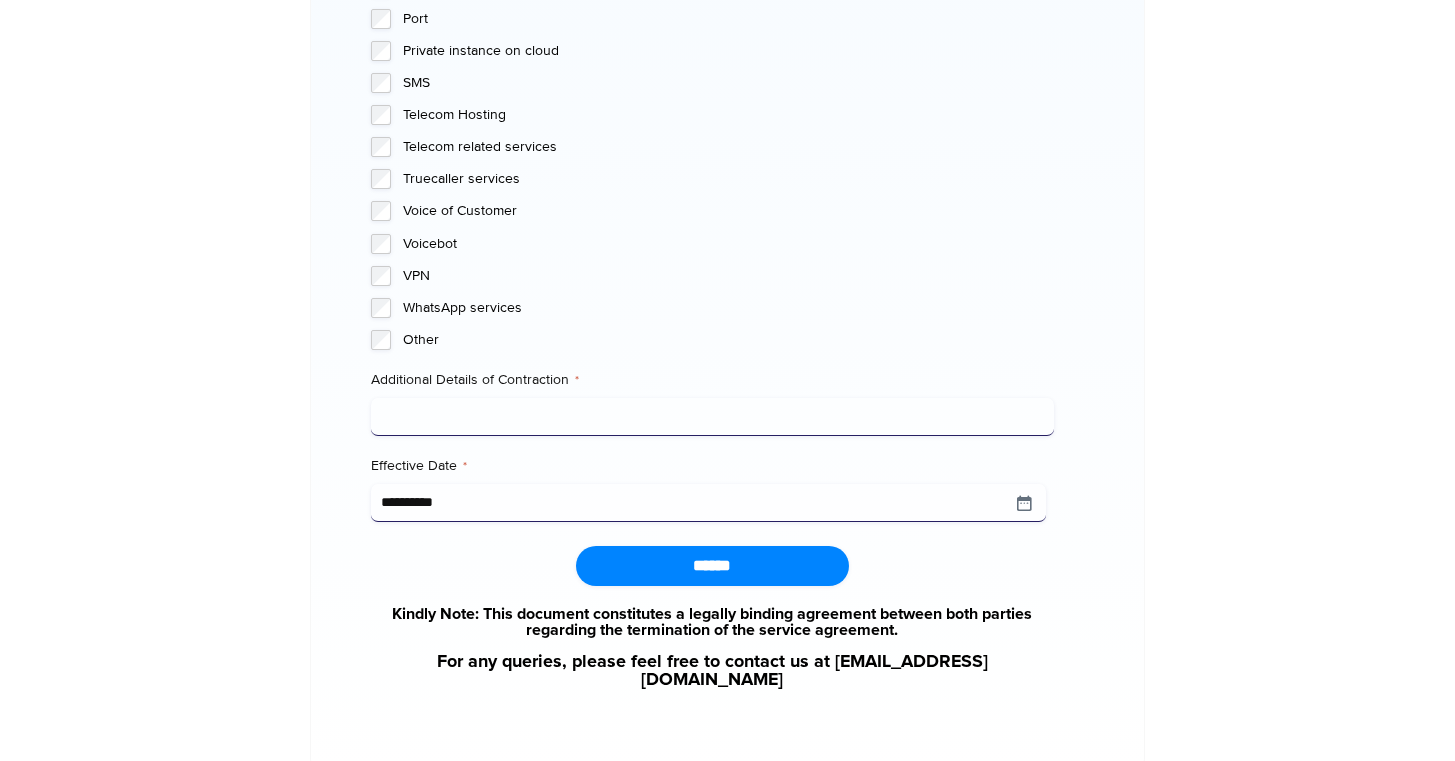scroll, scrollTop: 2005, scrollLeft: 0, axis: vertical 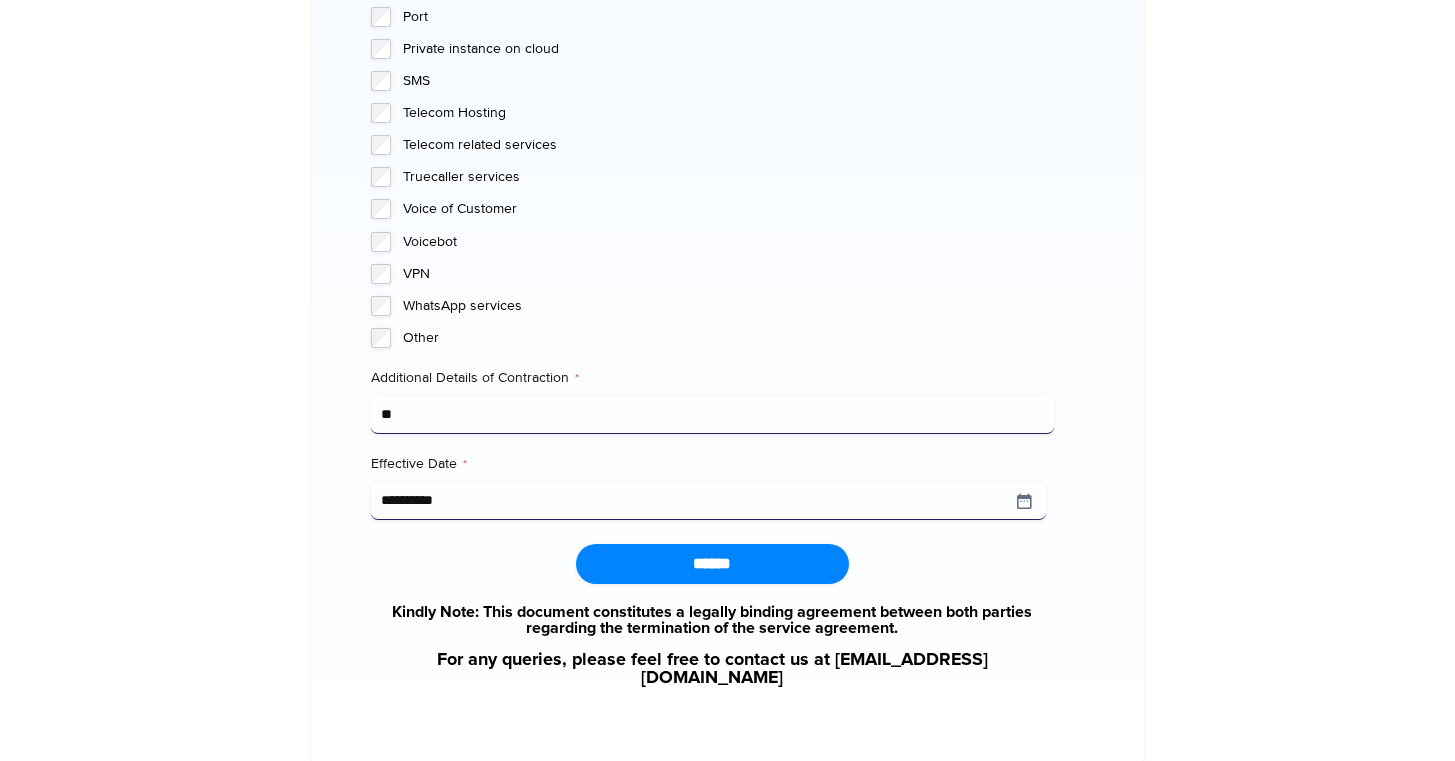 type on "**" 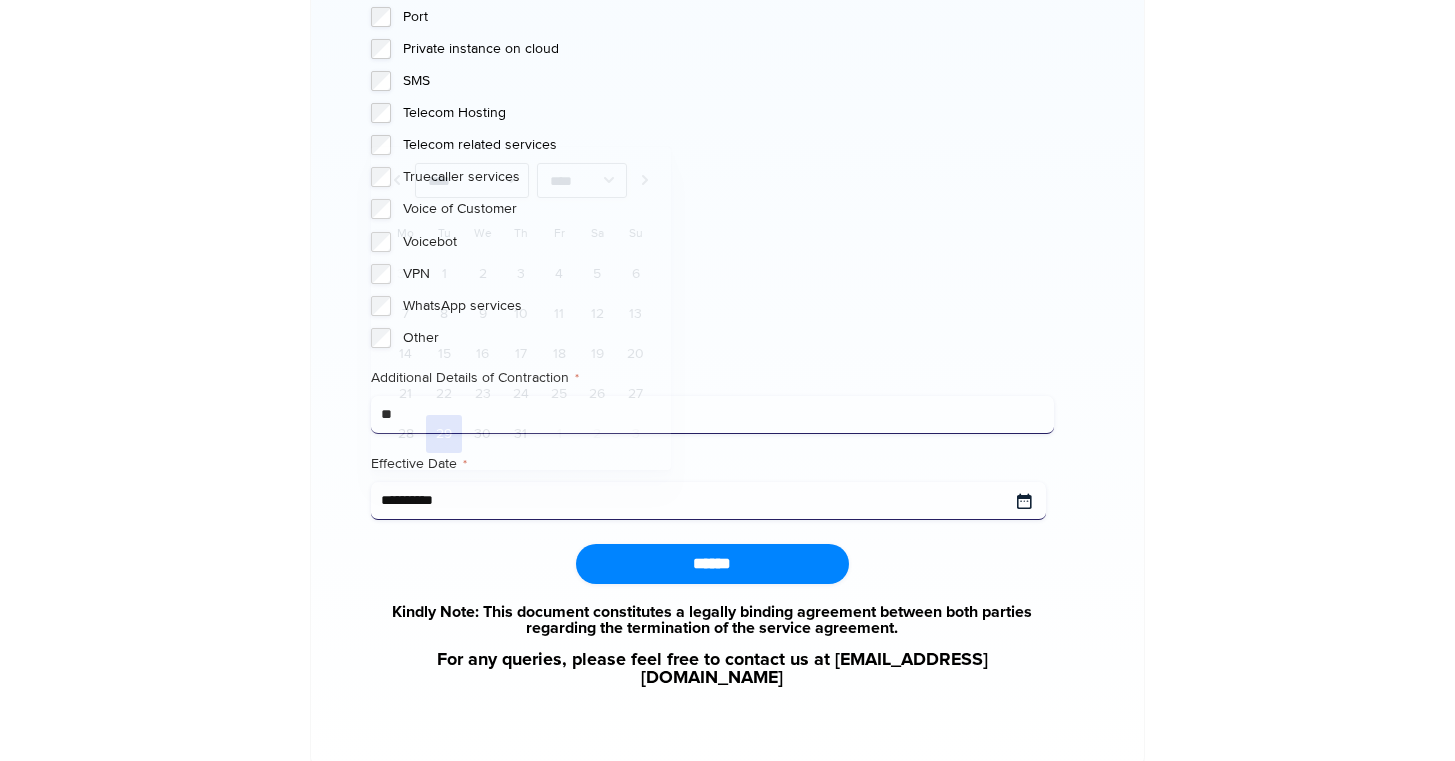 click on "**********" at bounding box center (708, 501) 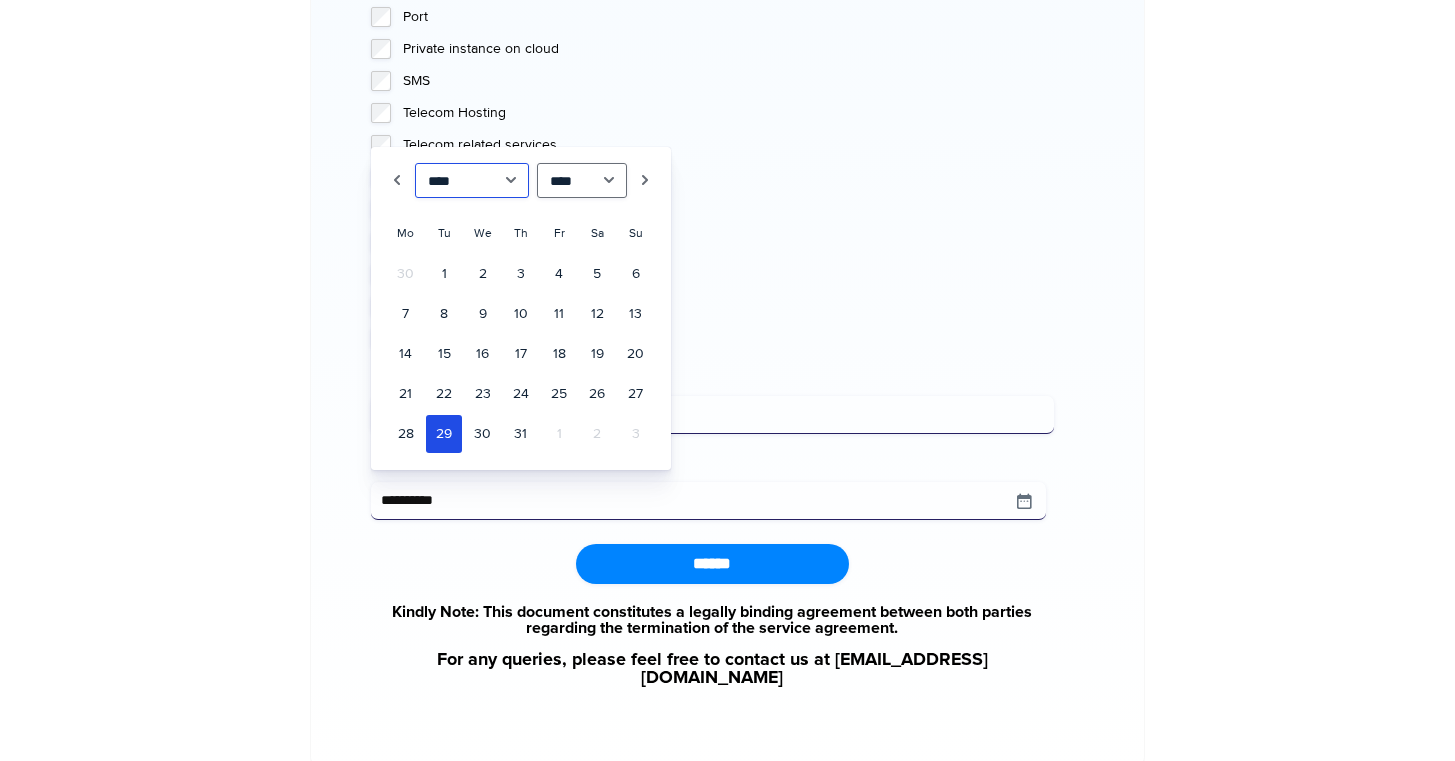 click on "******* ******** ***** ***** *** **** **** ****** ********* ******* ******** ********" at bounding box center (472, 180) 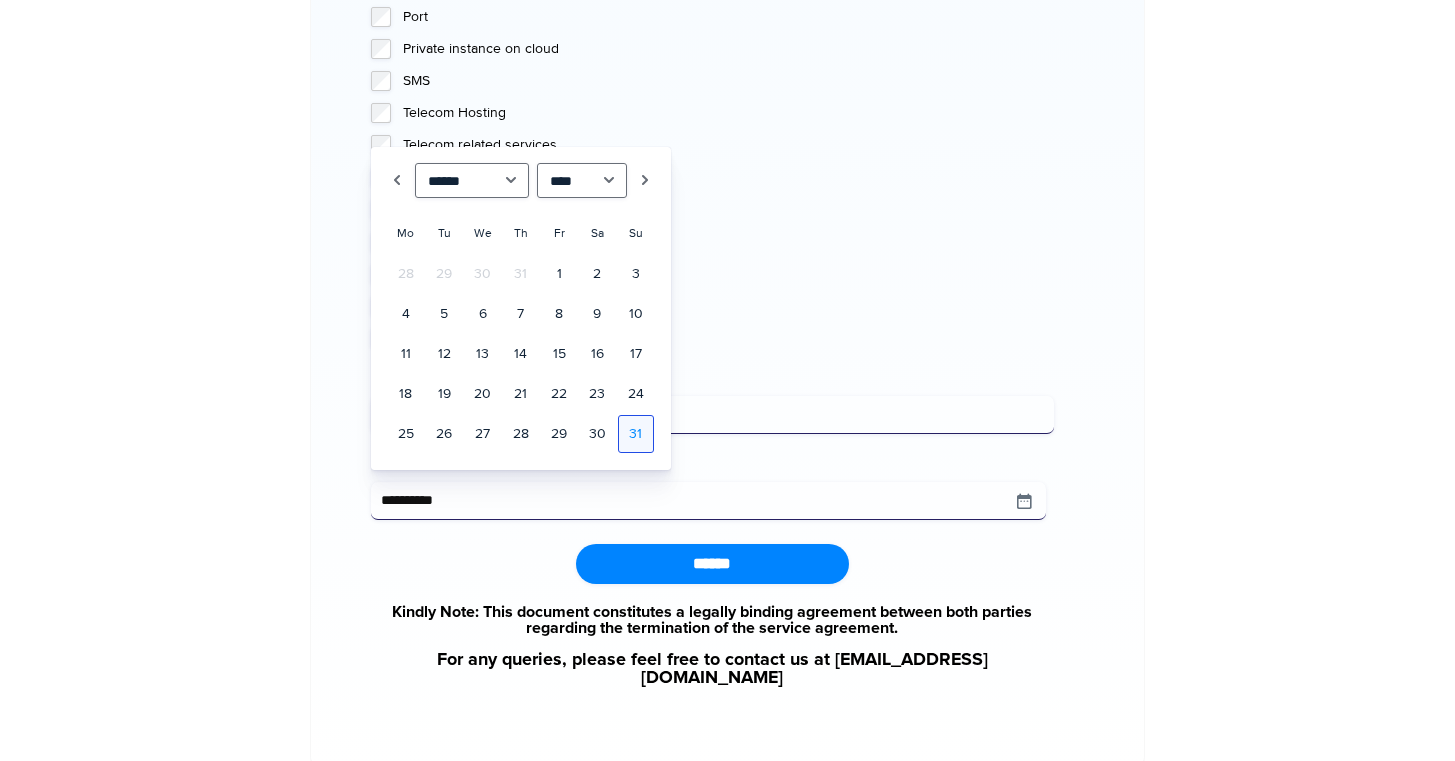click on "31" at bounding box center [636, 434] 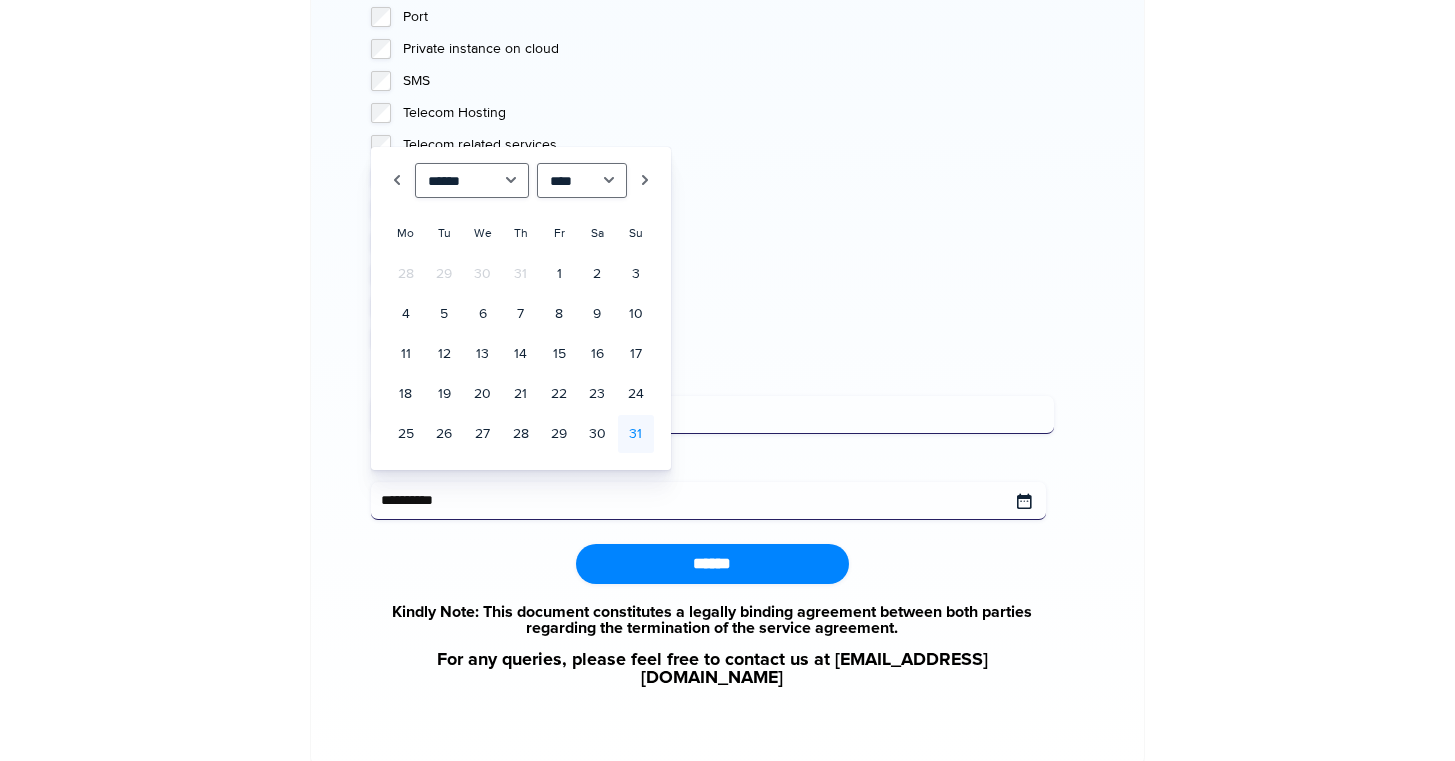 type on "**********" 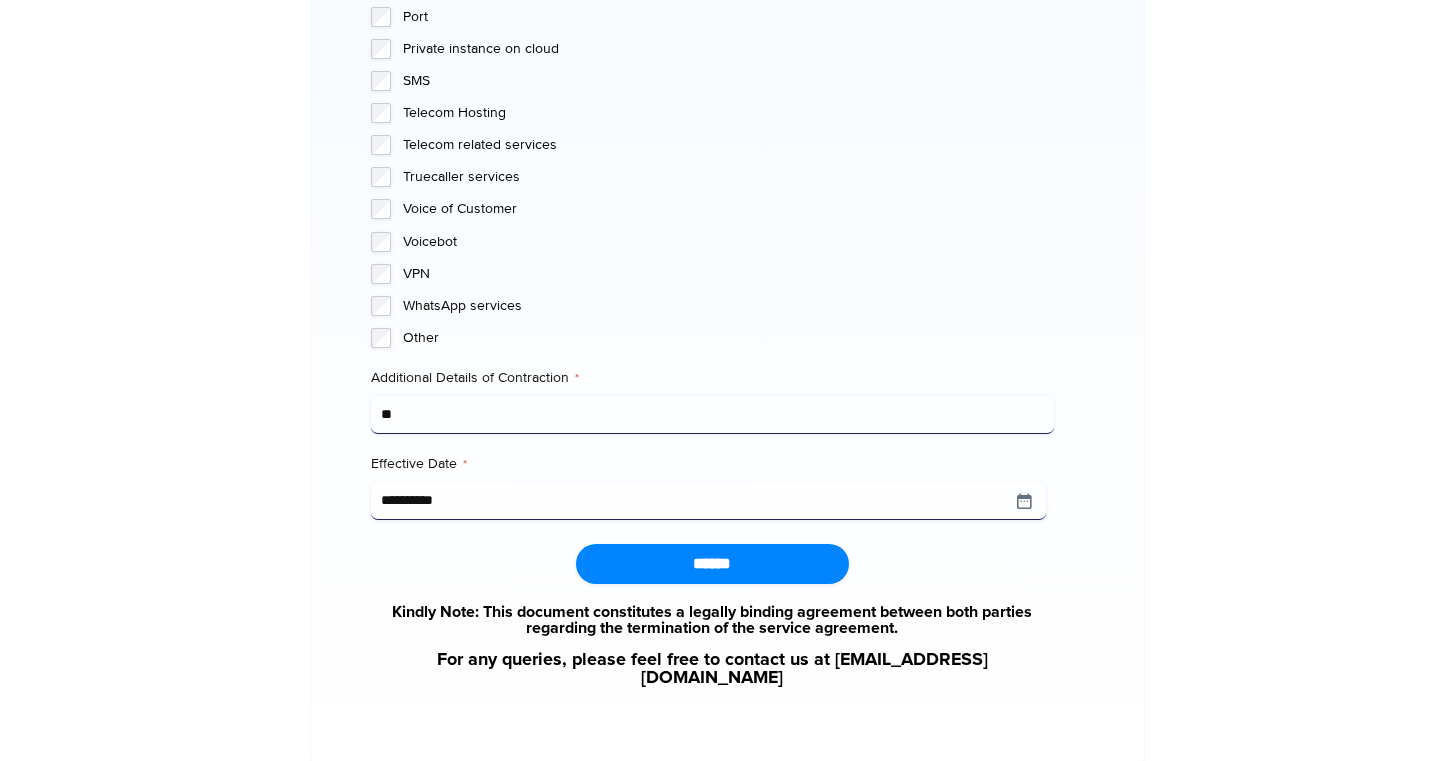 click on "******" at bounding box center (712, 564) 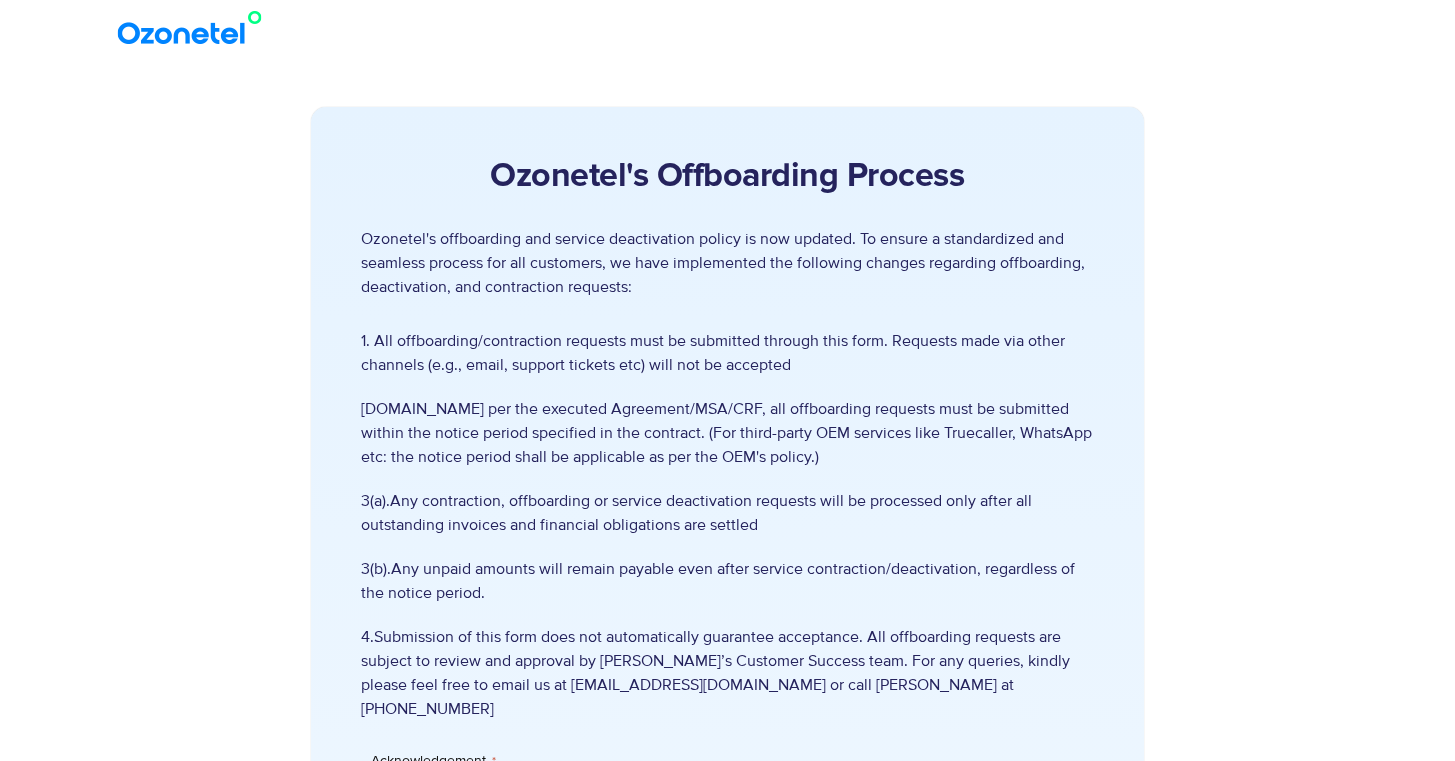 scroll, scrollTop: 0, scrollLeft: 0, axis: both 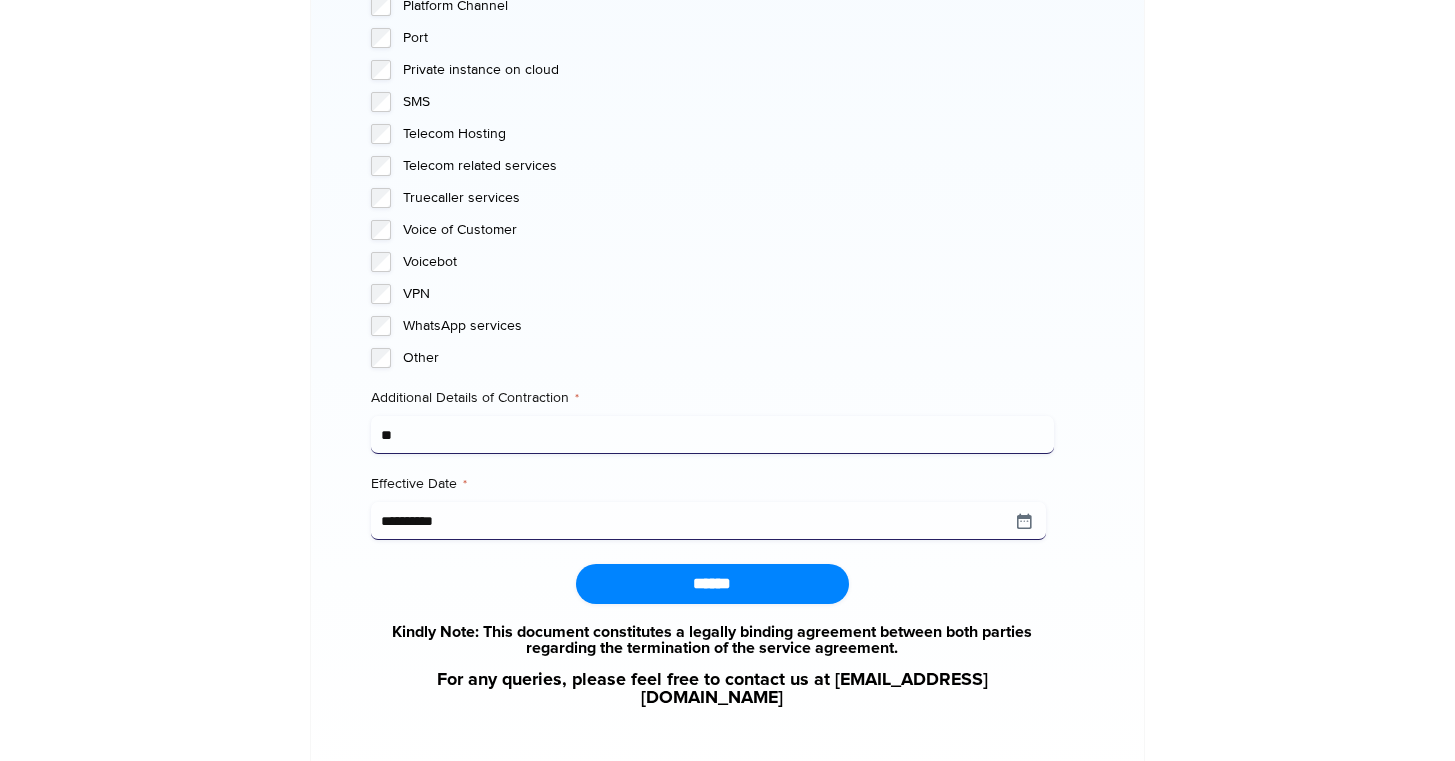 click on "******" at bounding box center (712, 584) 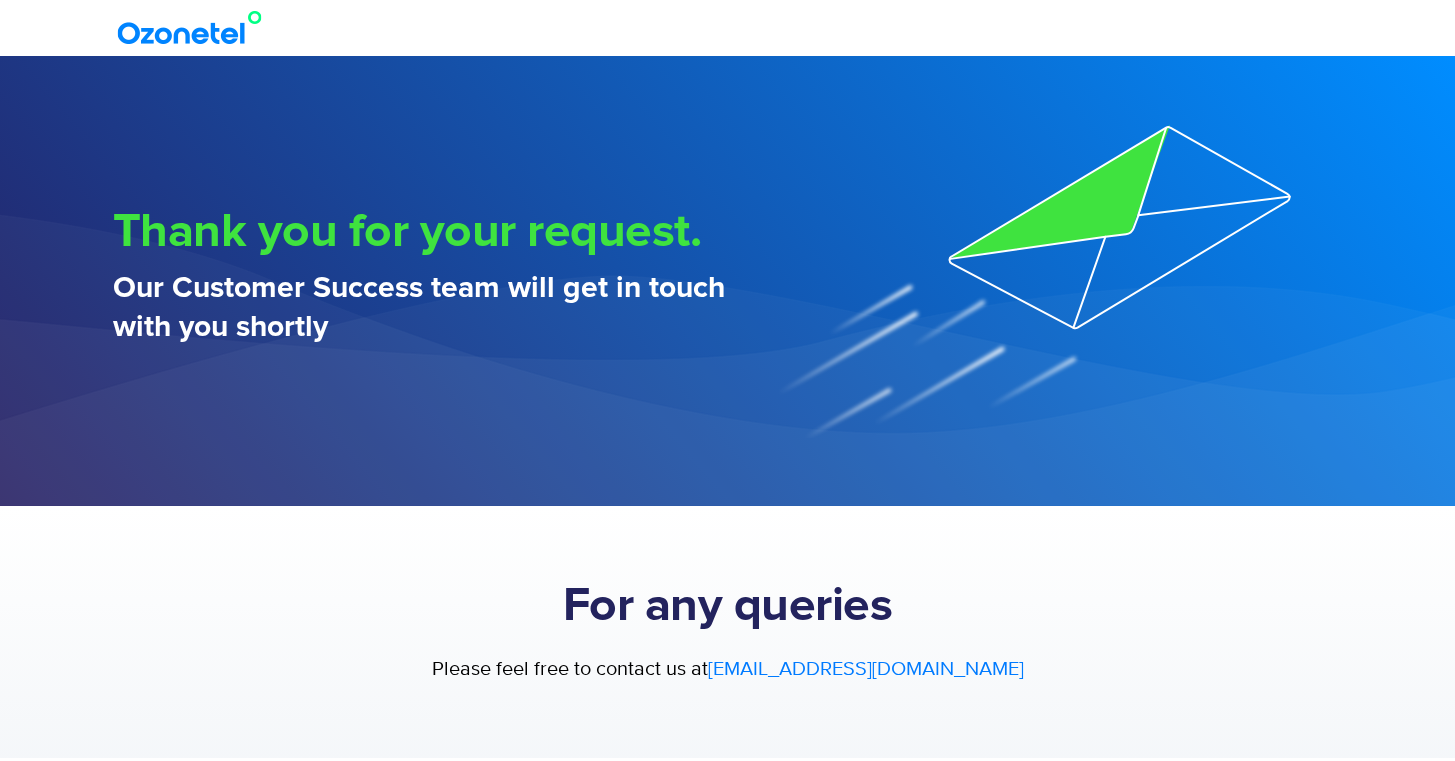 scroll, scrollTop: 0, scrollLeft: 0, axis: both 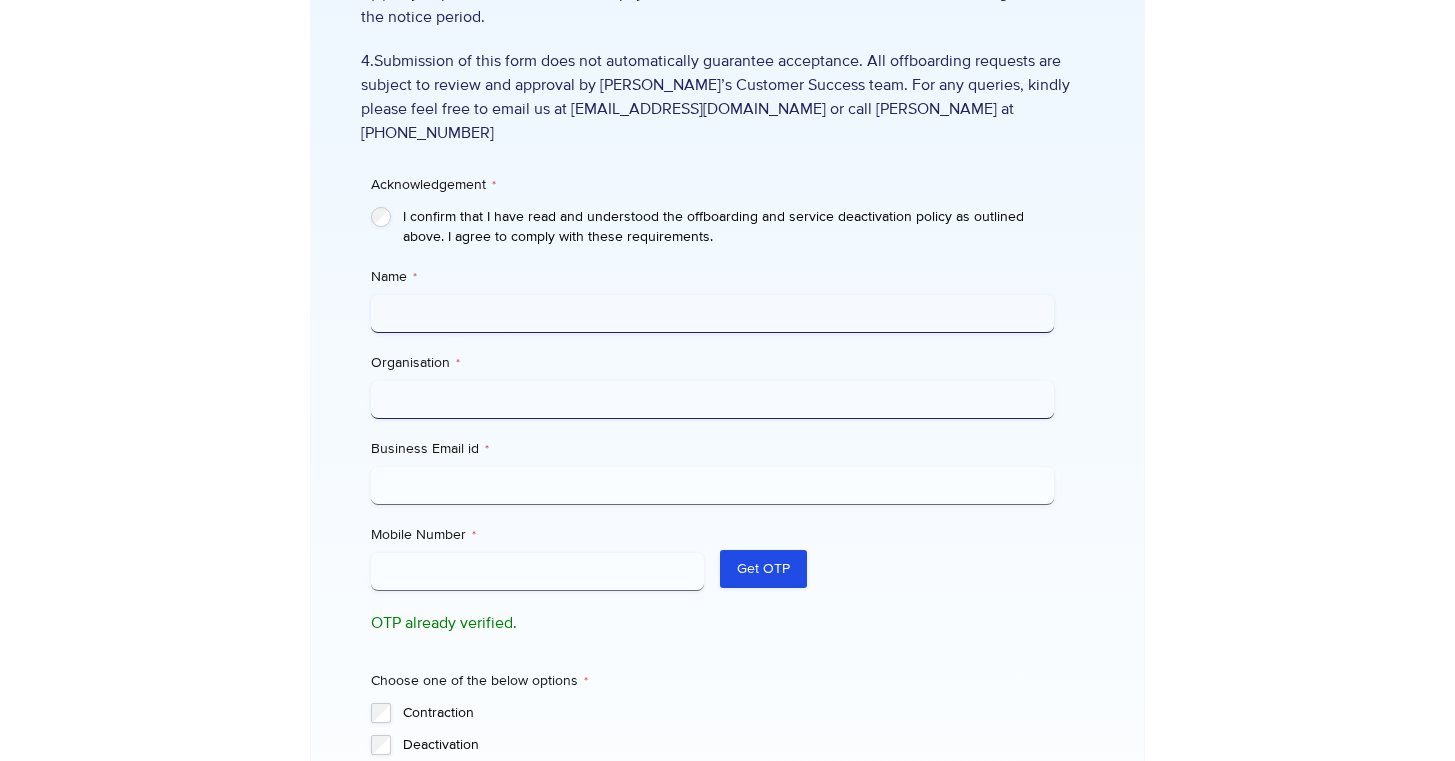 click on "Name *" at bounding box center [712, 314] 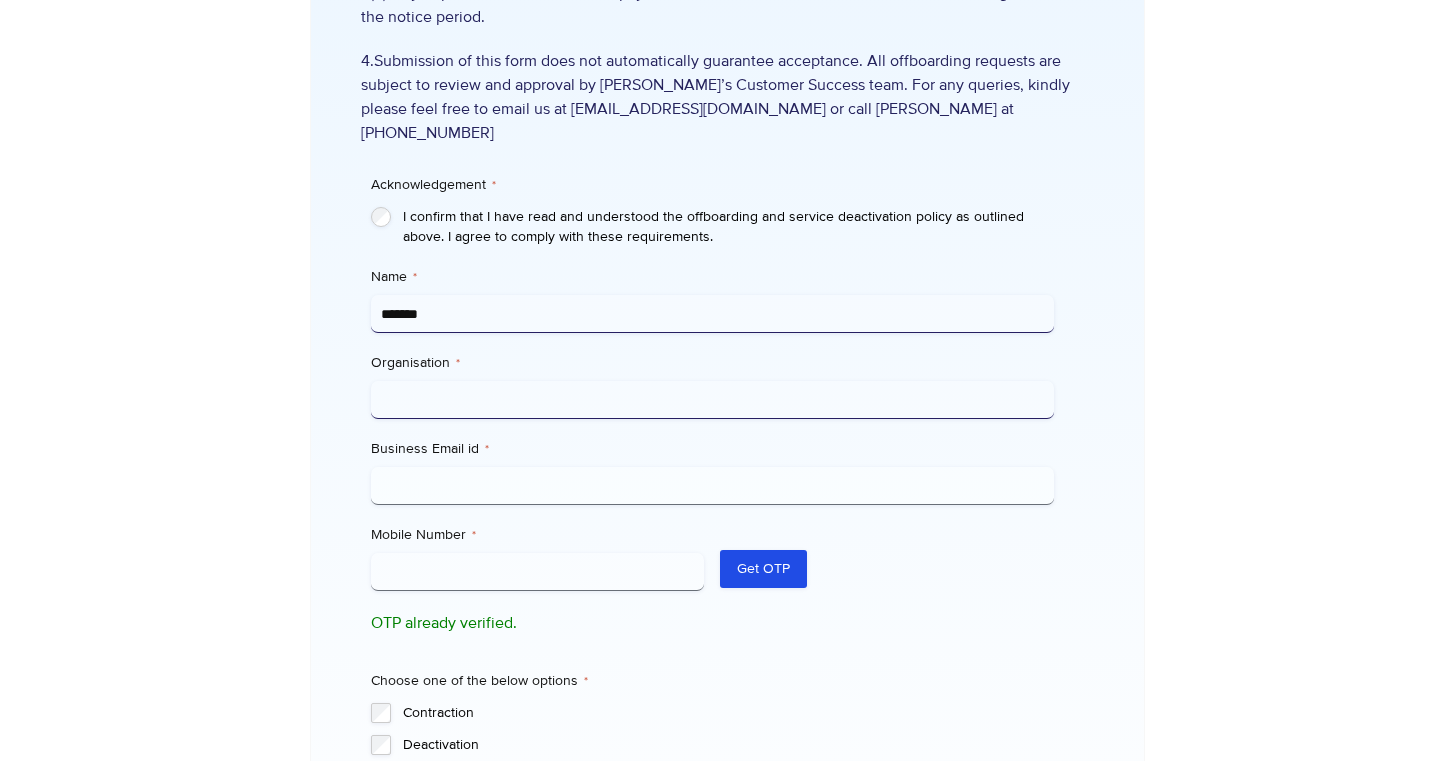 drag, startPoint x: 455, startPoint y: 297, endPoint x: 312, endPoint y: 297, distance: 143 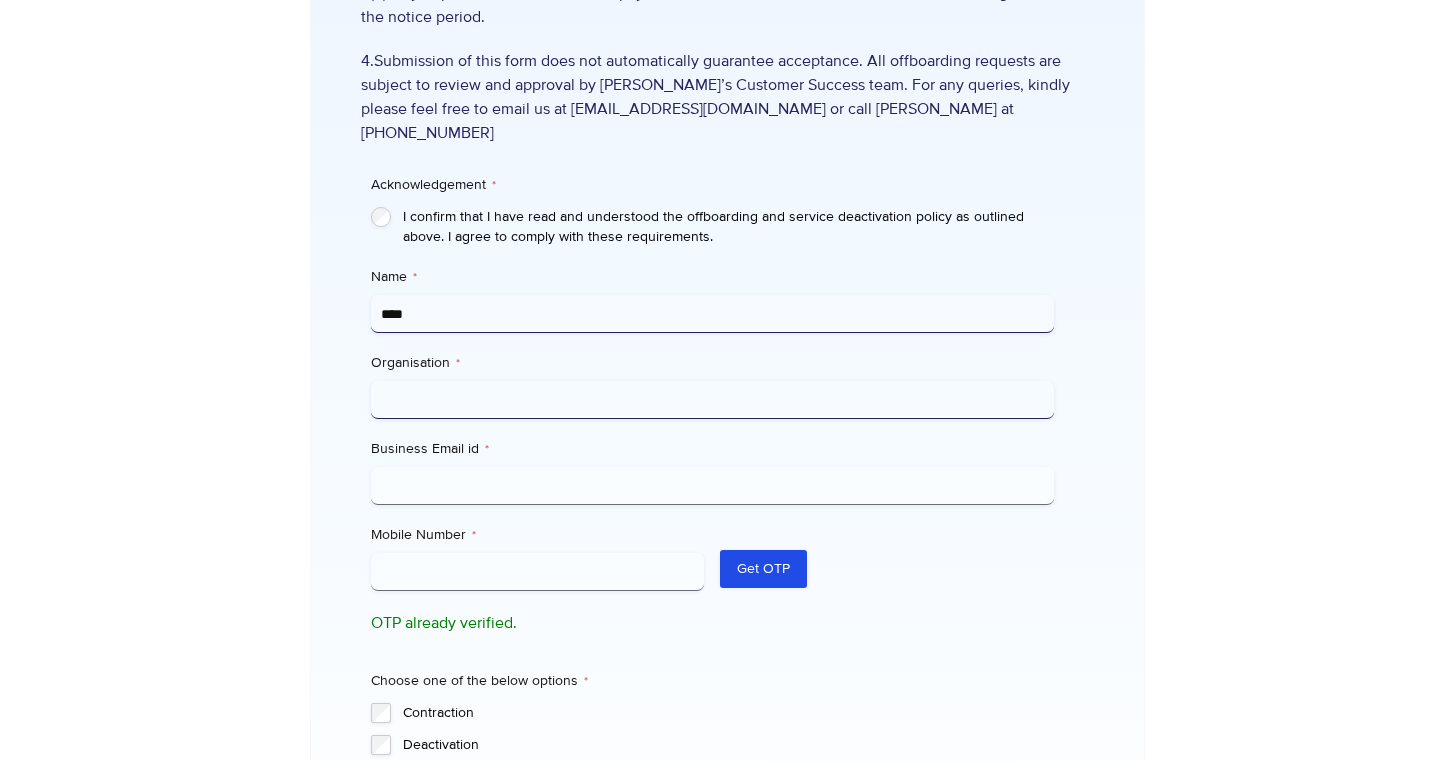 type on "****" 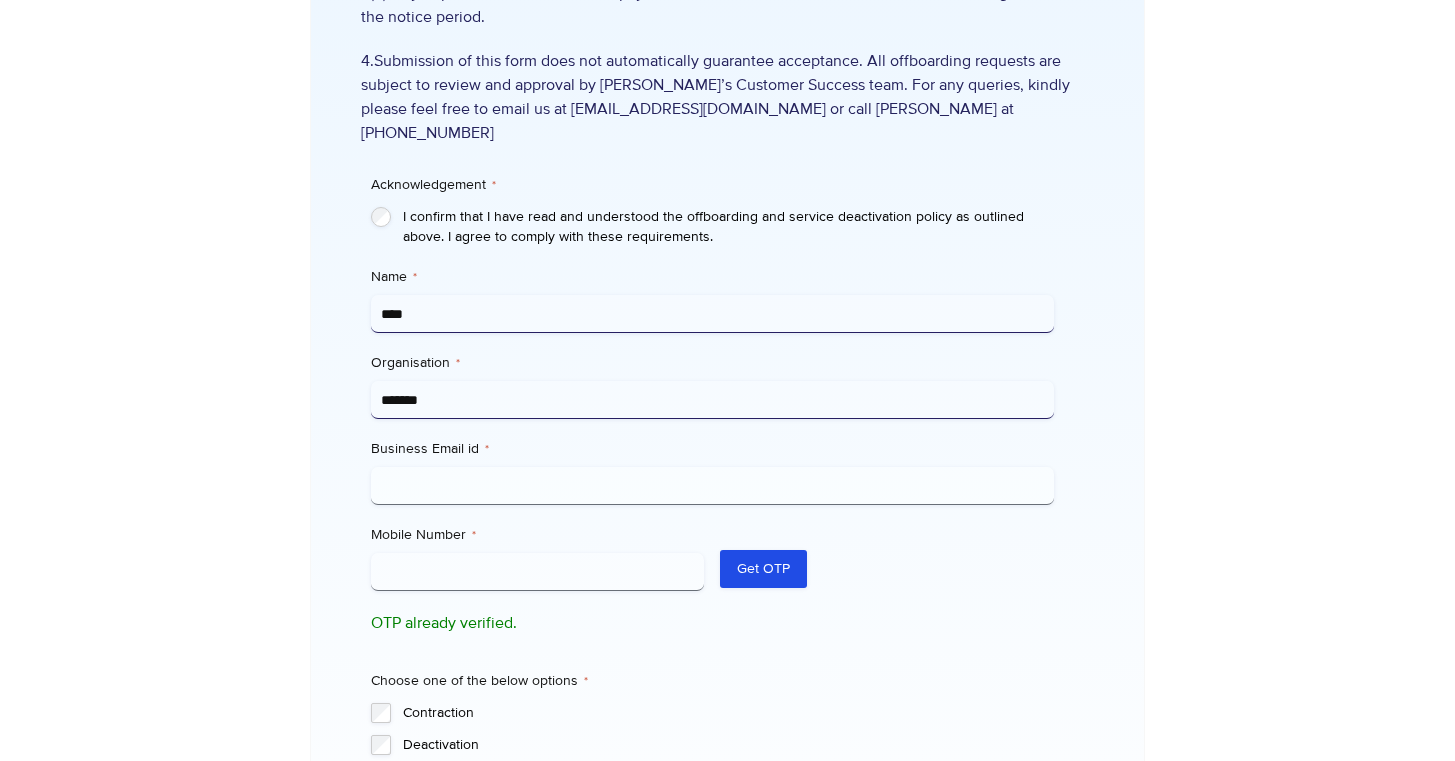 type on "*******" 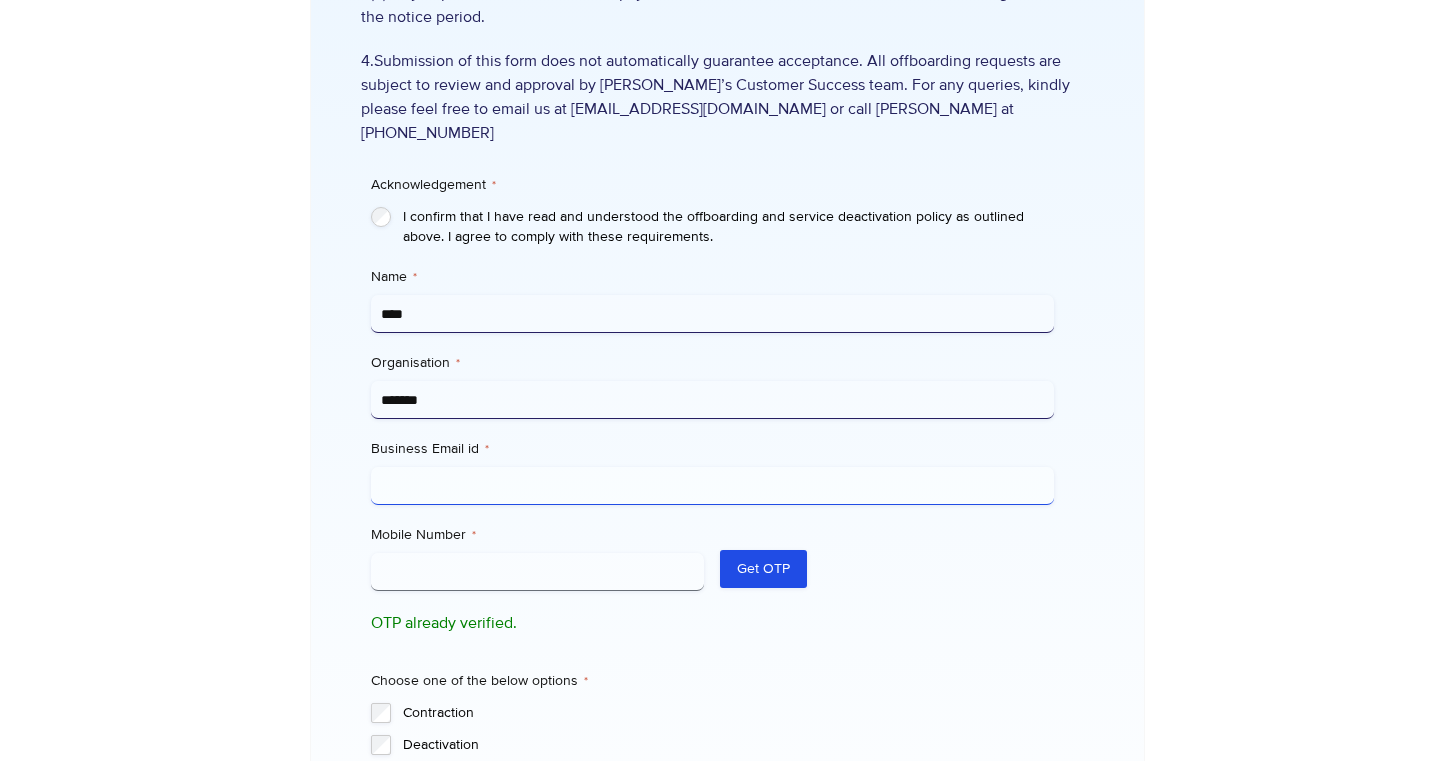 click on "Business Email id *" at bounding box center (712, 486) 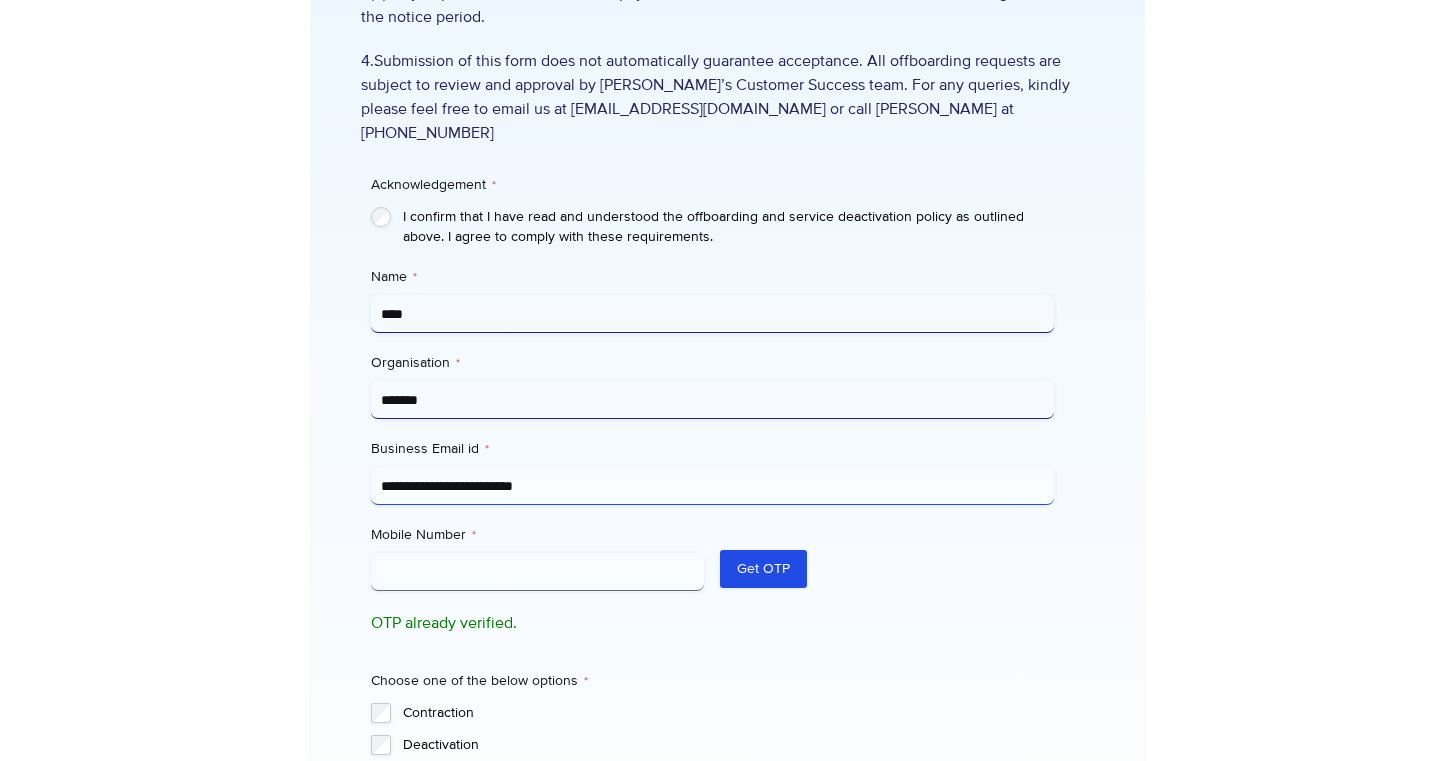 type on "**********" 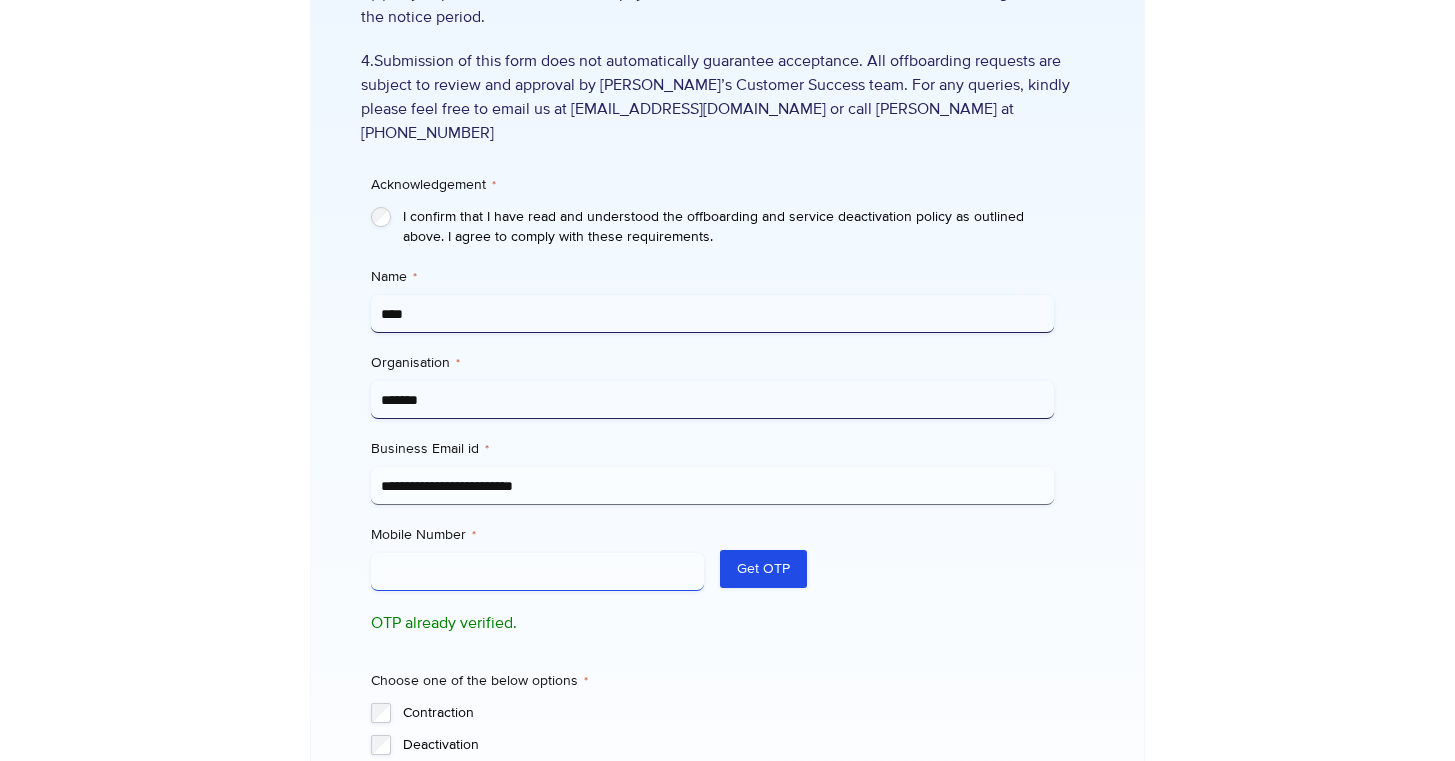 click on "Mobile Number *" at bounding box center (538, 572) 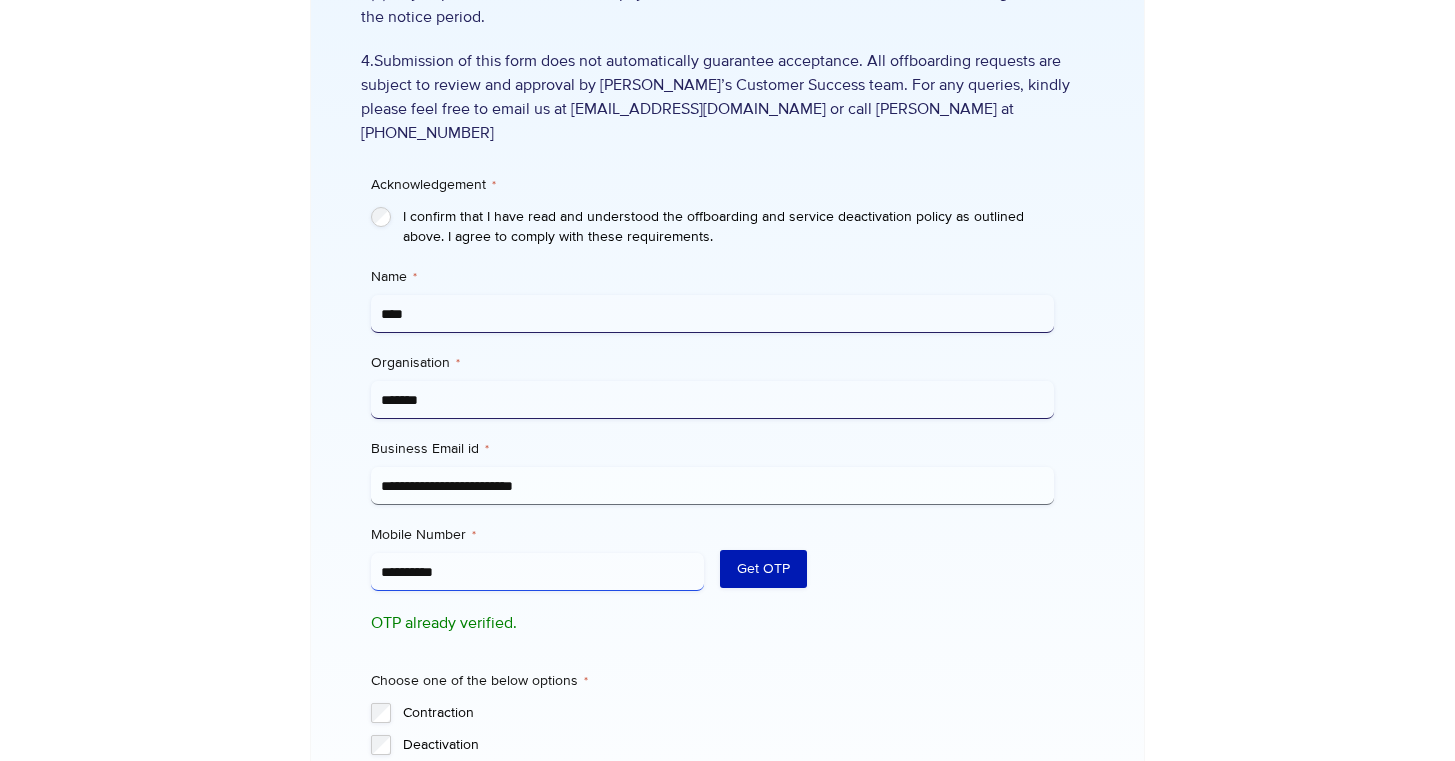 type on "**********" 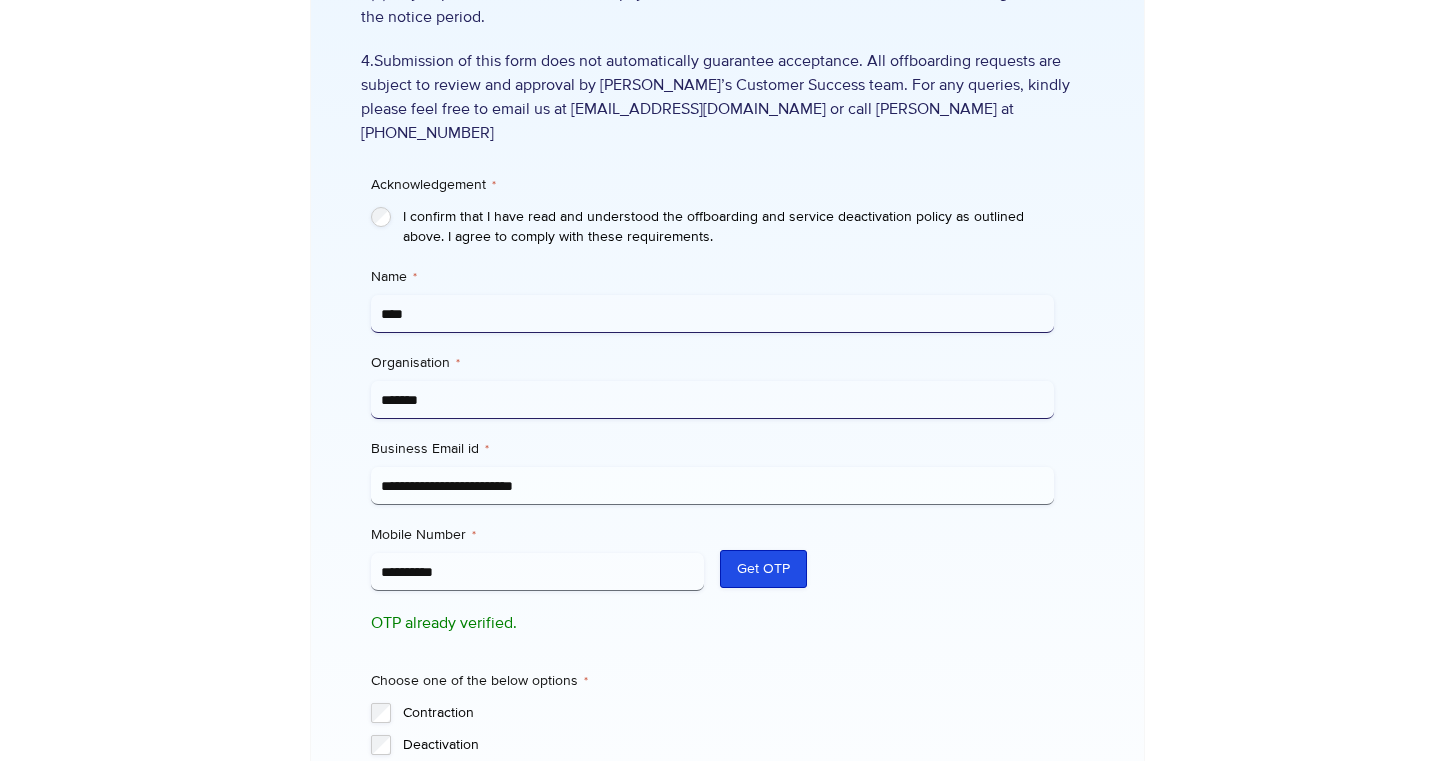 click on "Get OTP" at bounding box center (763, 569) 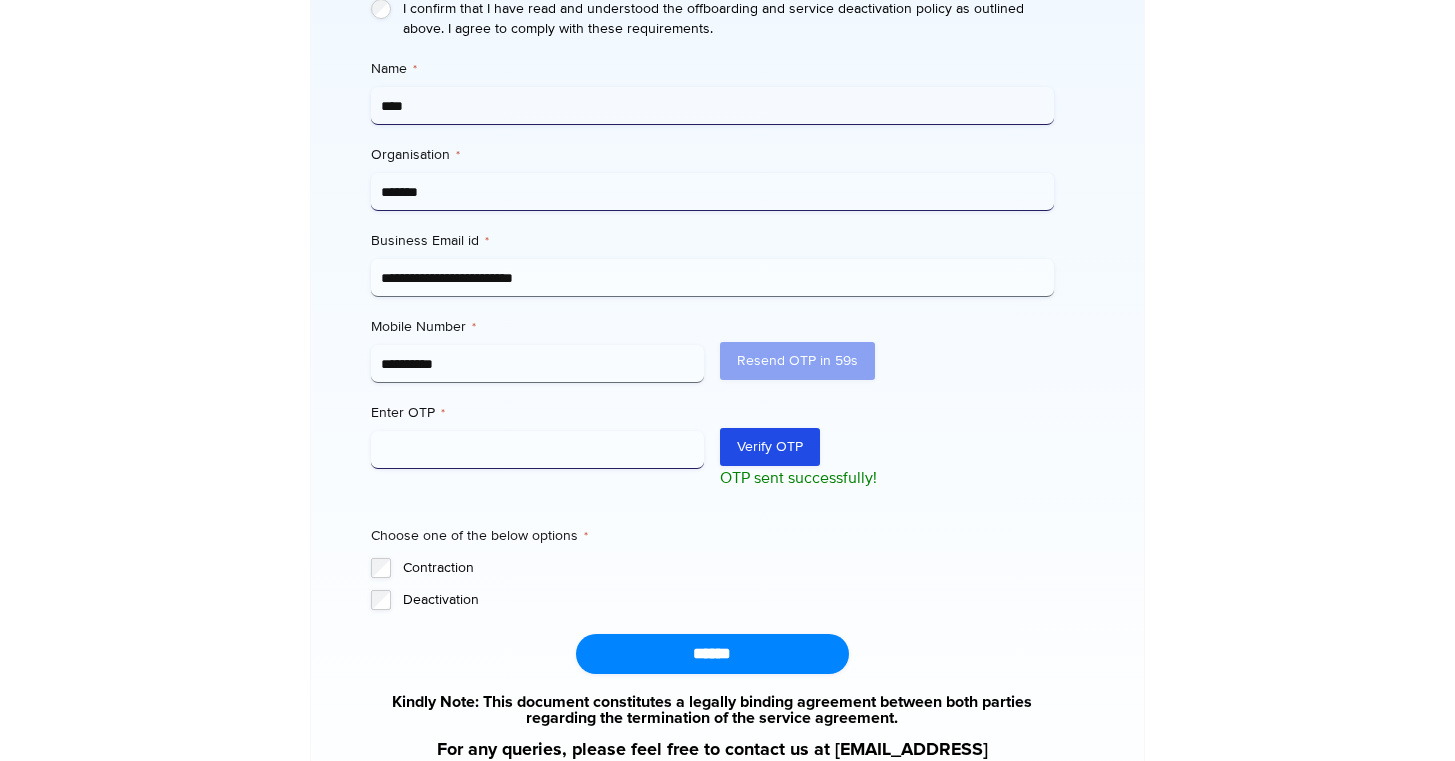 scroll, scrollTop: 787, scrollLeft: 0, axis: vertical 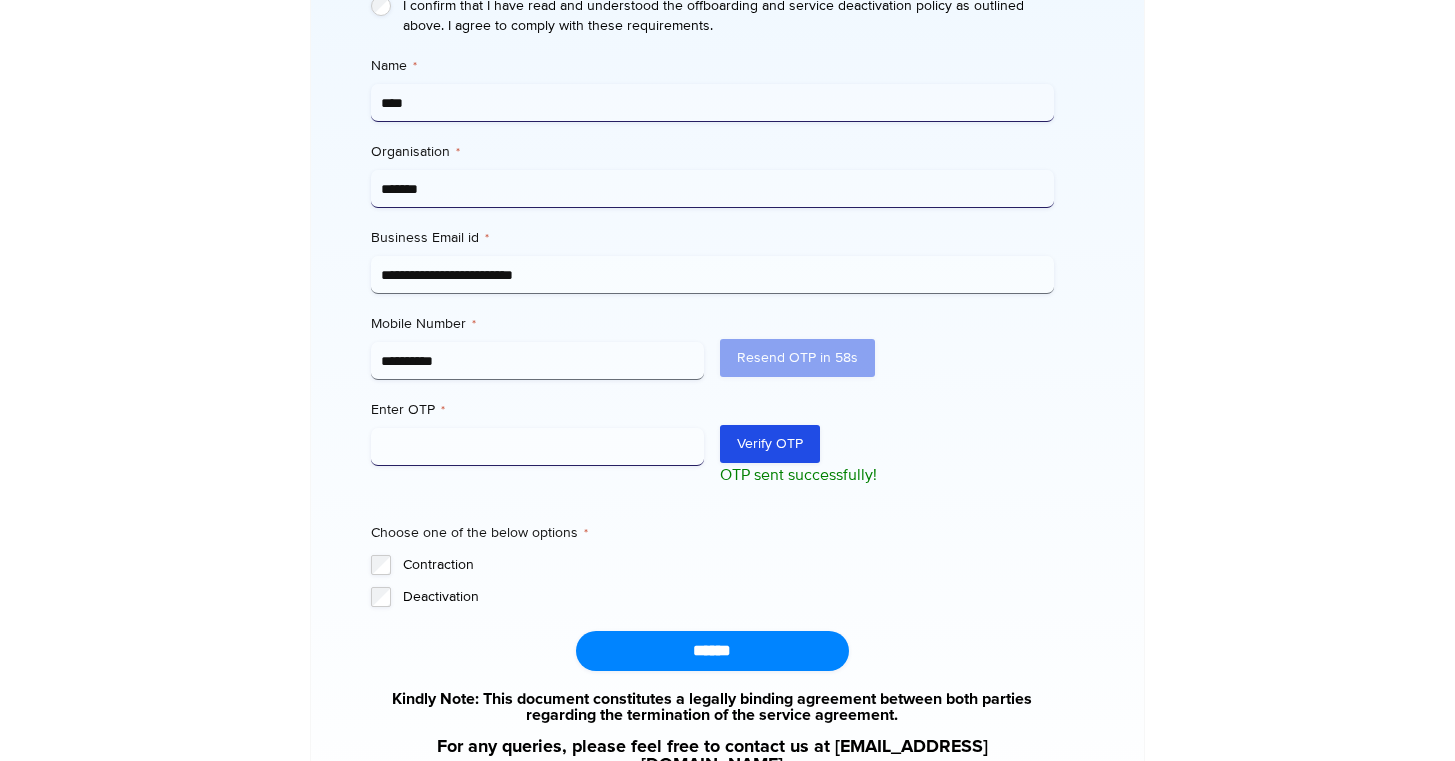 click on "Enter OTP *" at bounding box center [538, 447] 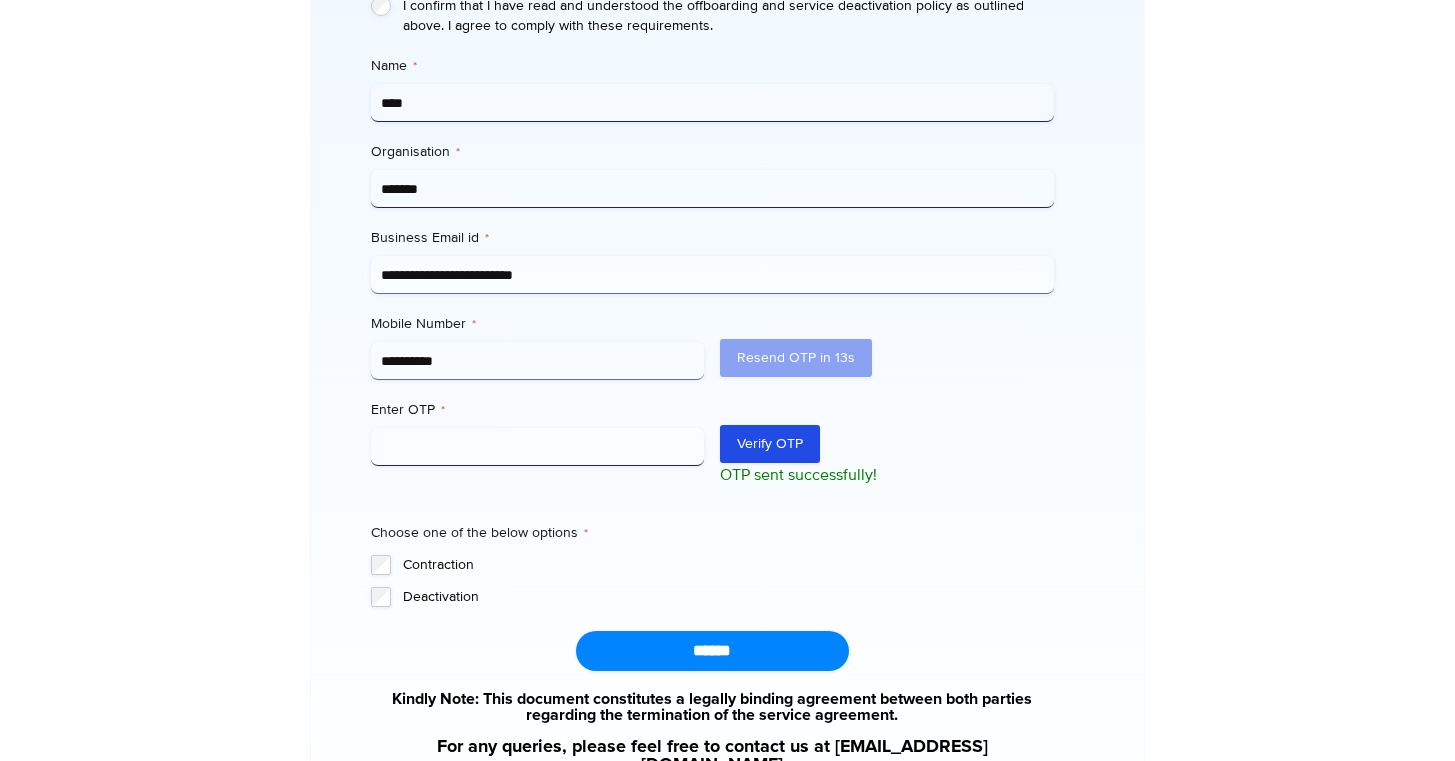 click on "Enter OTP *" at bounding box center [538, 447] 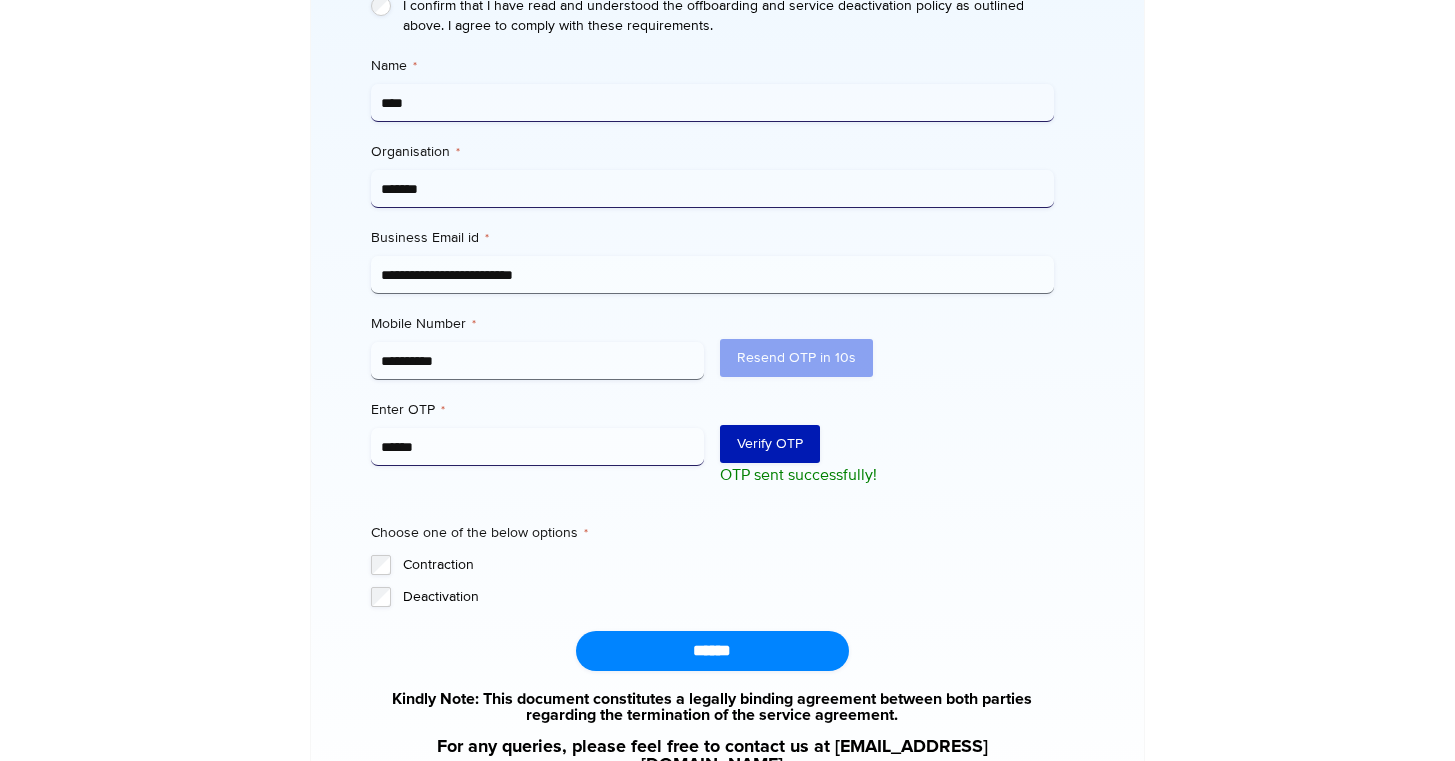 type on "******" 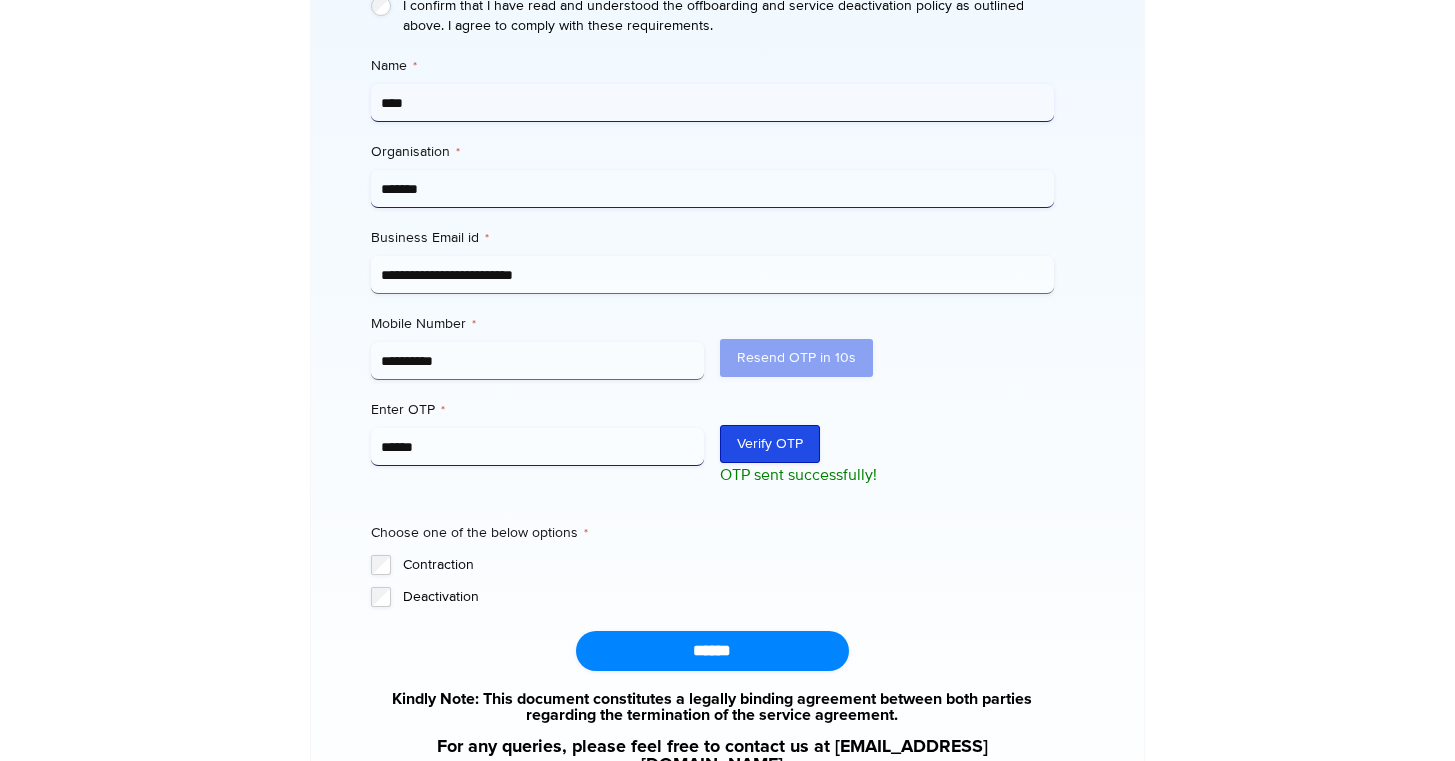 click on "Verify OTP" at bounding box center (770, 444) 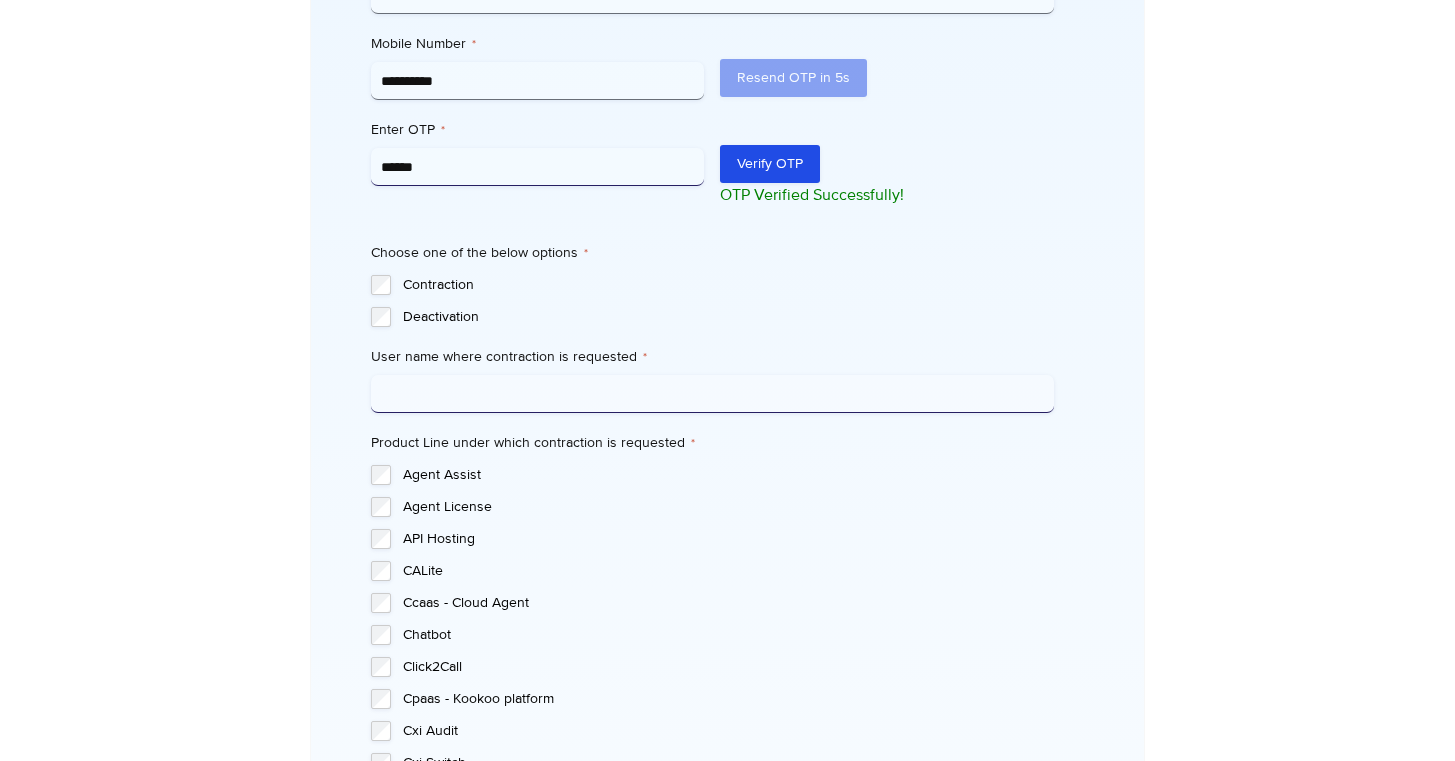 scroll, scrollTop: 1144, scrollLeft: 0, axis: vertical 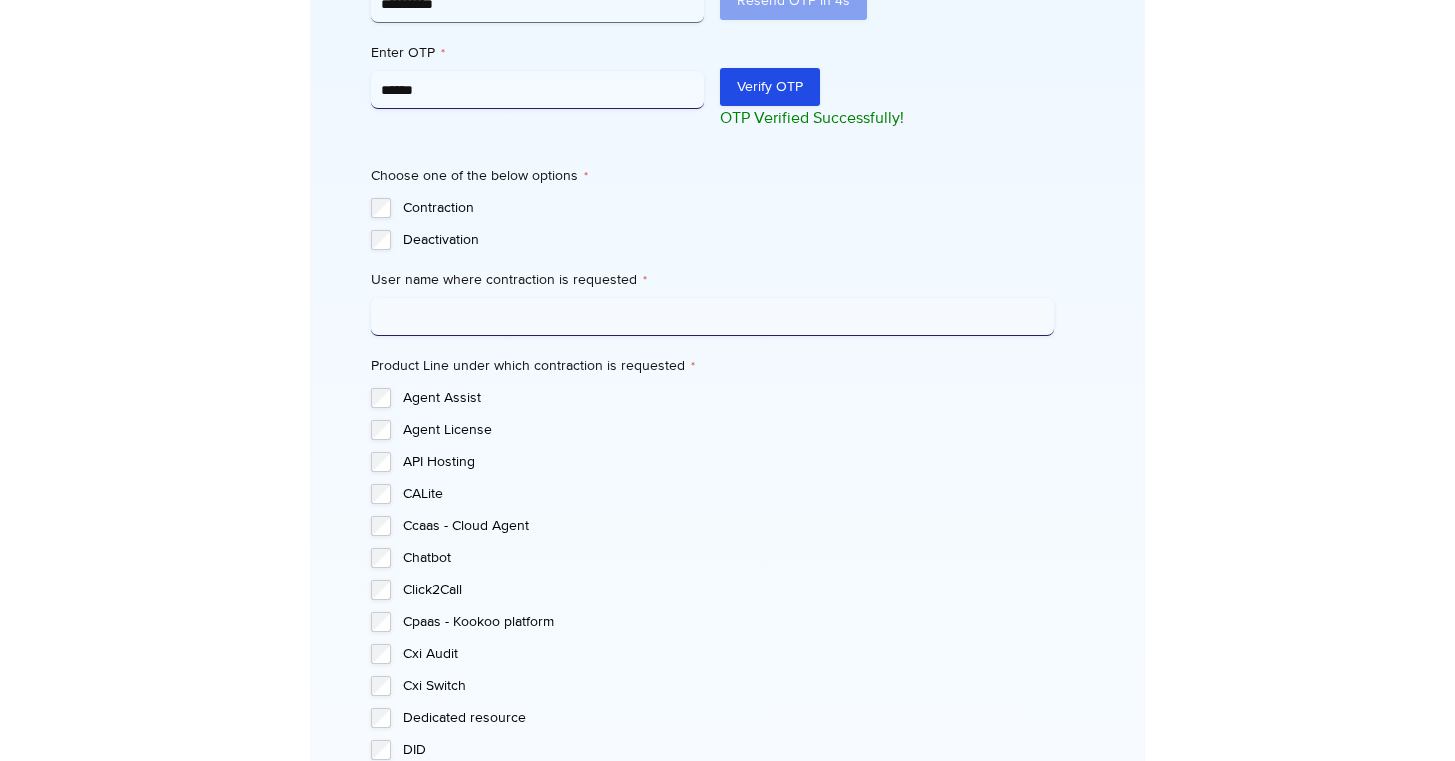 click on "User name where contraction is requested *" at bounding box center [712, 317] 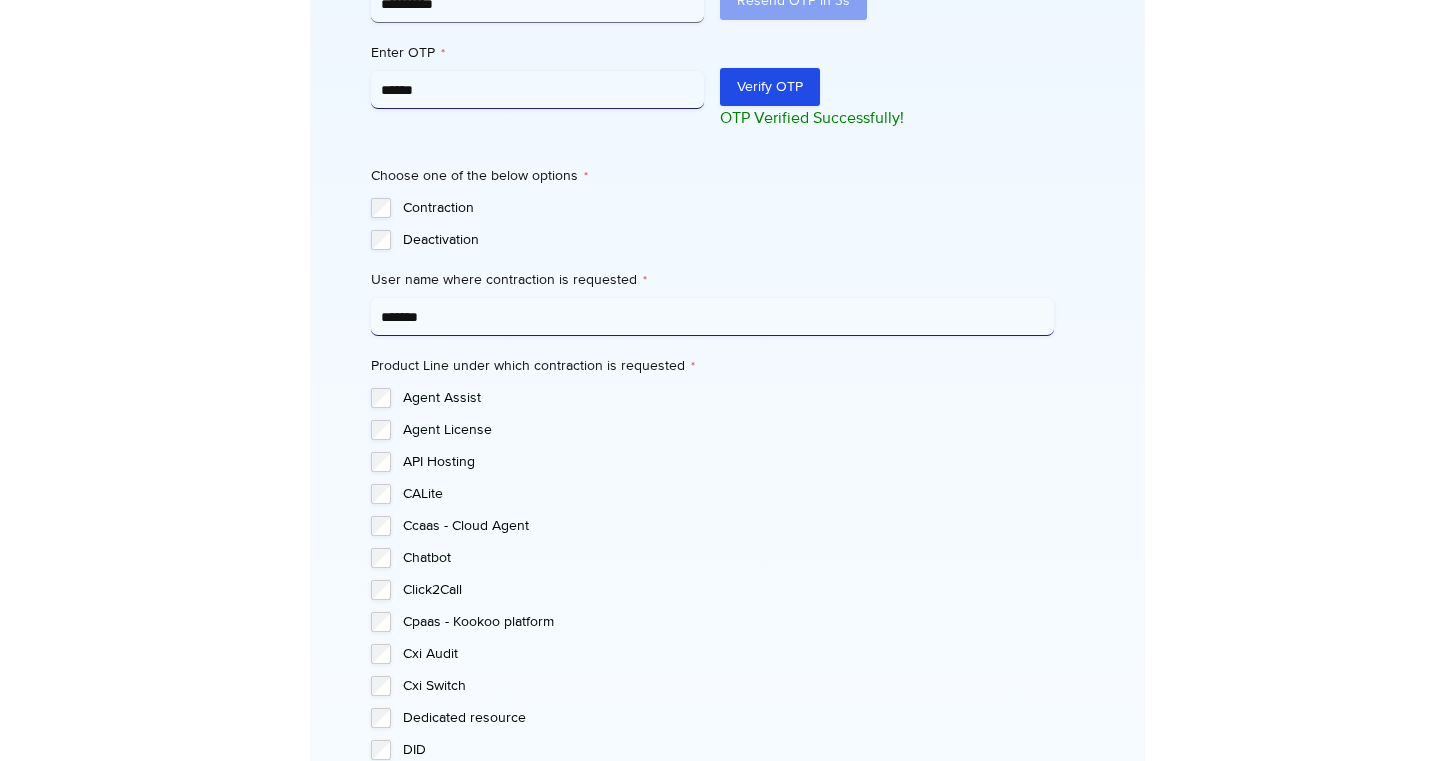 type on "*******" 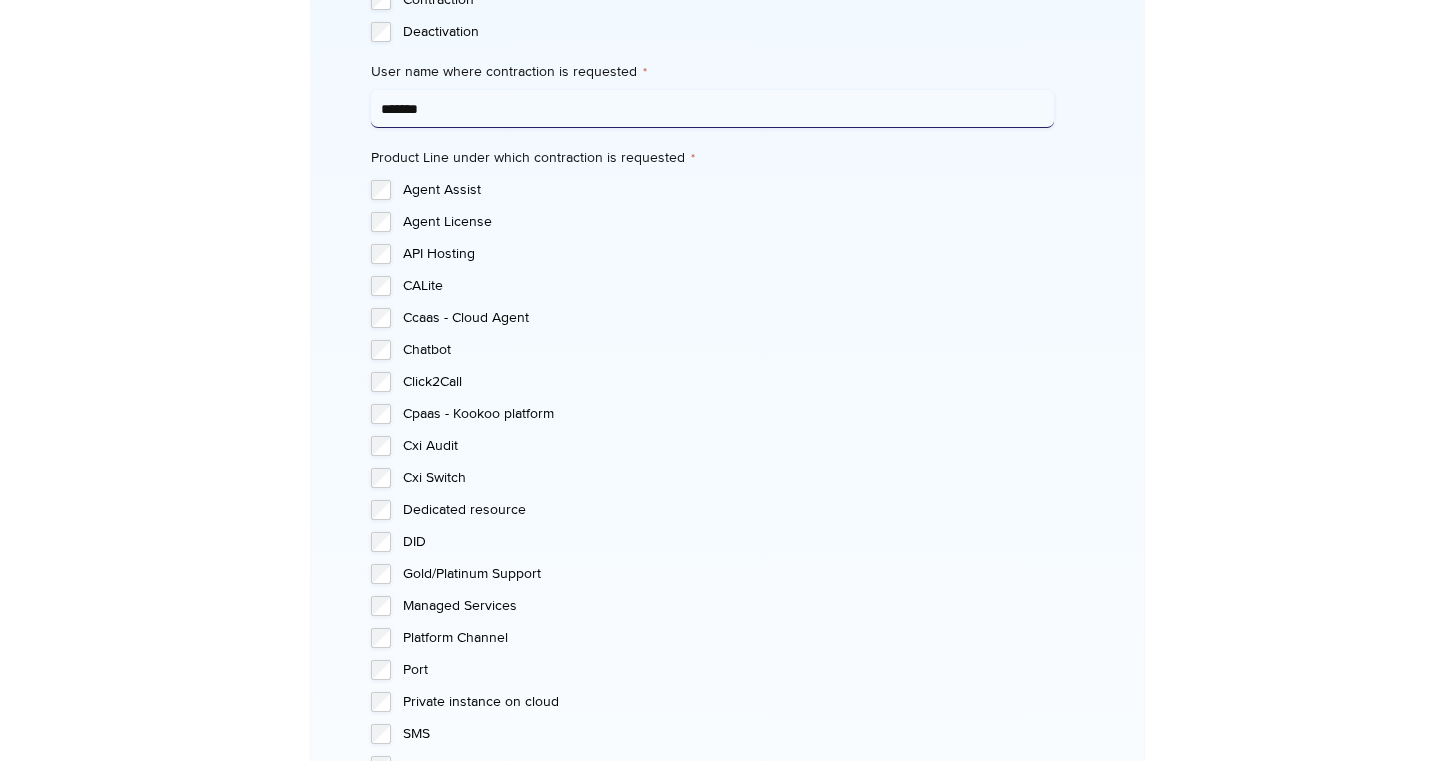scroll, scrollTop: 1354, scrollLeft: 0, axis: vertical 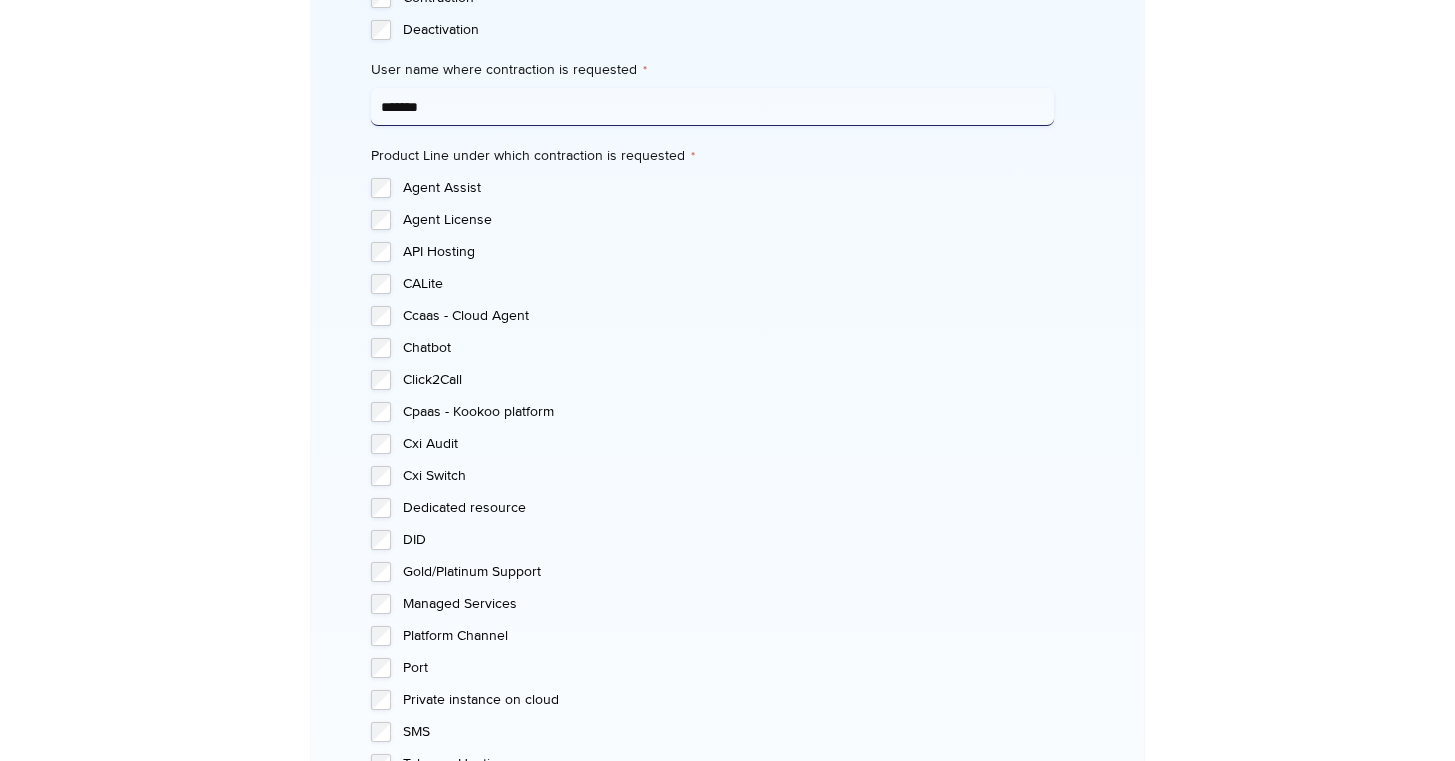 click on "Ccaas - Cloud Agent" at bounding box center [728, 316] 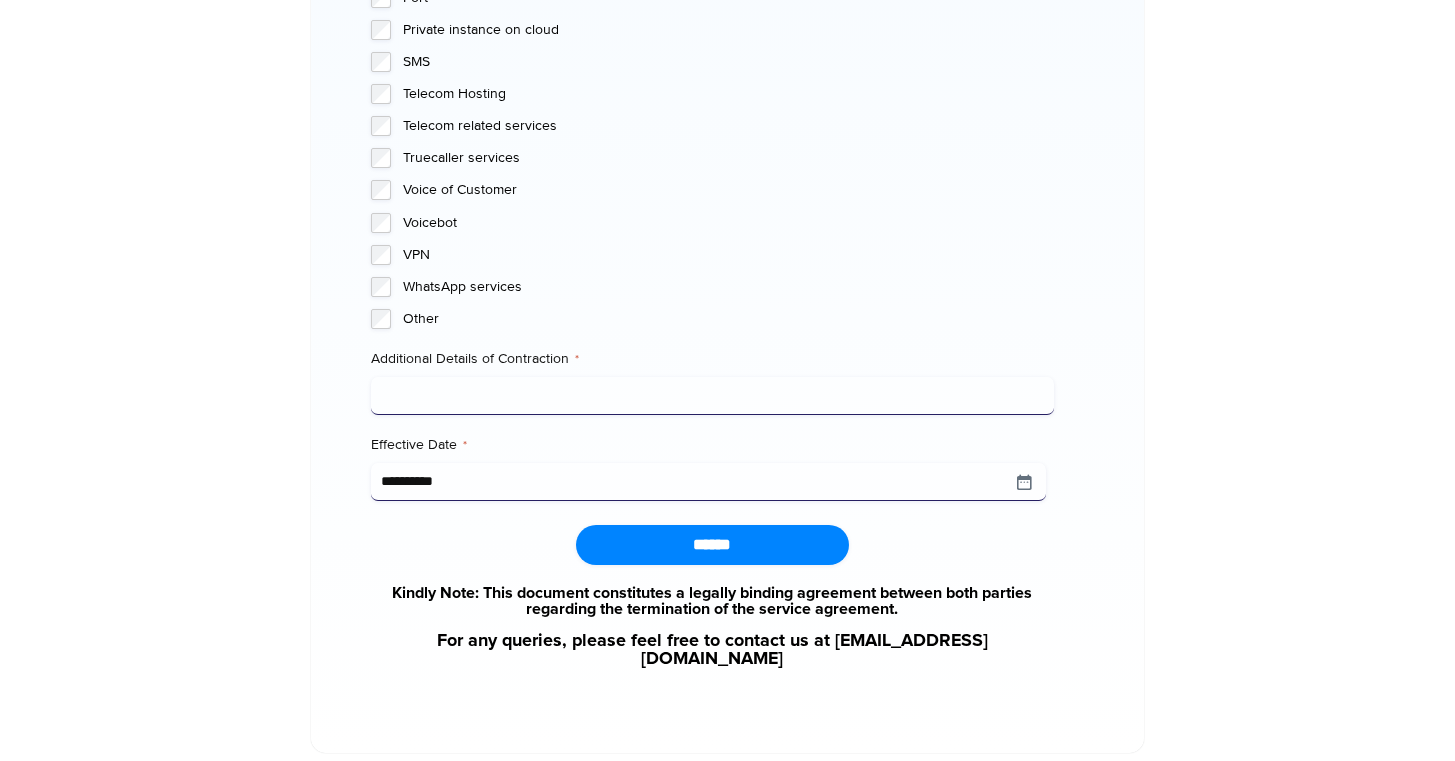 scroll, scrollTop: 2071, scrollLeft: 0, axis: vertical 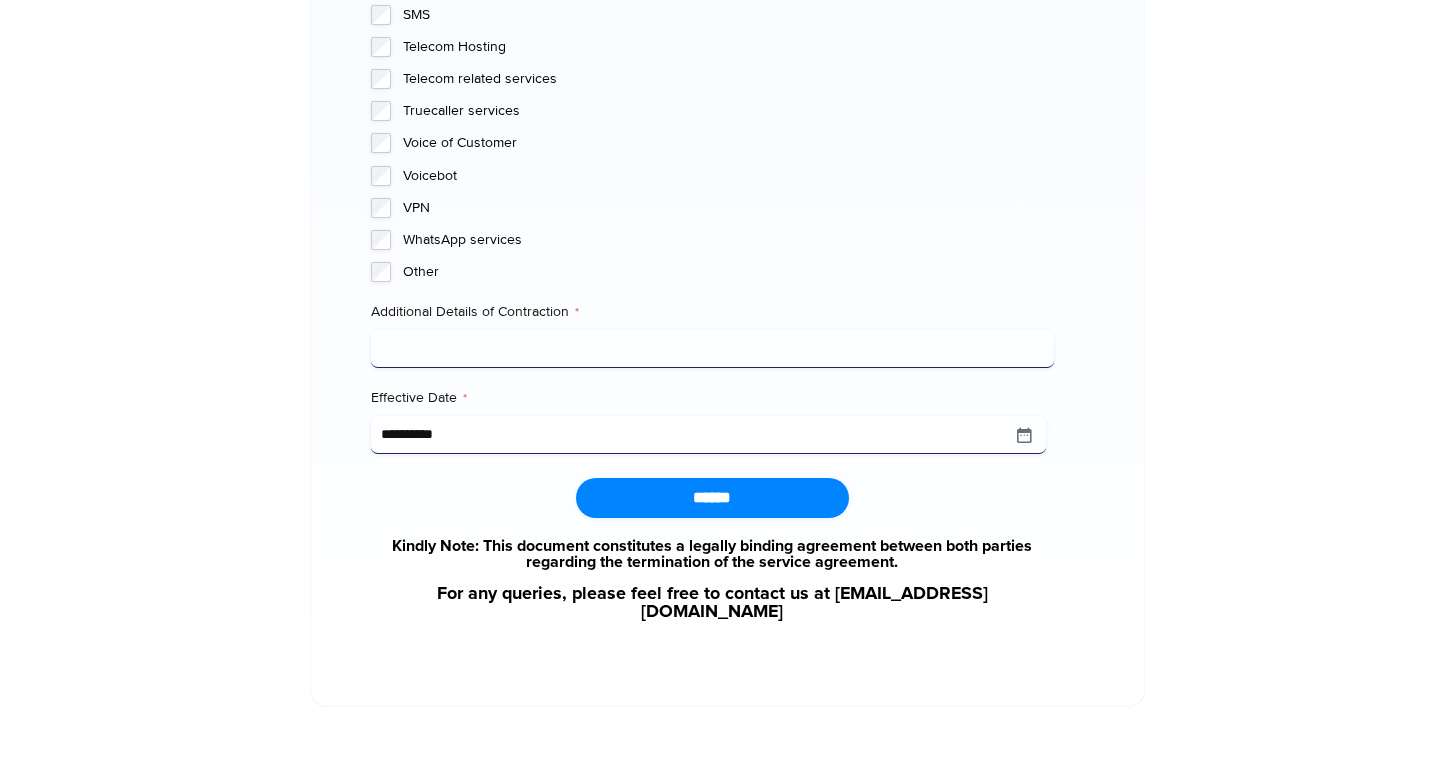 click on "Additional Details of Contraction *" at bounding box center (712, 349) 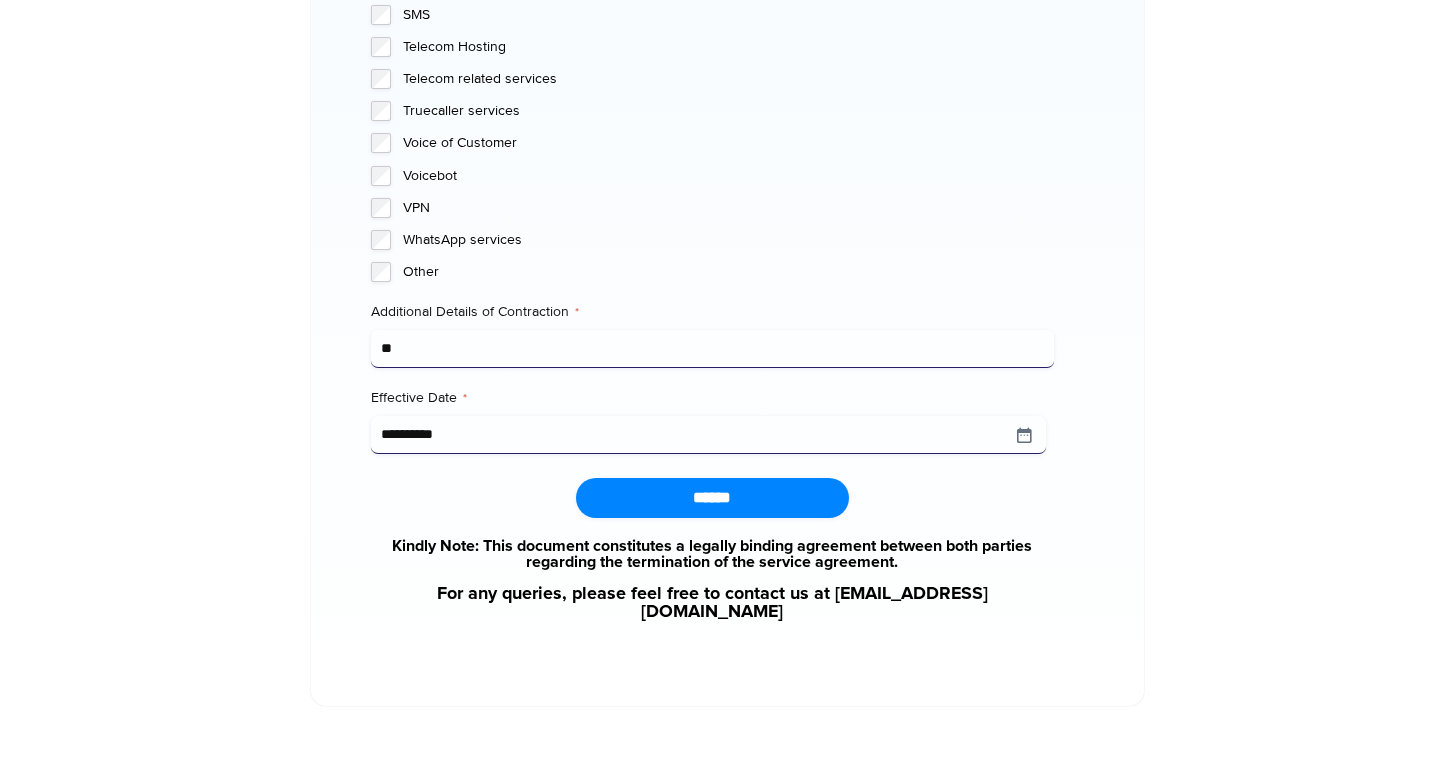type on "**" 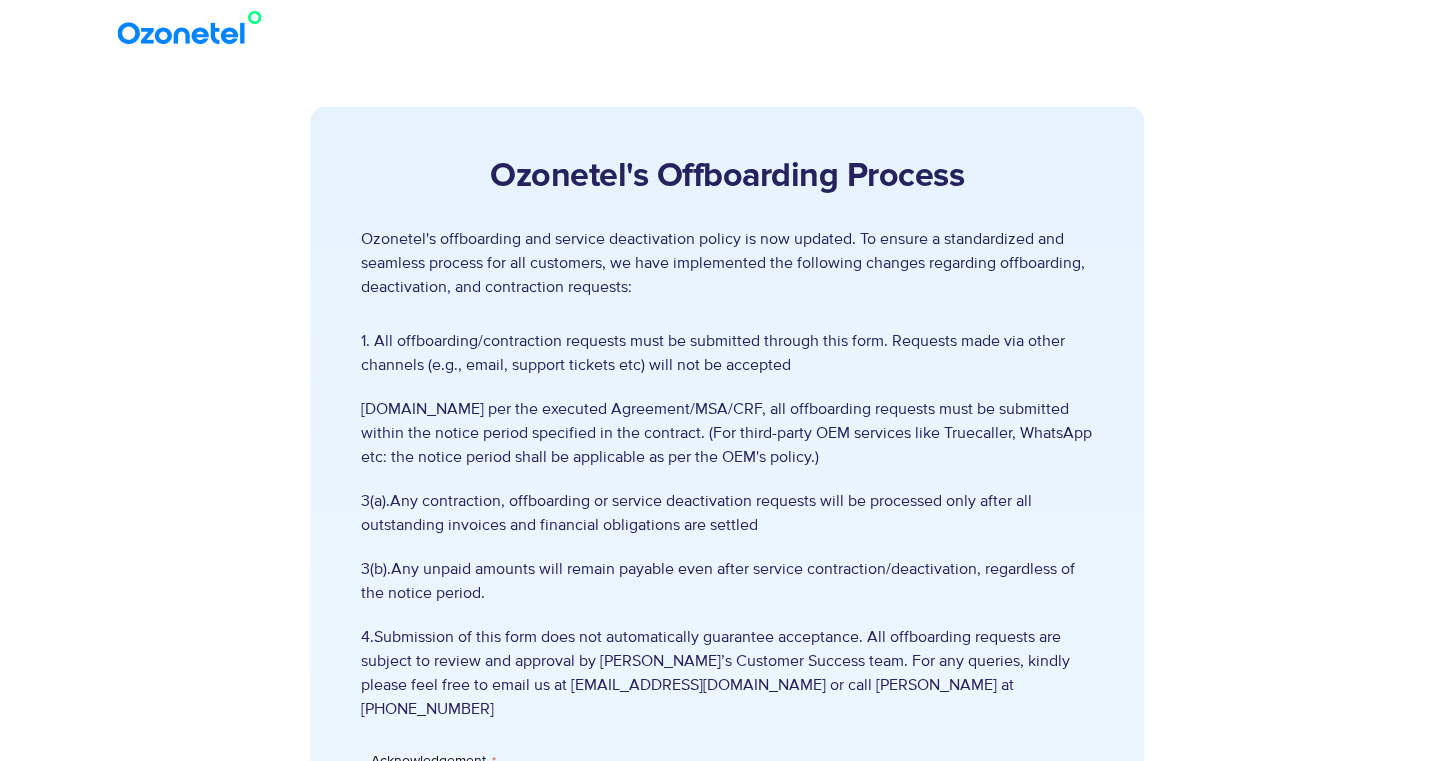 scroll, scrollTop: 0, scrollLeft: 0, axis: both 